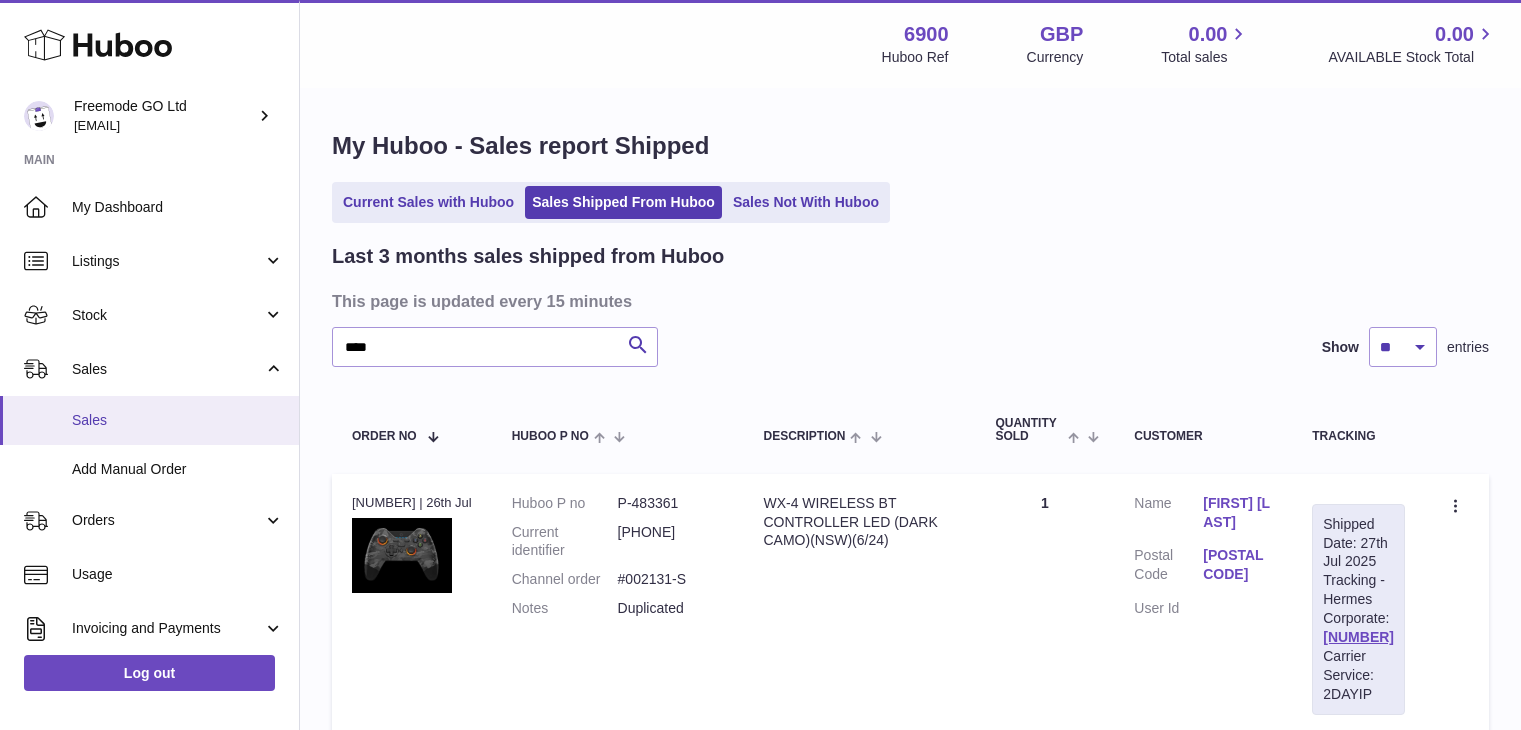 scroll, scrollTop: 236, scrollLeft: 0, axis: vertical 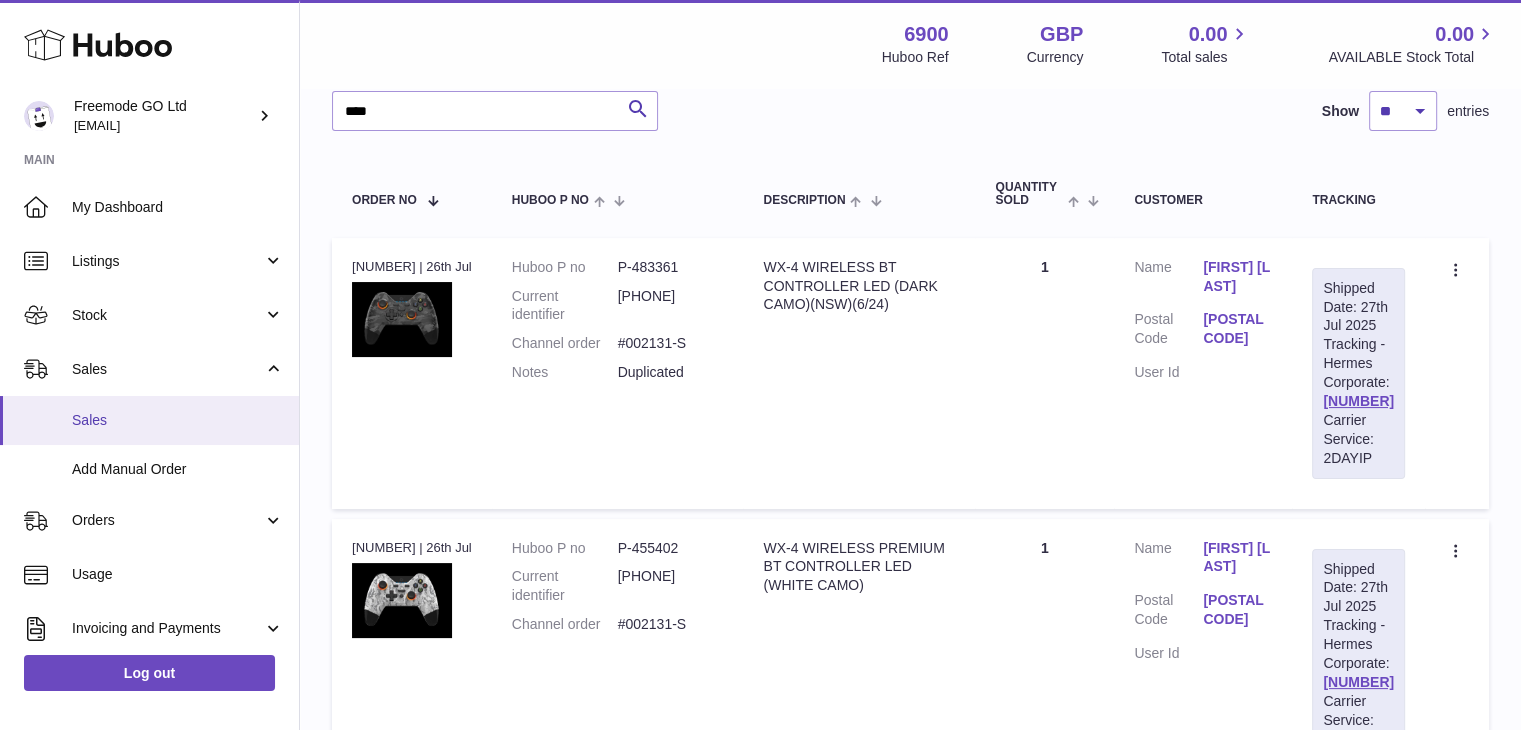 click on "Sales" at bounding box center [178, 420] 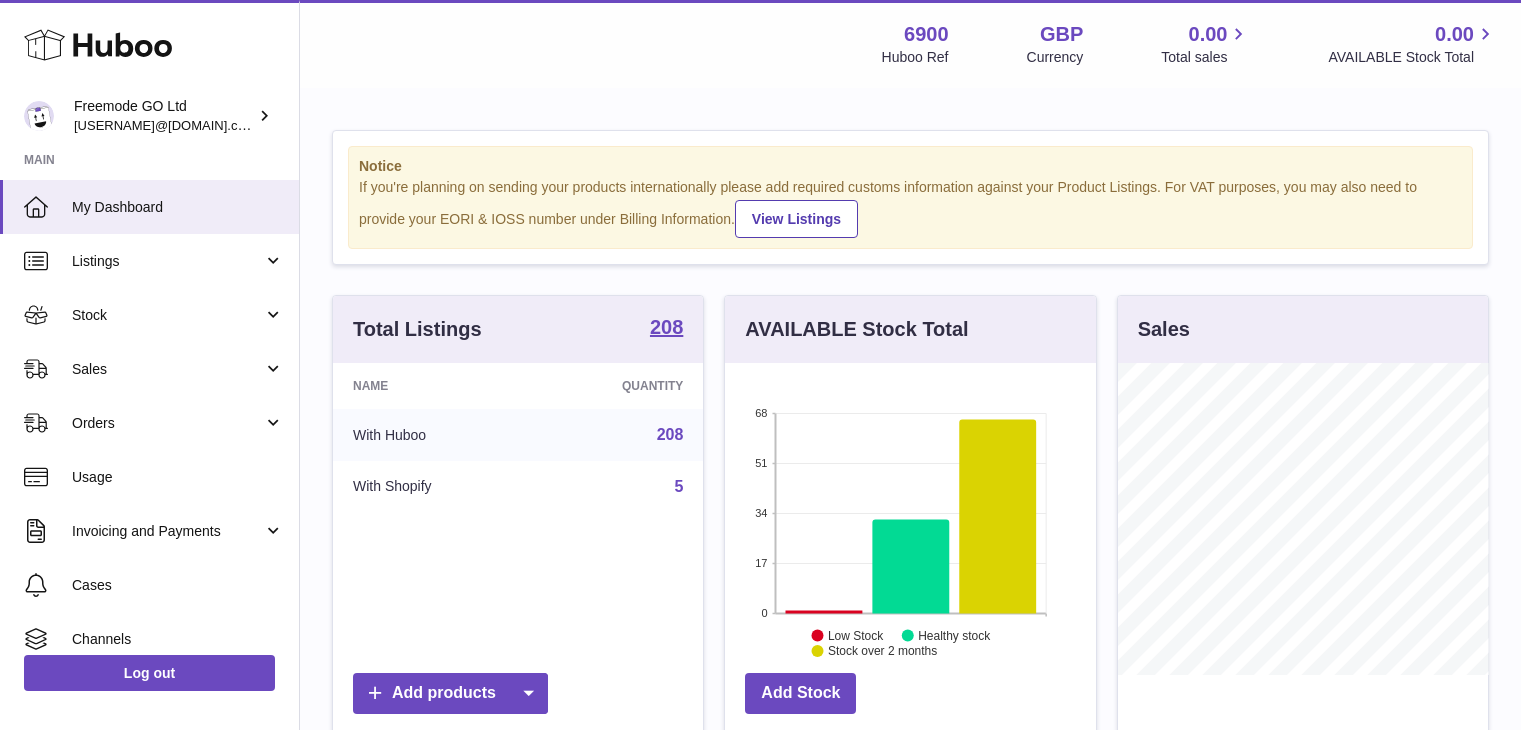 scroll, scrollTop: 0, scrollLeft: 0, axis: both 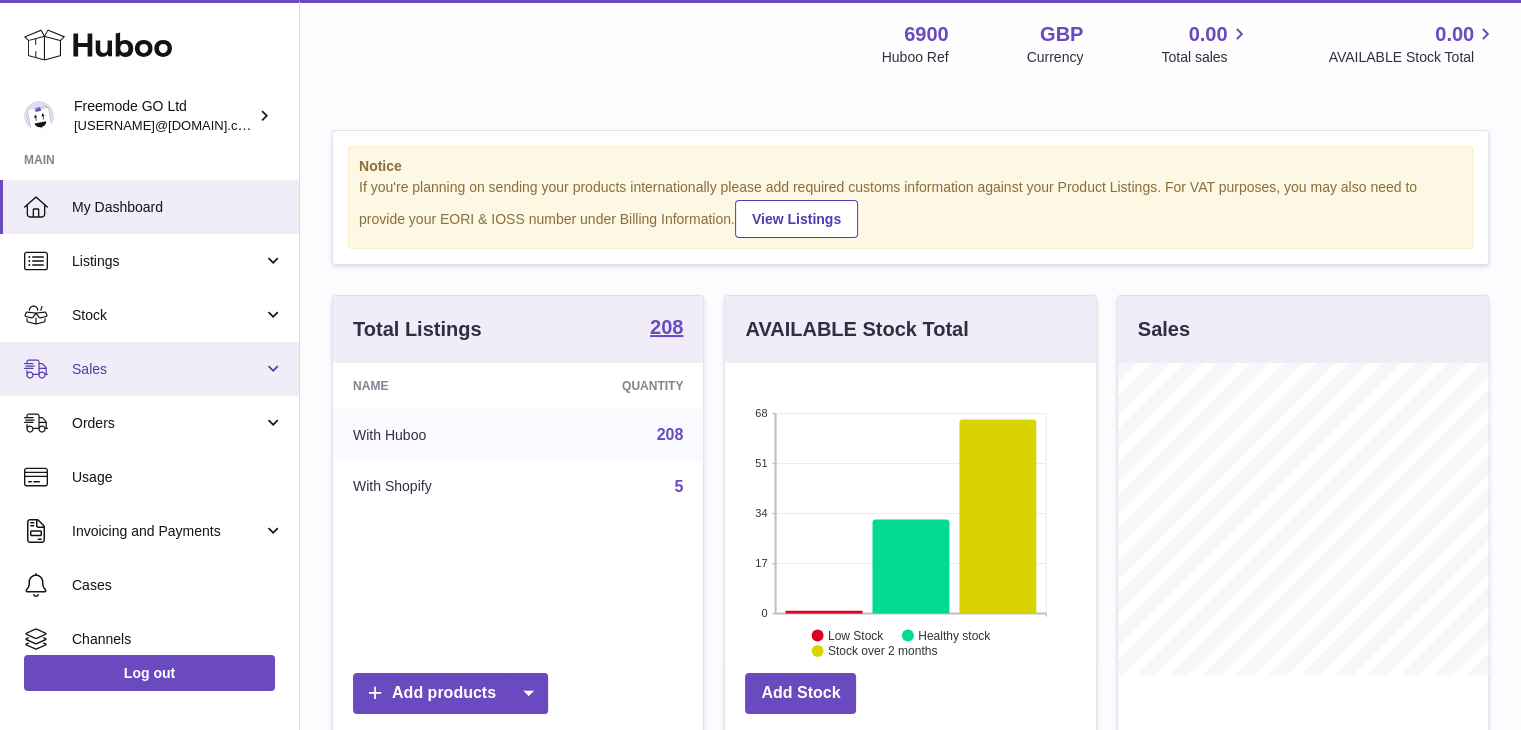 click on "Sales" at bounding box center (149, 369) 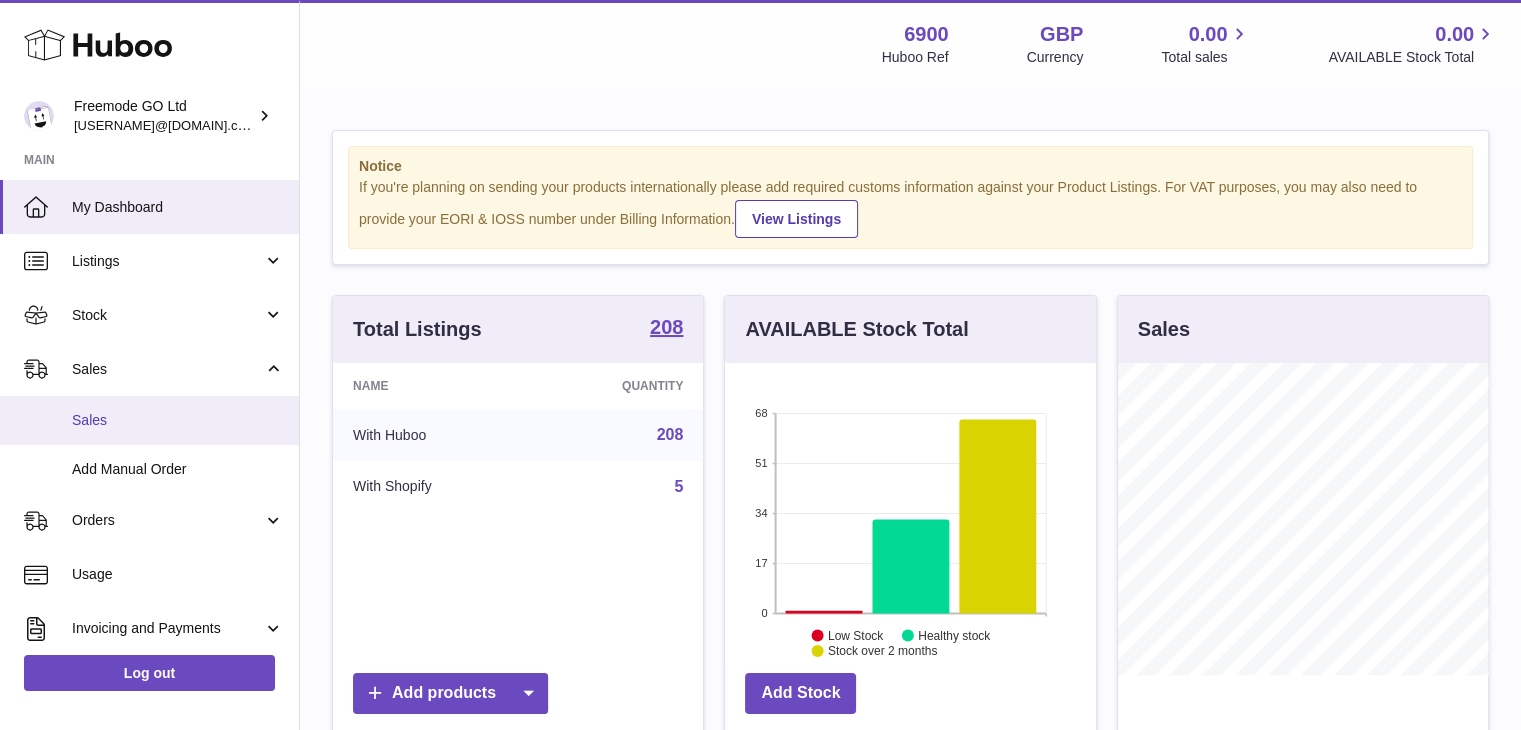 click on "Sales" at bounding box center (149, 420) 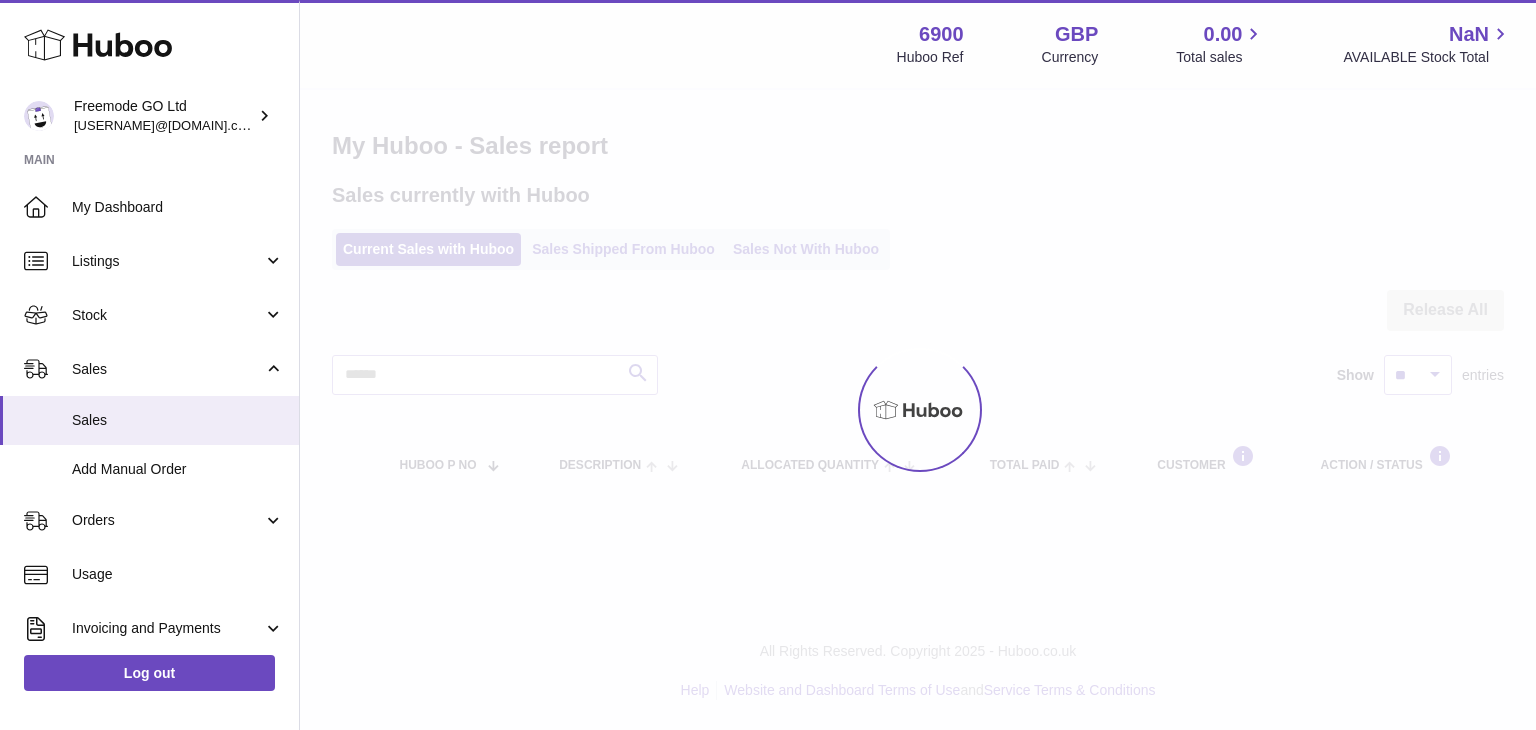 scroll, scrollTop: 0, scrollLeft: 0, axis: both 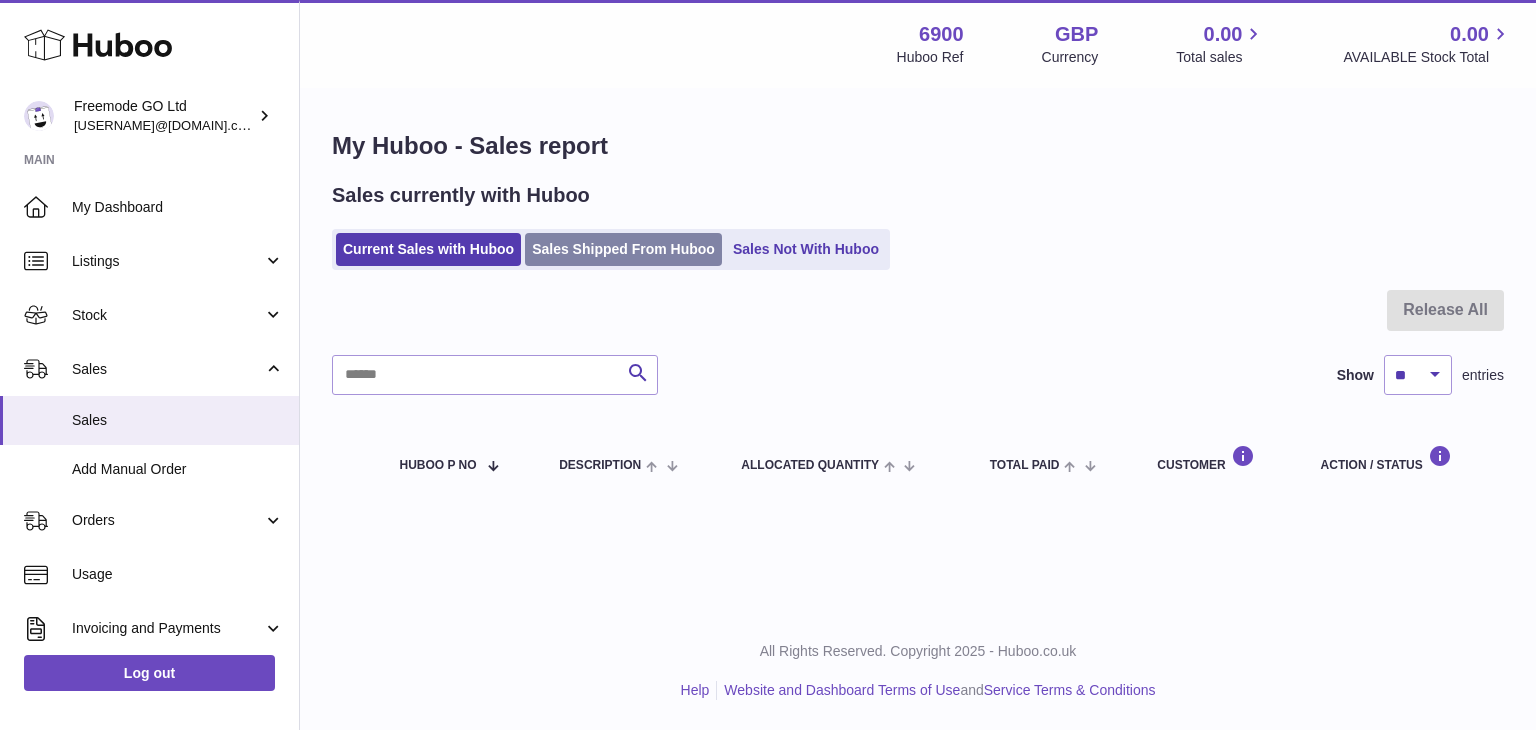 click on "Sales Shipped From Huboo" at bounding box center (623, 249) 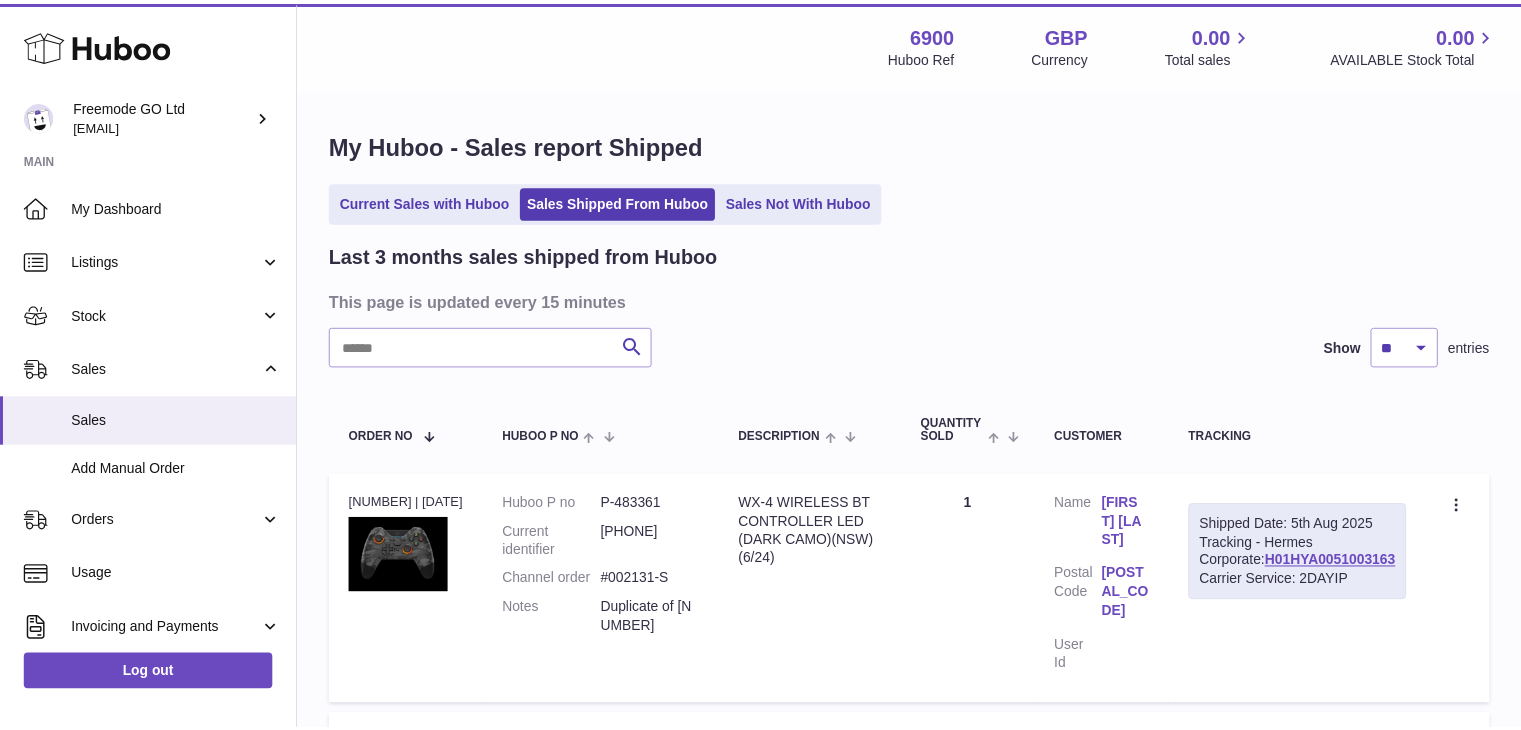 scroll, scrollTop: 0, scrollLeft: 0, axis: both 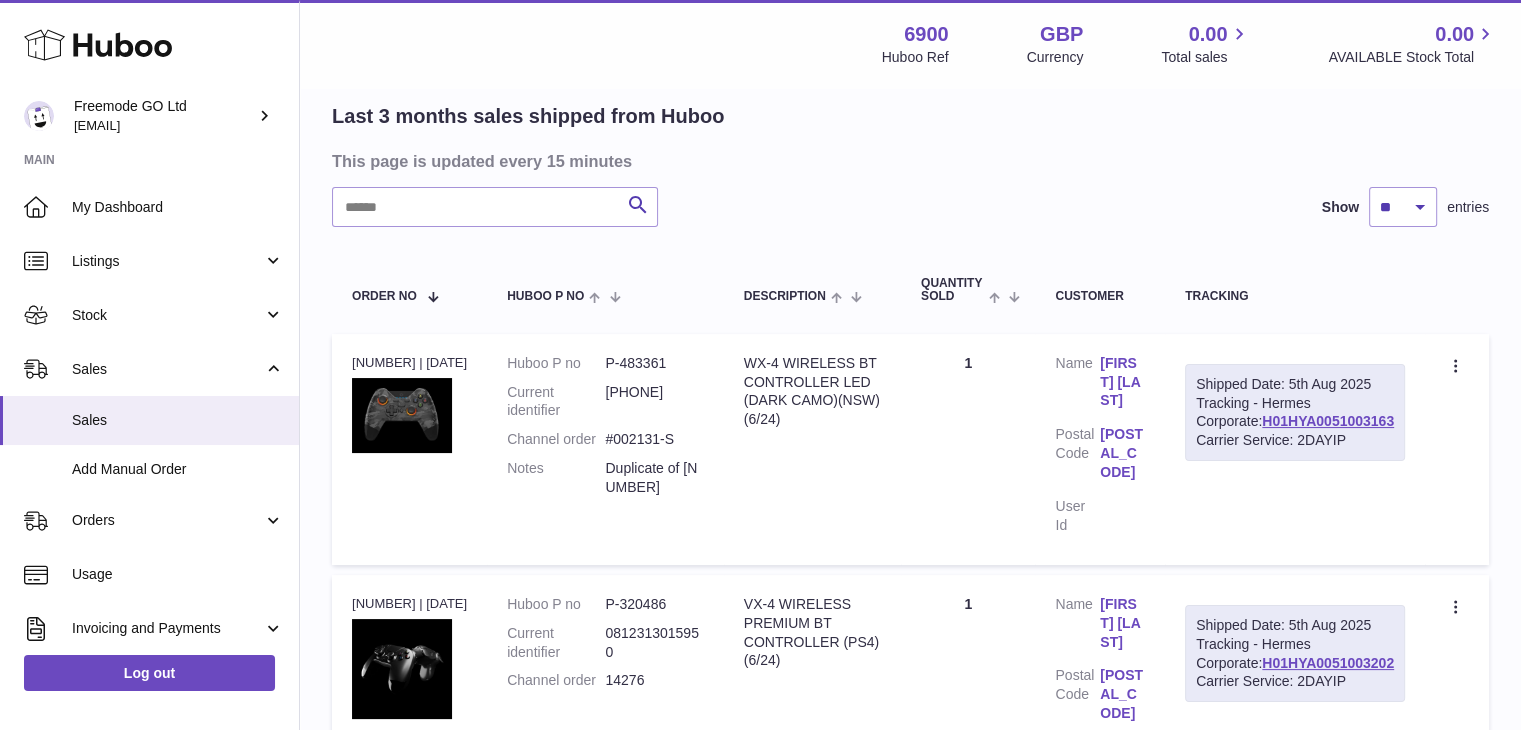 click on "Search
Show
** ** **
entries" at bounding box center (910, 207) 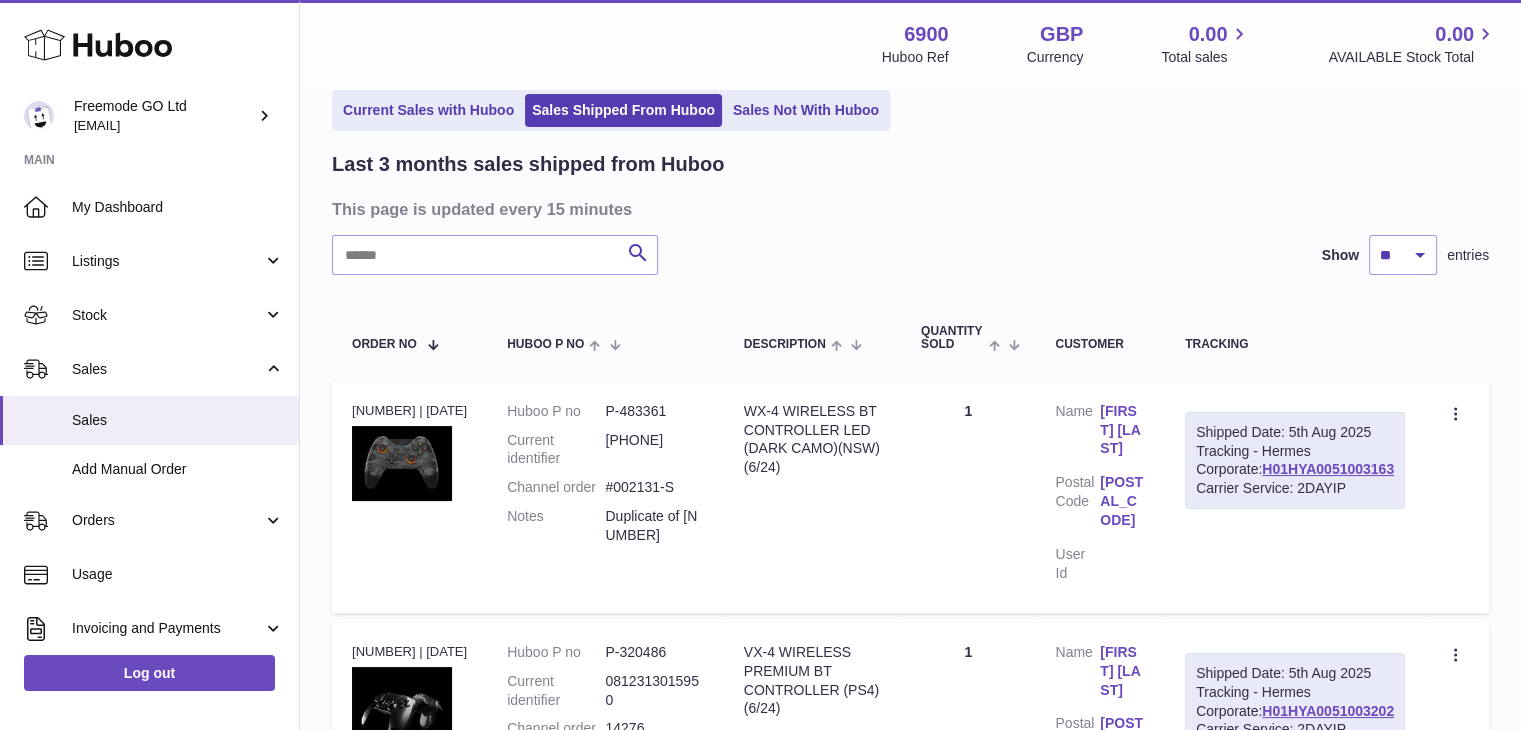scroll, scrollTop: 28, scrollLeft: 0, axis: vertical 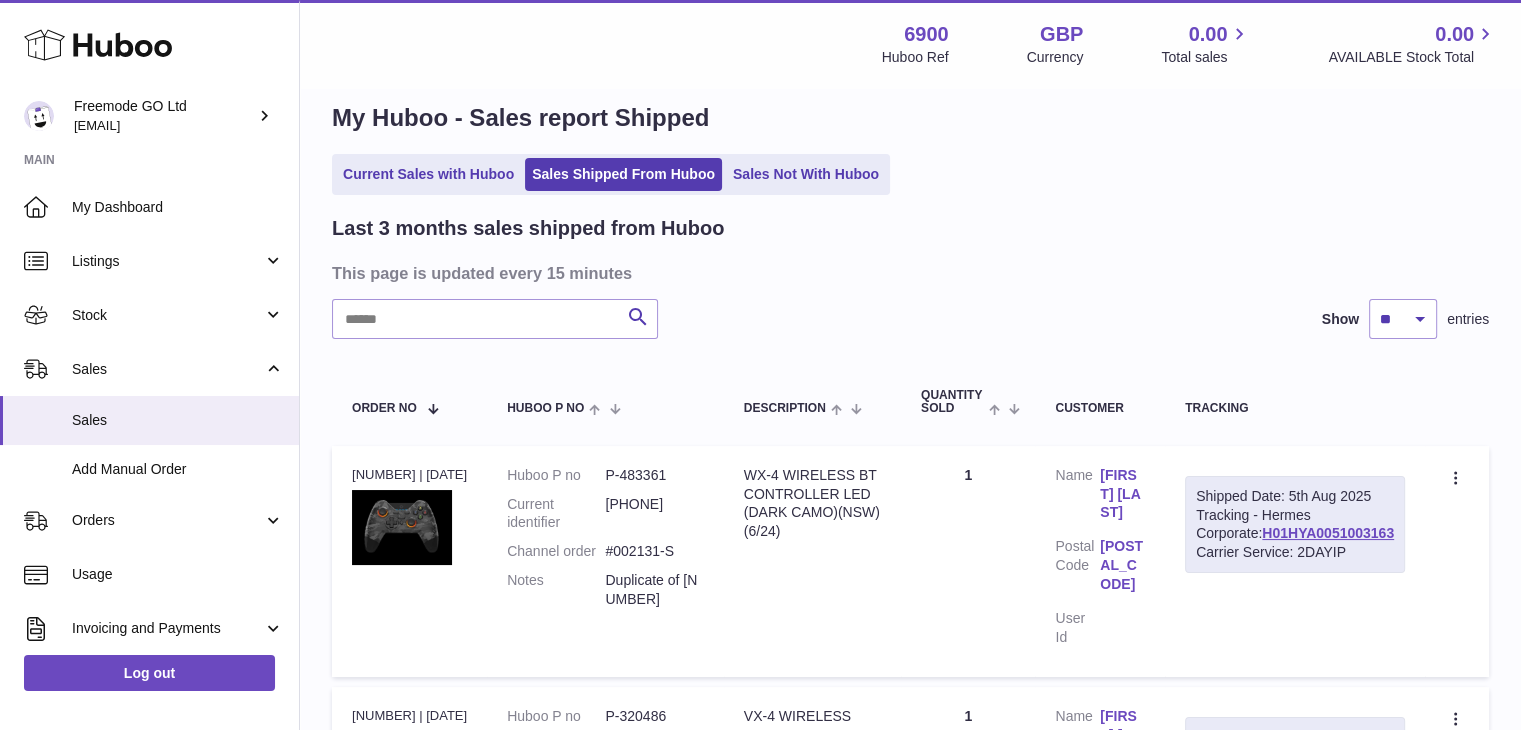 click on "My Huboo - Sales report Shipped
Current Sales with Huboo
Sales Shipped From Huboo
Sales Not With Huboo
Last 3 months sales shipped from Huboo     This page is updated every 15 minutes       Search
Show
** ** **
entries
Order No       Huboo P no       Description       Quantity Sold
Customer
Tracking
Order no
122293417 | 26th Jul
Huboo P no   P-483361   Current identifier   0812313010993
Channel order
#002131-S
Notes
Duplicate of 121733808
Description
WX-4 WIRELESS BT CONTROLLER LED (DARK CAMO)(NSW)(6/24)
Quantity
1
Customer" at bounding box center (910, 1483) 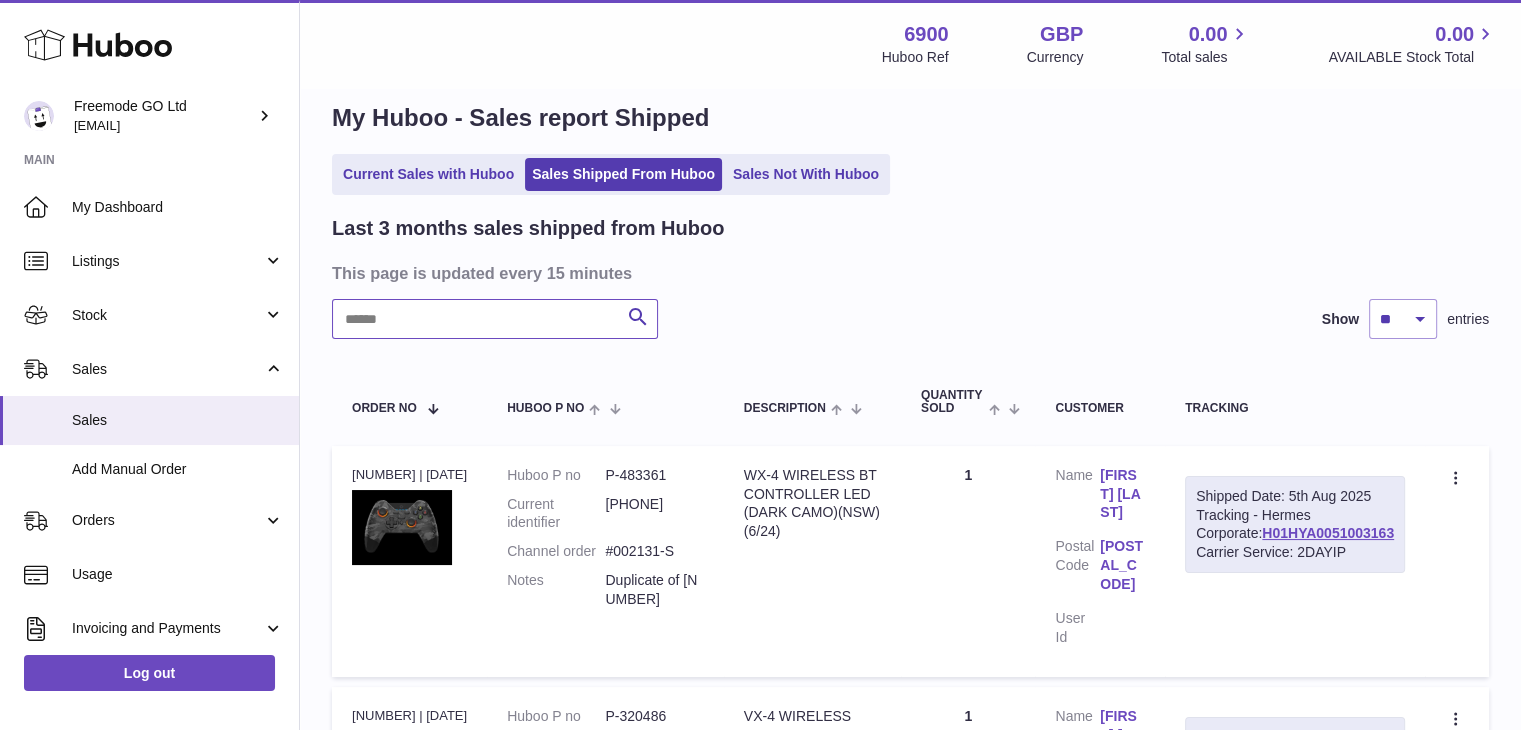 click at bounding box center (495, 319) 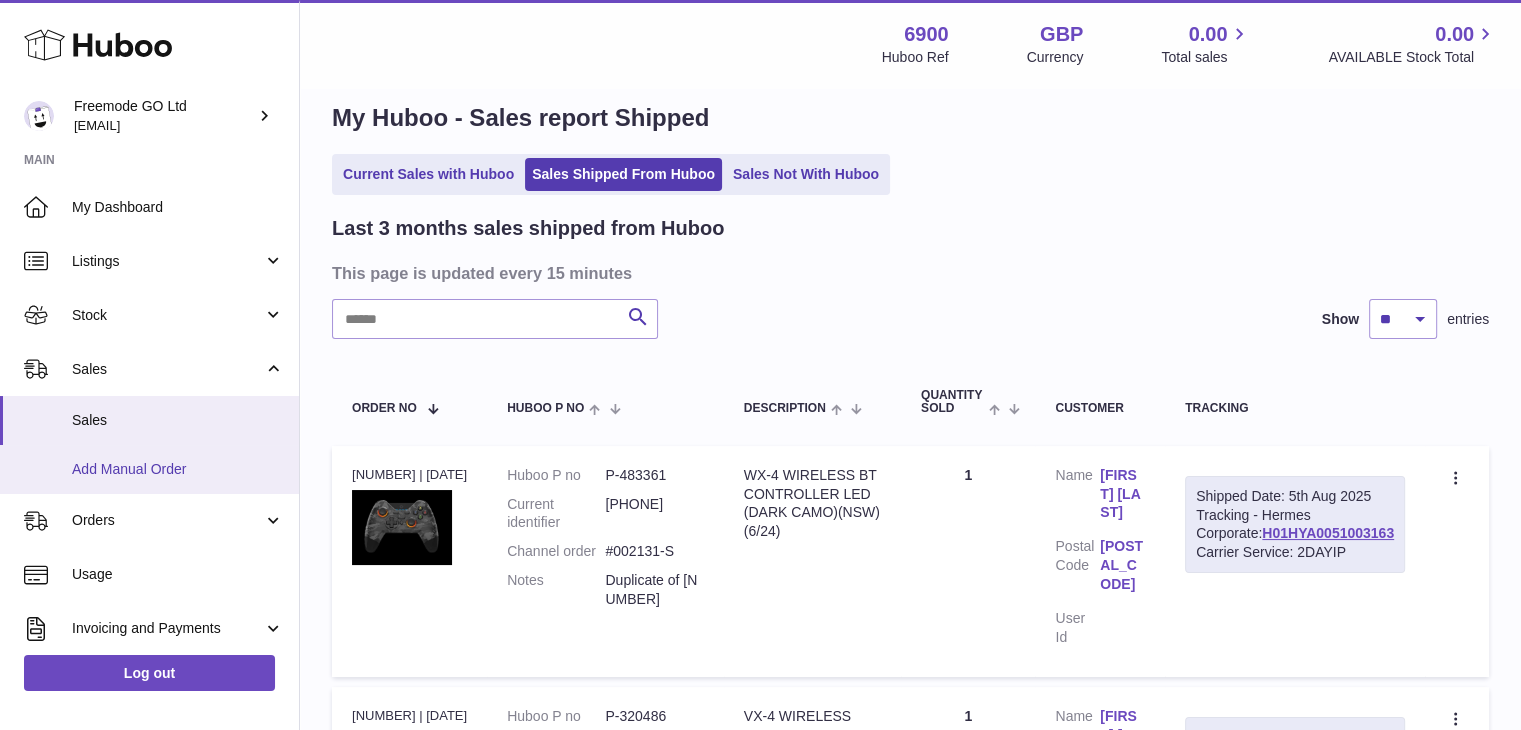 click on "Add Manual Order" at bounding box center (149, 469) 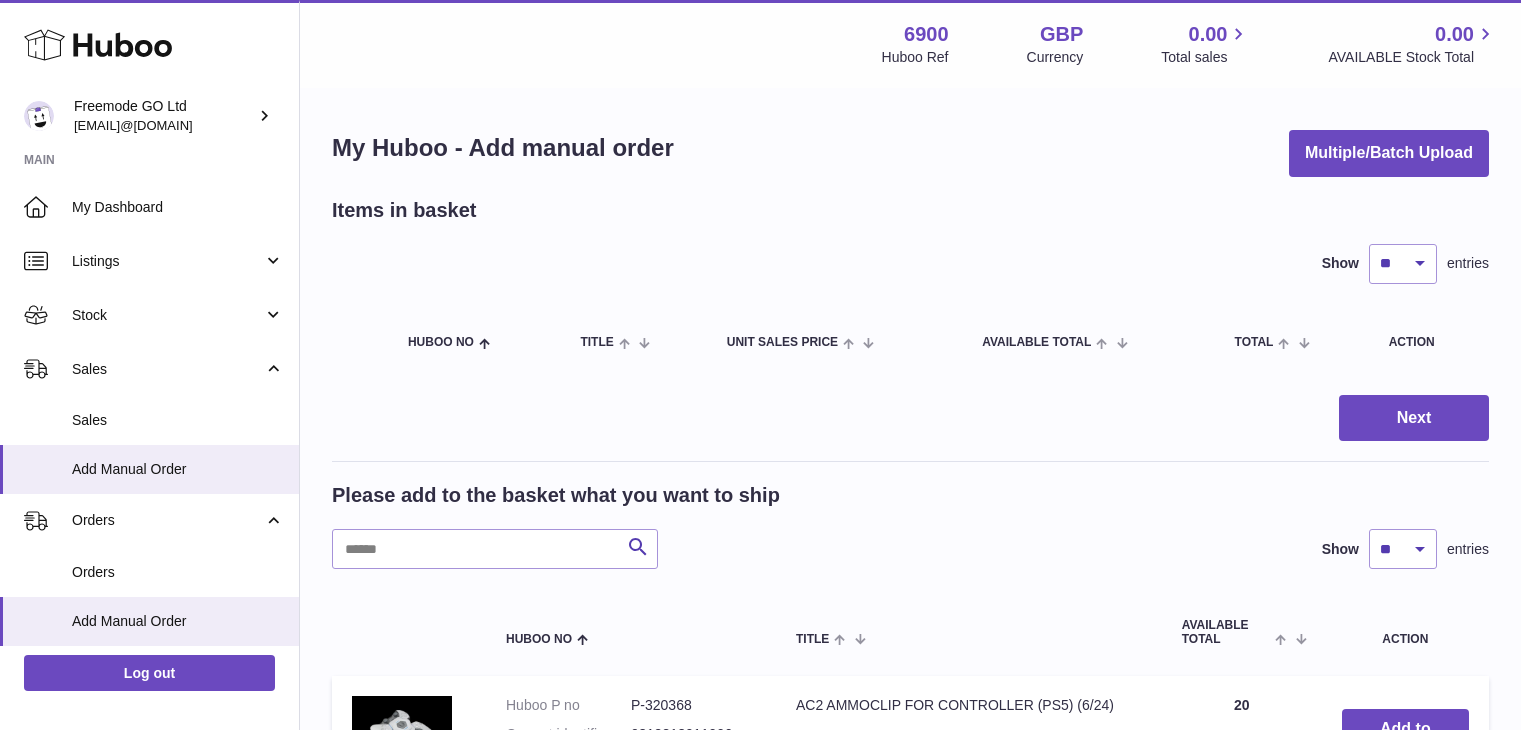 scroll, scrollTop: 0, scrollLeft: 0, axis: both 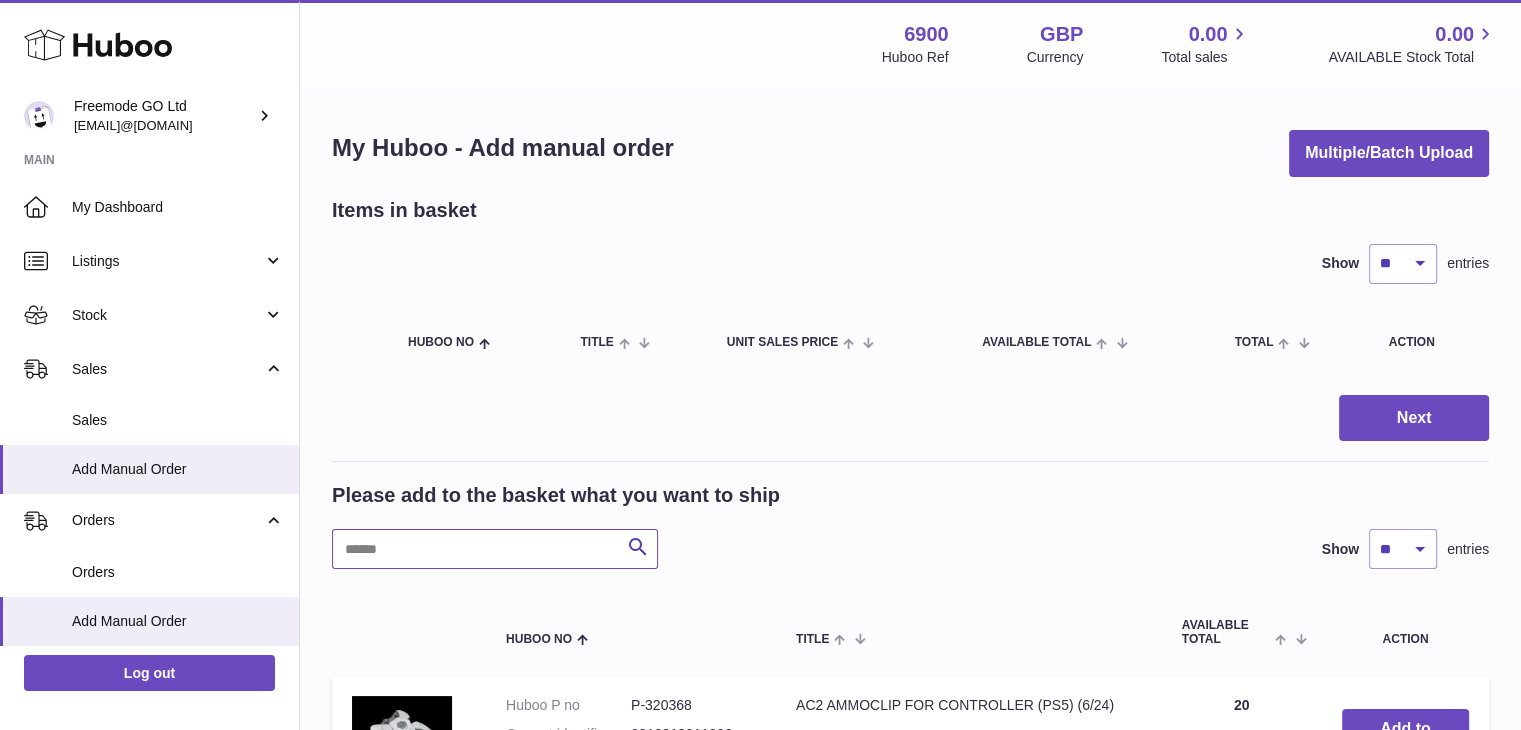 click at bounding box center [495, 549] 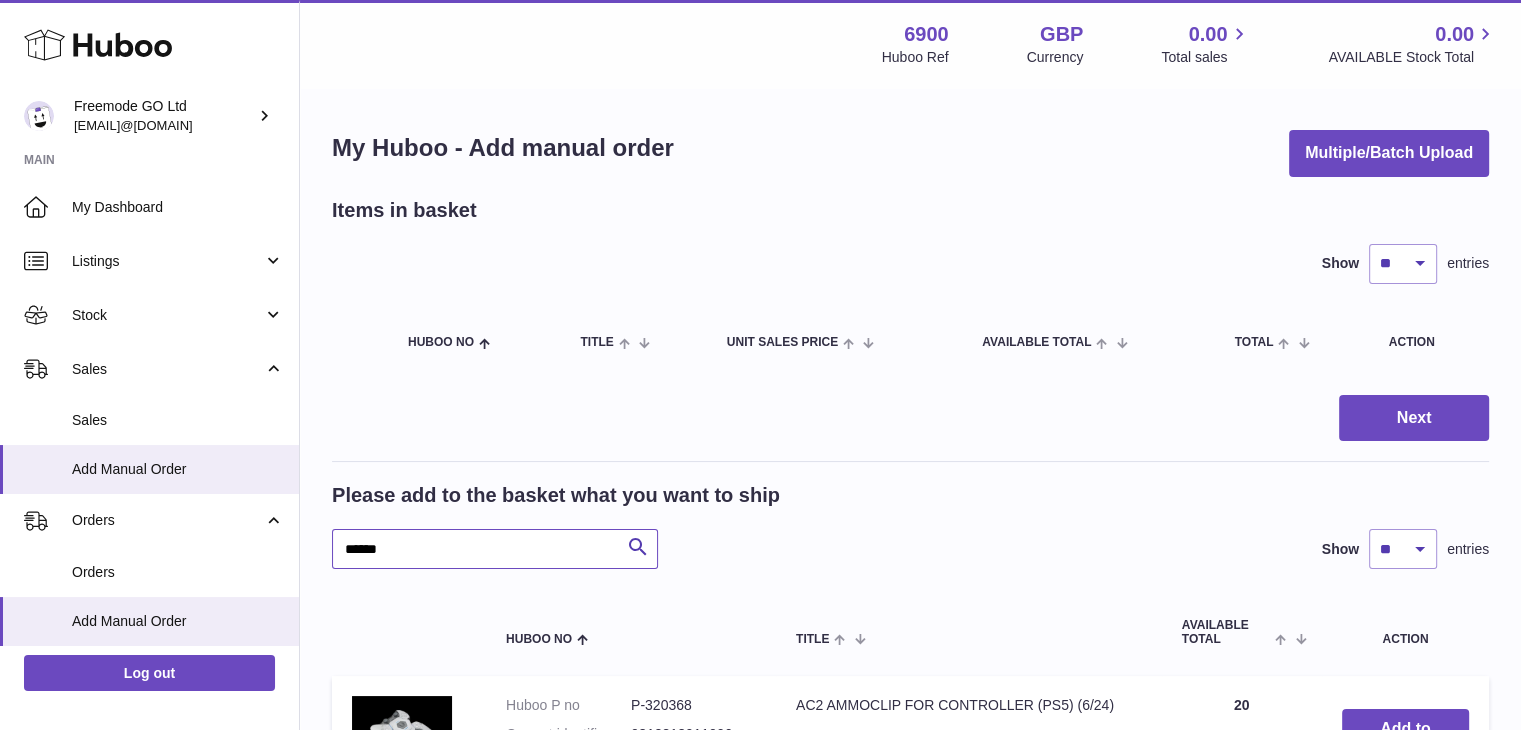 type on "******" 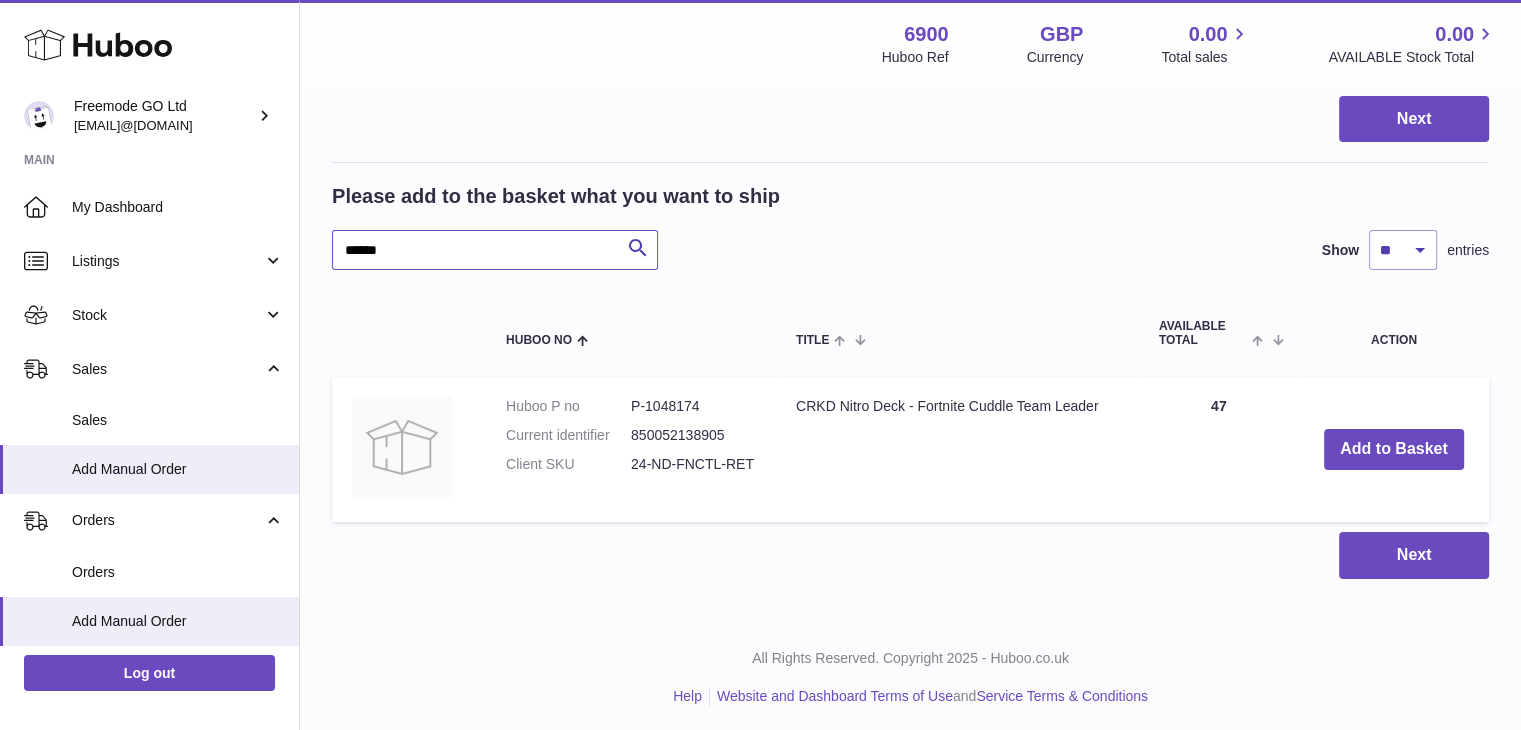 scroll, scrollTop: 297, scrollLeft: 0, axis: vertical 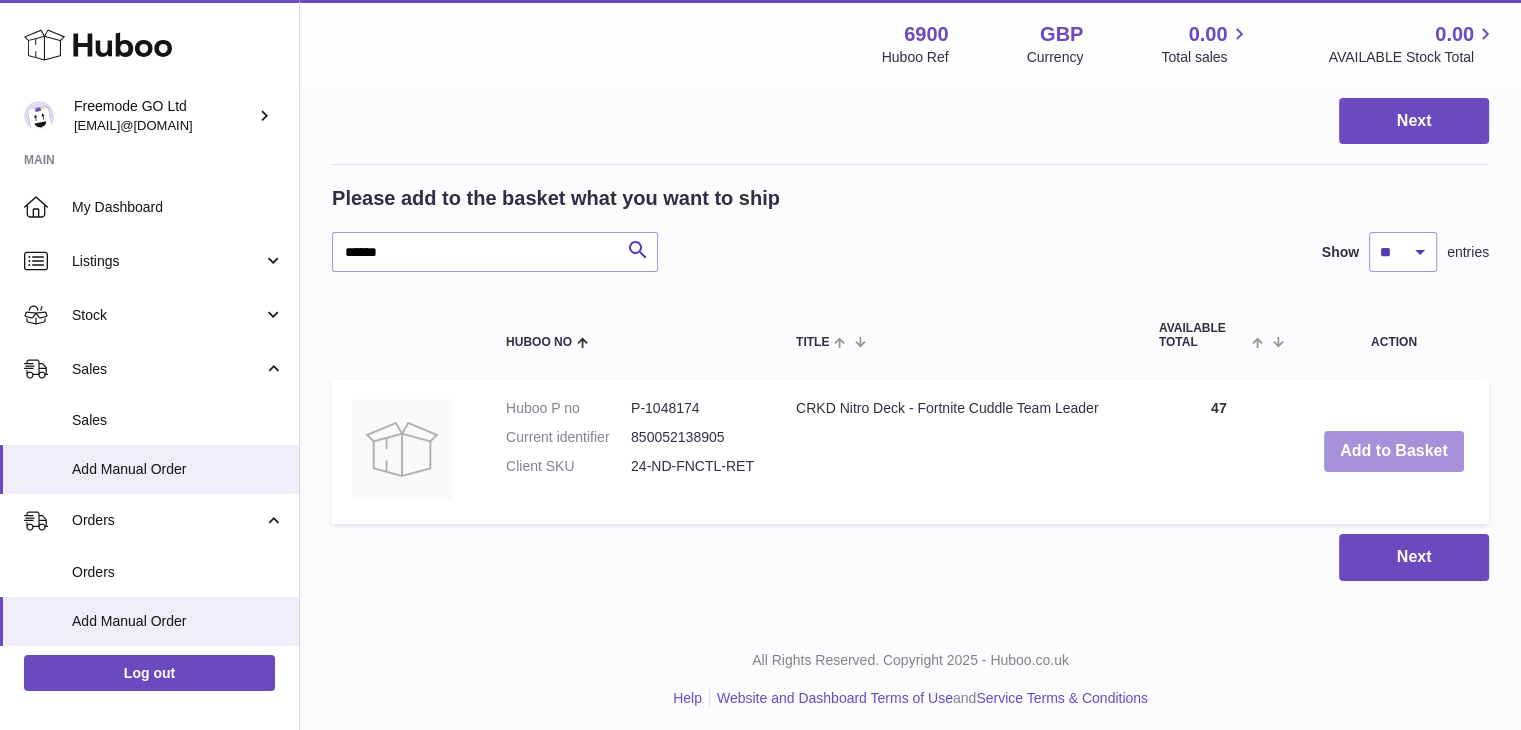 click on "Add to Basket" at bounding box center (1394, 451) 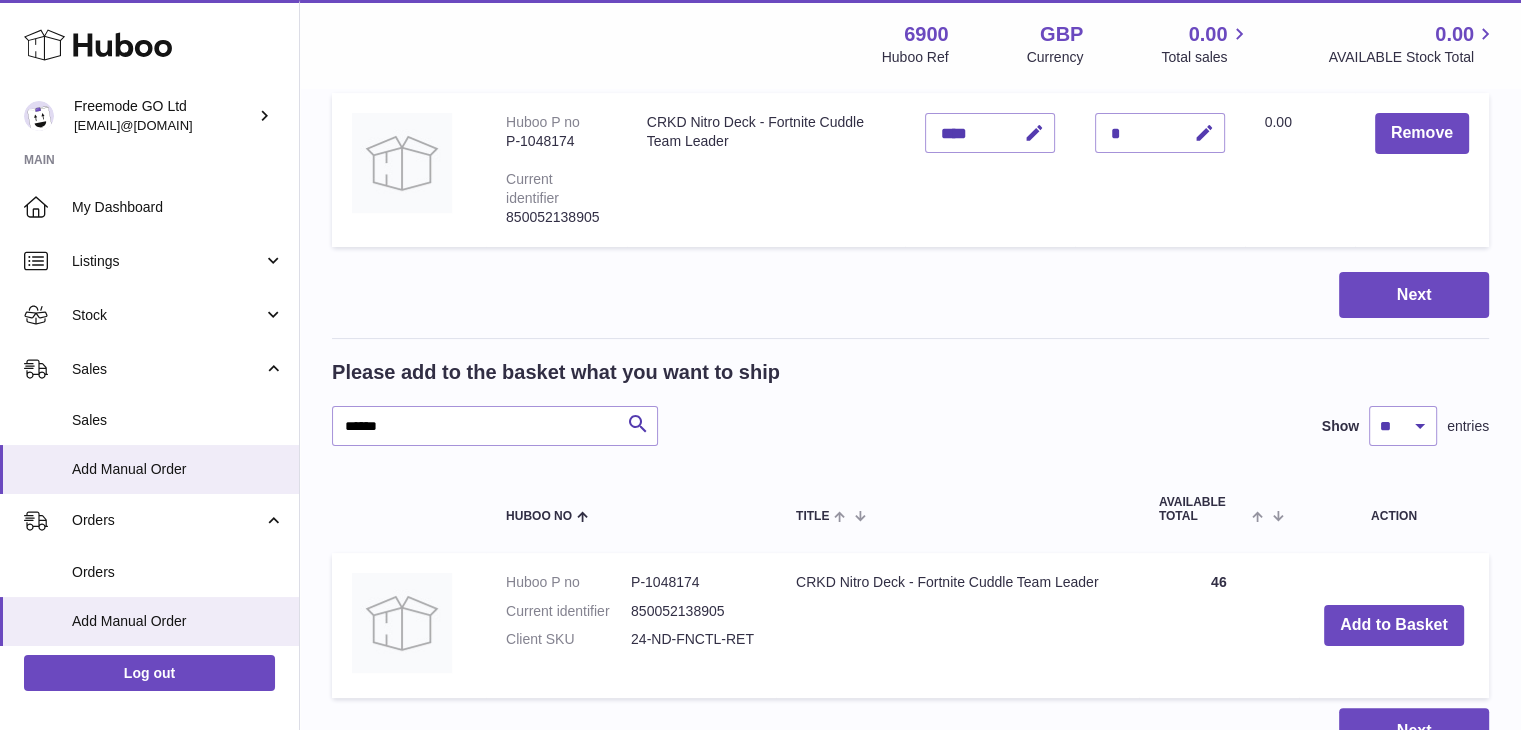 click on "Items in basket
Show
** ** ** ***
entries
Huboo no       Title       Unit Sales Price       AVAILABLE Total       Total
Action
Huboo P no   P-1048174   Current identifier   850052138905
CRKD Nitro Deck - Fortnite Cuddle Team Leader
Unit Sales Price
****
Quantity
*
Total   0.00
Remove
Next
Please add to the basket what you want to ship   ******     Search
Show
** ** ** ***
entries
Huboo no       Title
AVAILABLE Total
Action
Huboo P no   P-1048174   Current identifier   850052138905     Client SKU   24-ND-FNCTL-RET     Quantity 46" at bounding box center (910, 327) 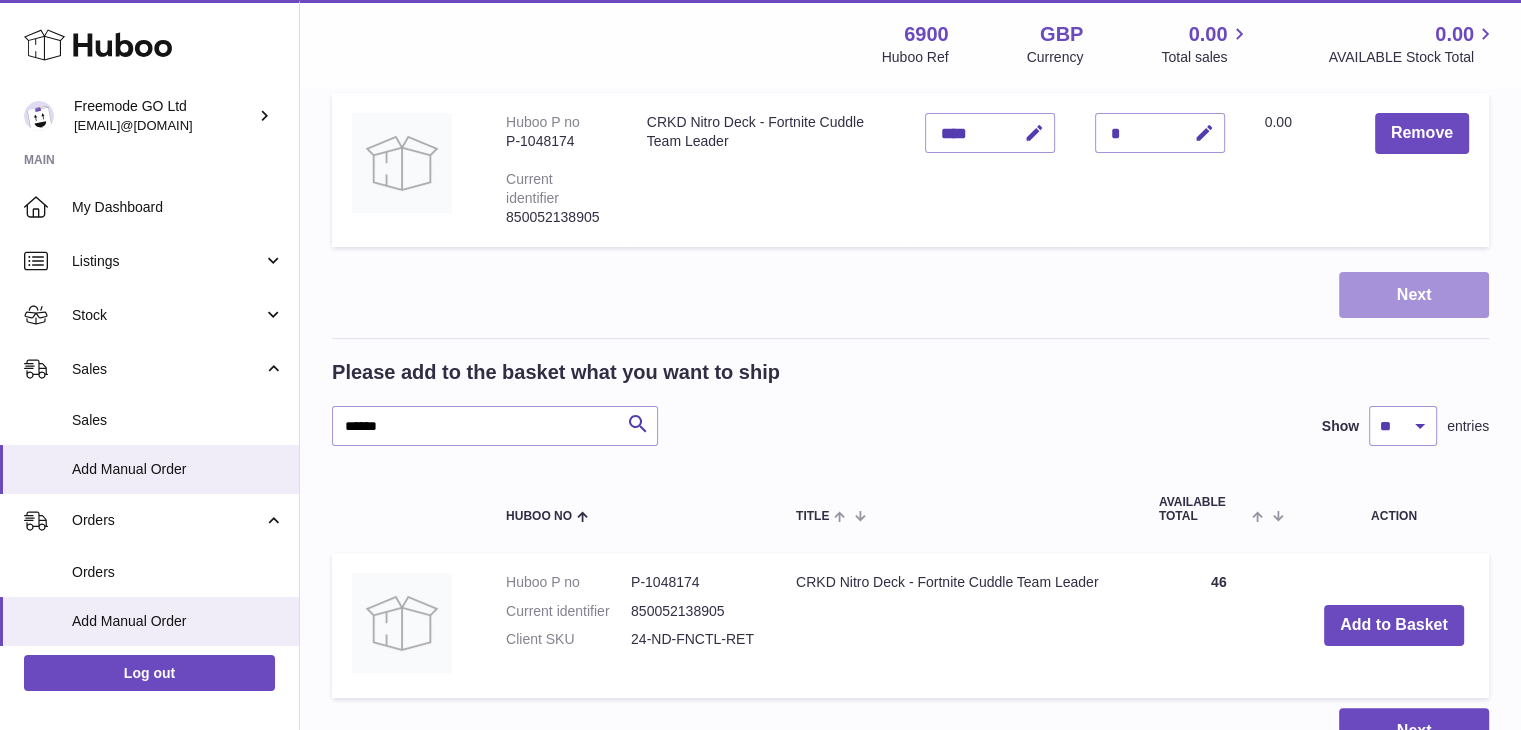 click on "Next" at bounding box center (1414, 295) 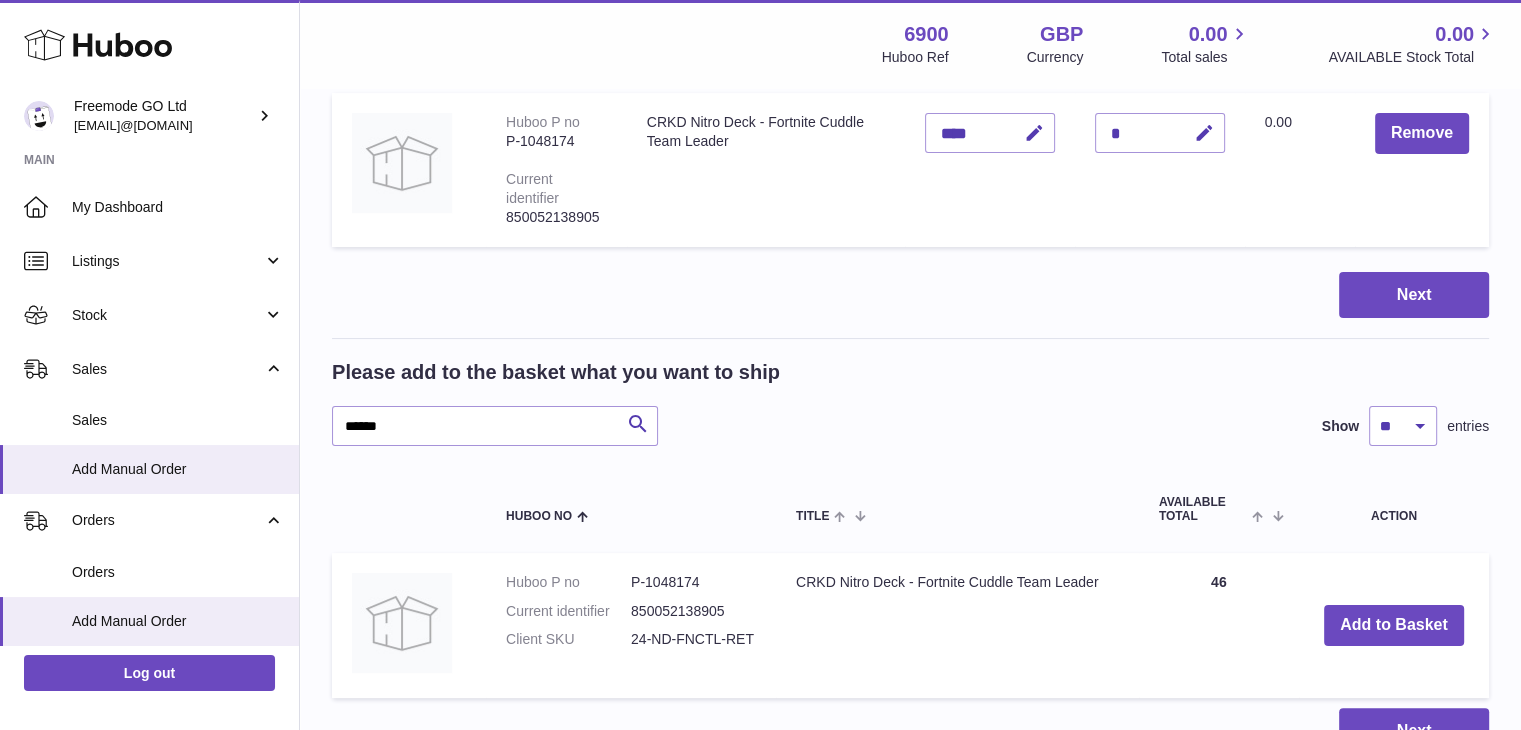 scroll, scrollTop: 0, scrollLeft: 0, axis: both 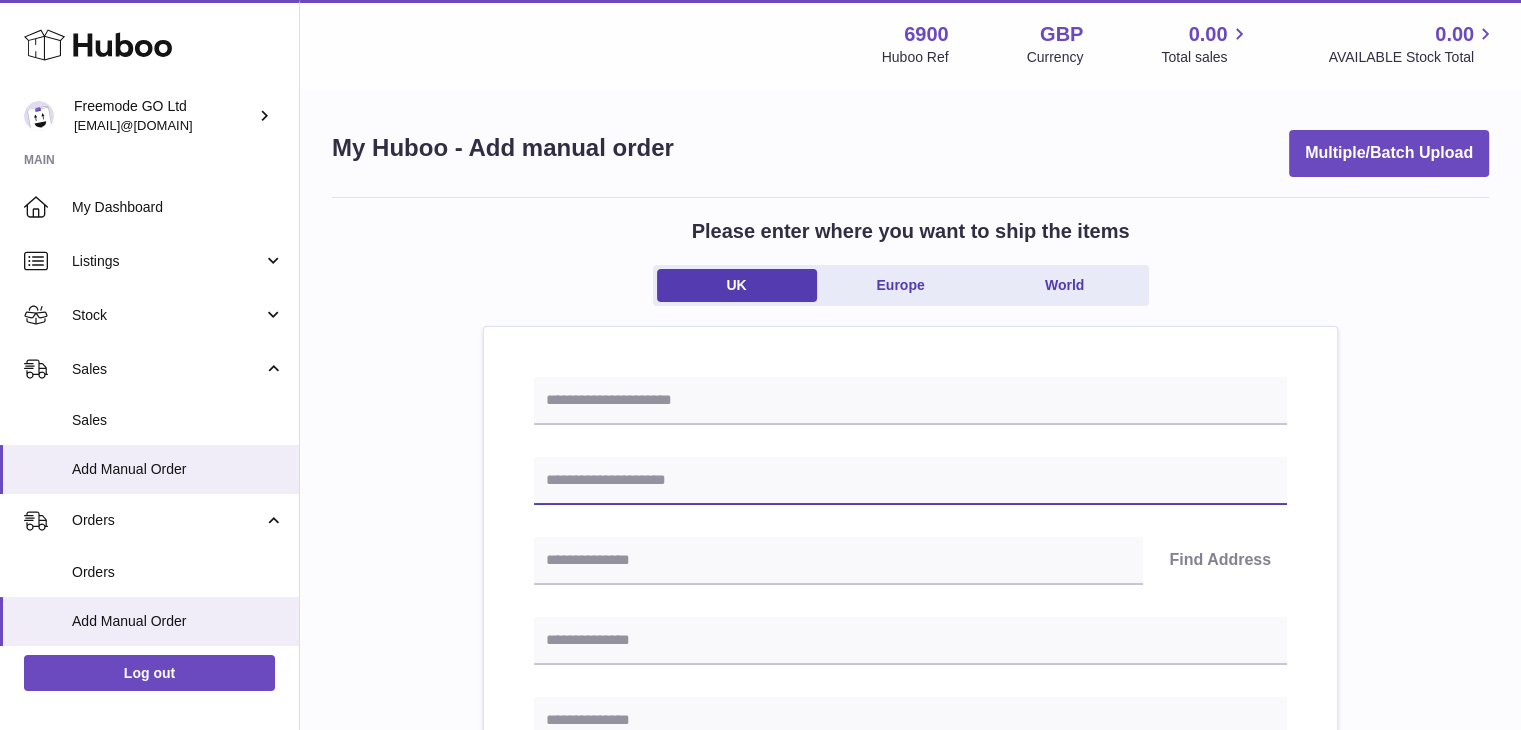 click at bounding box center (910, 481) 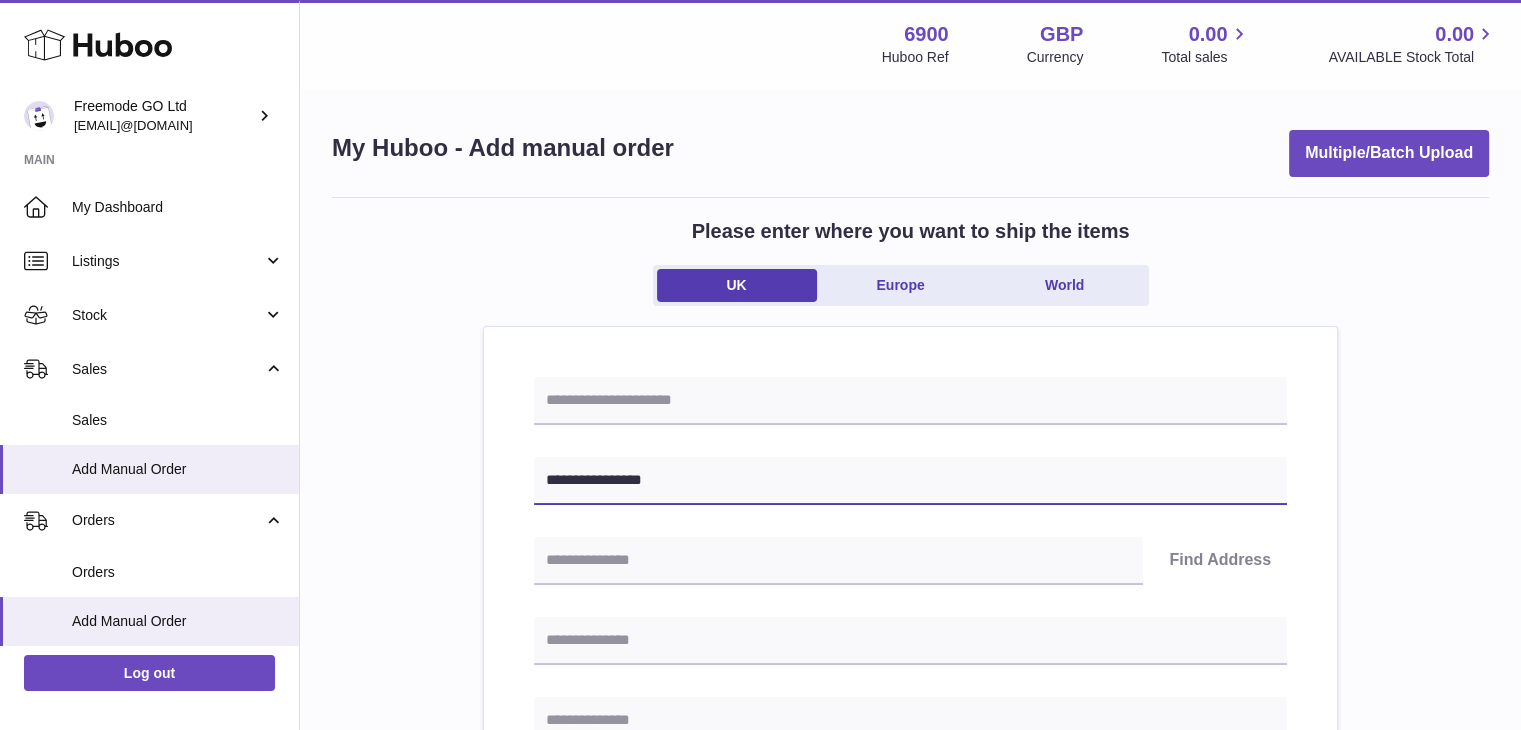type on "**********" 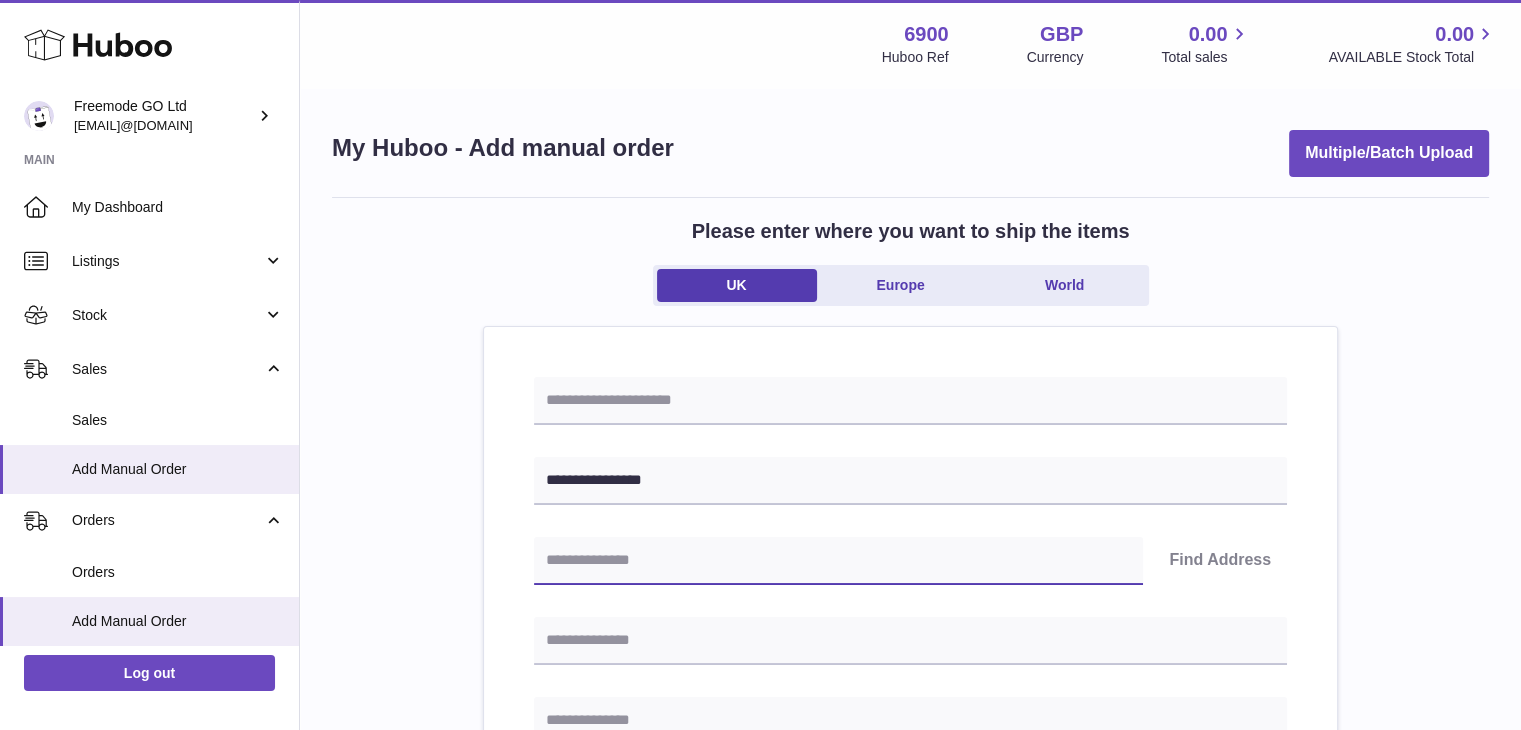 click at bounding box center [838, 561] 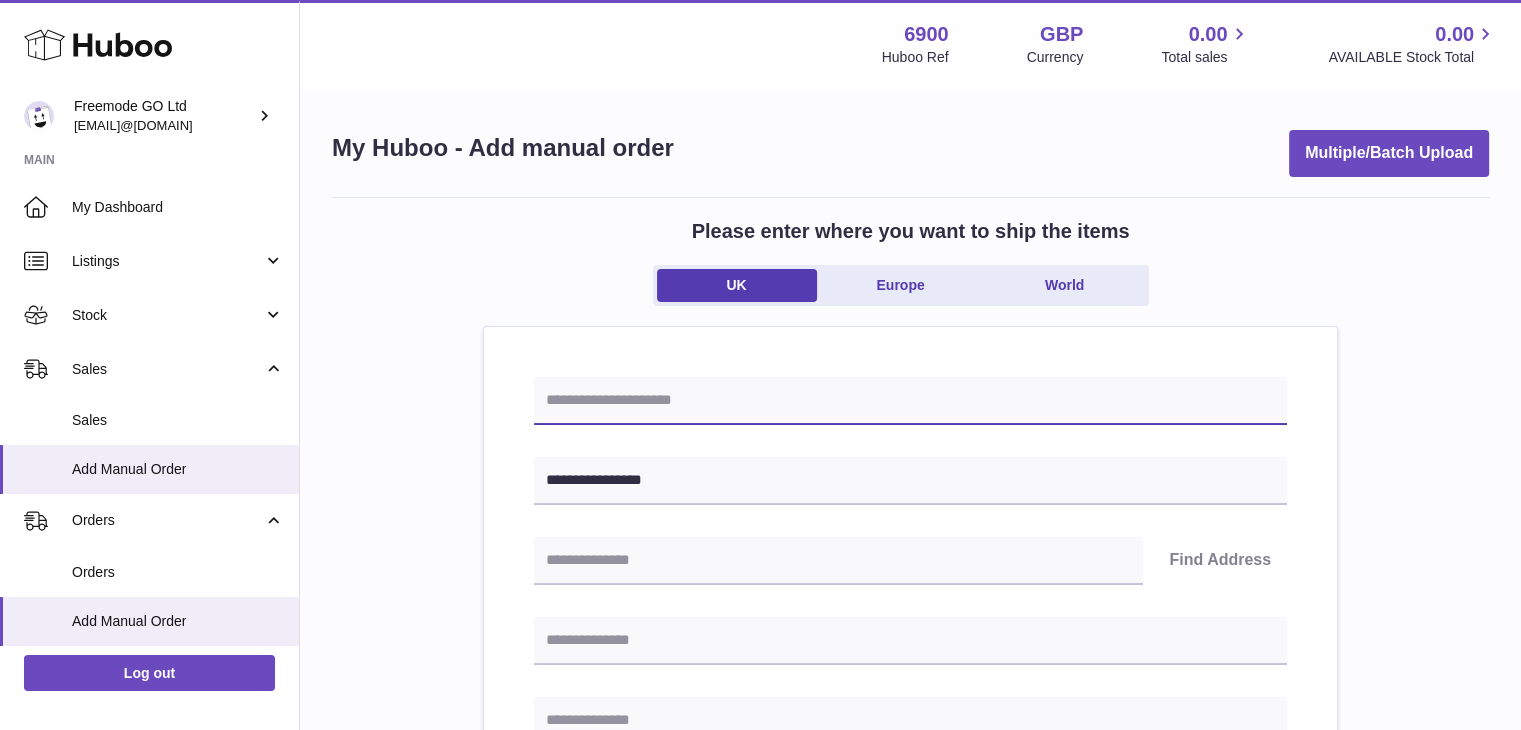 click at bounding box center (910, 401) 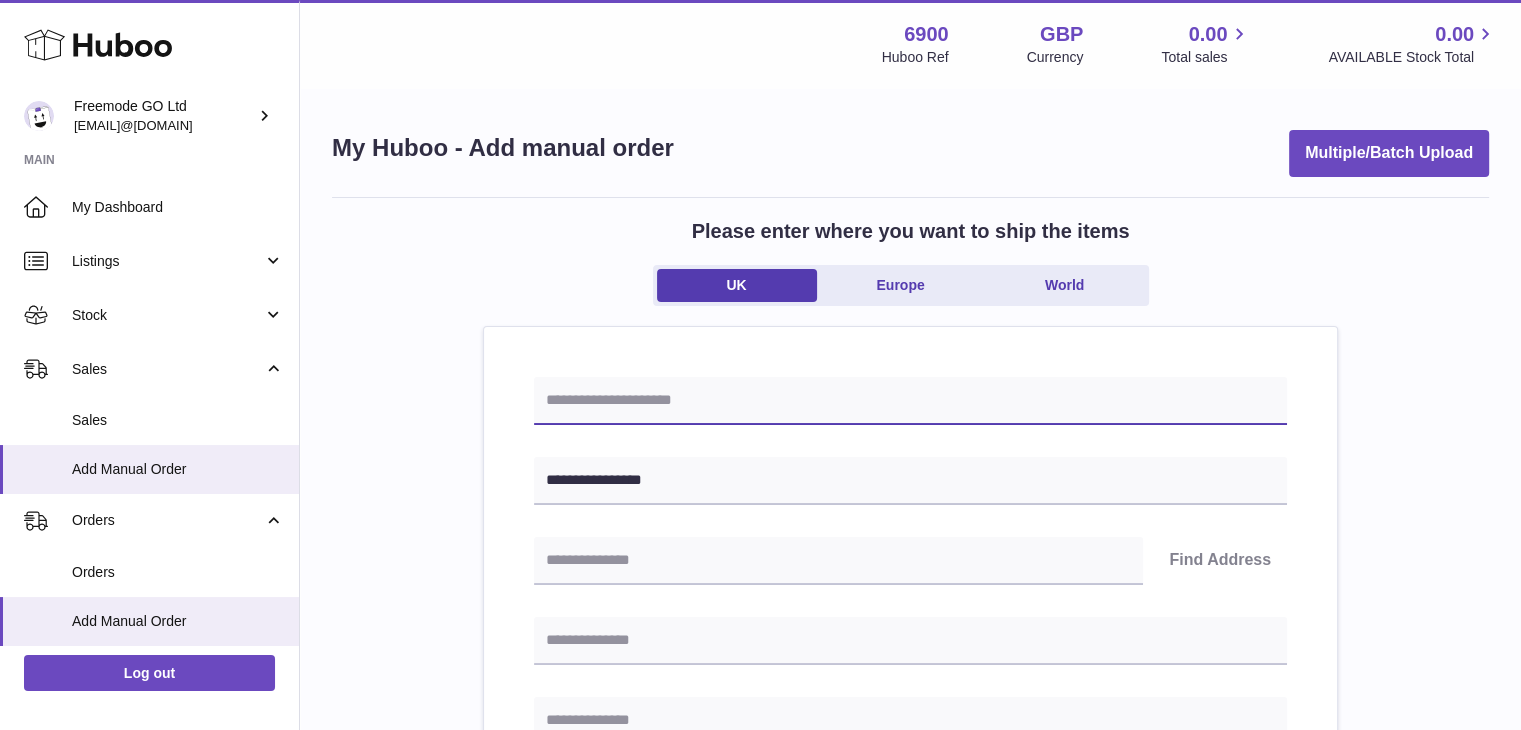 paste on "*********" 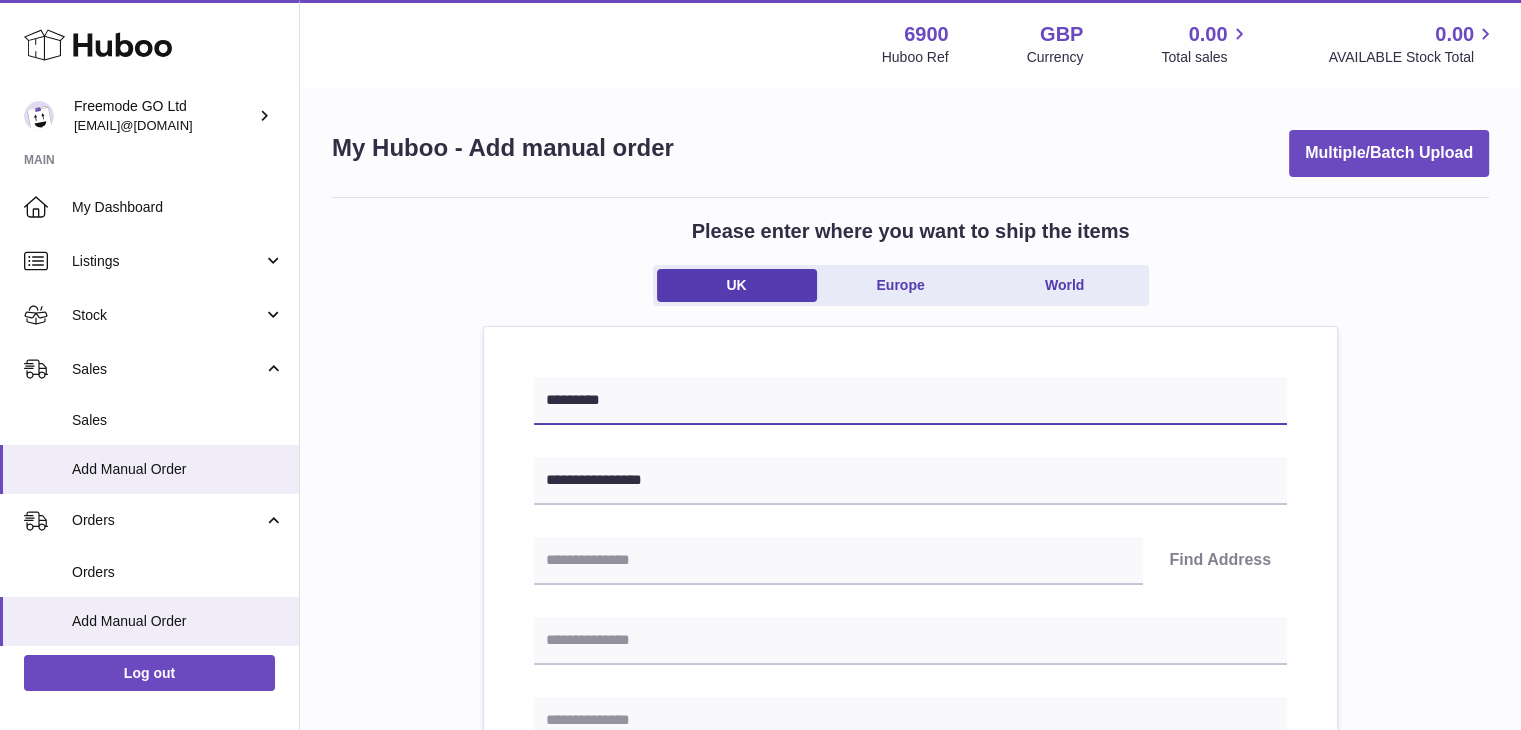 type on "*********" 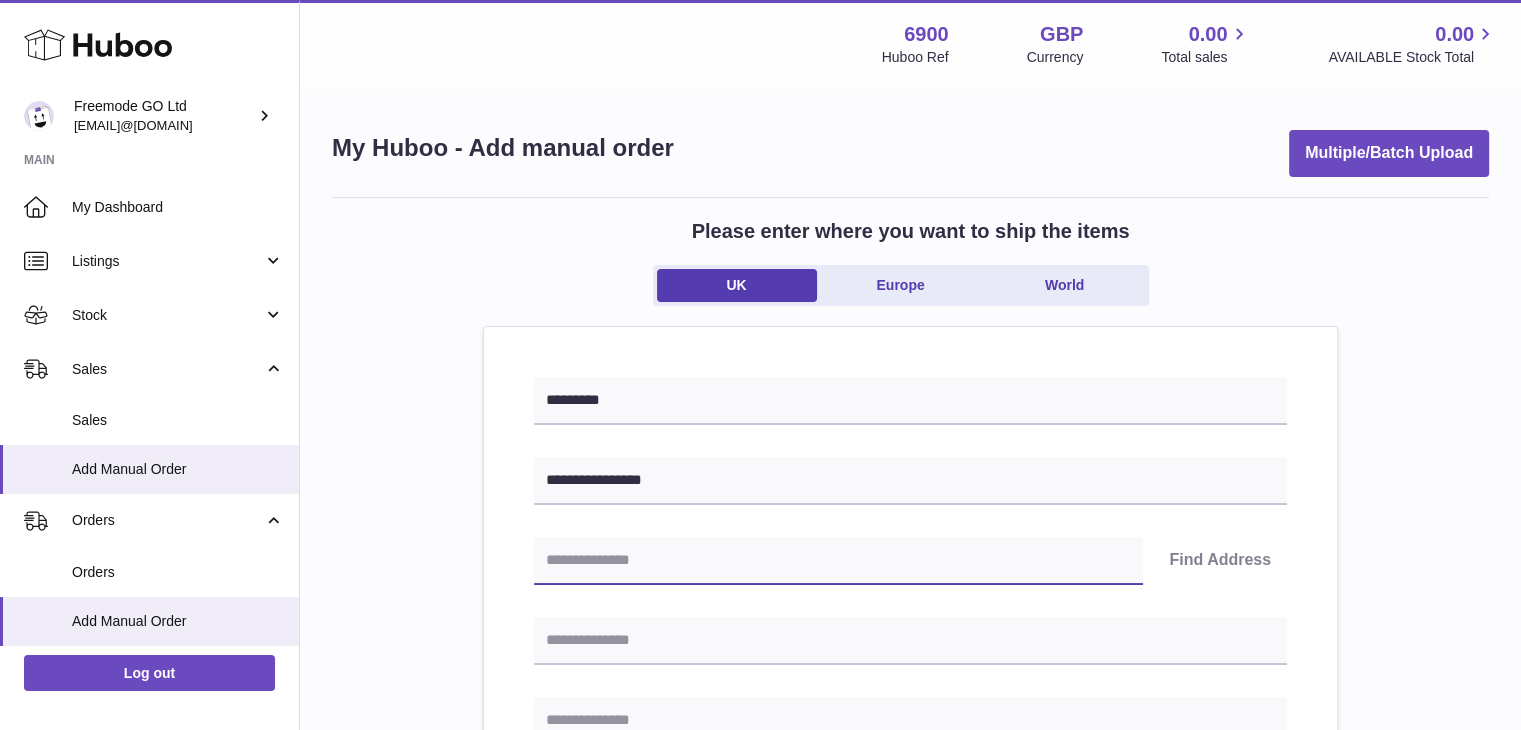 click at bounding box center [838, 561] 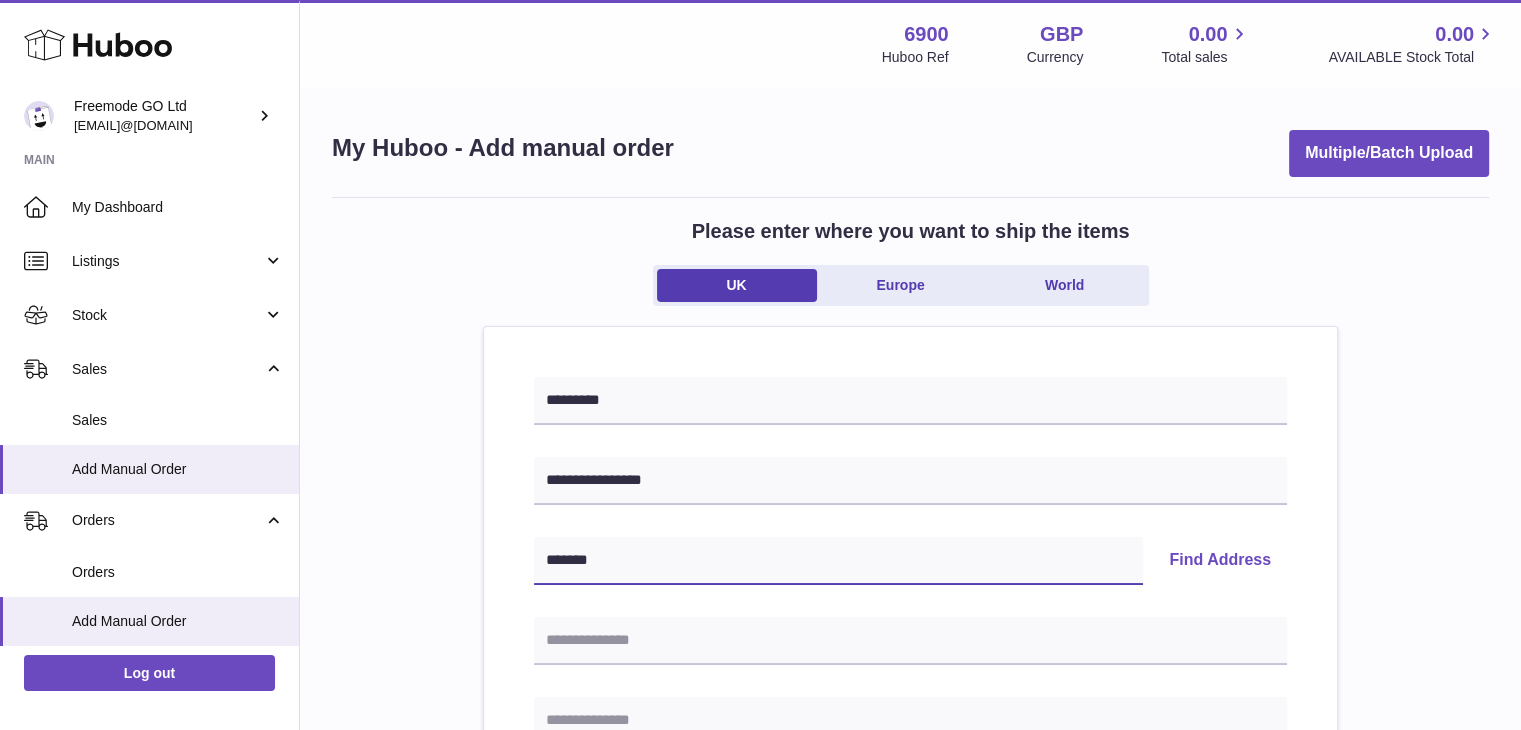 type on "*******" 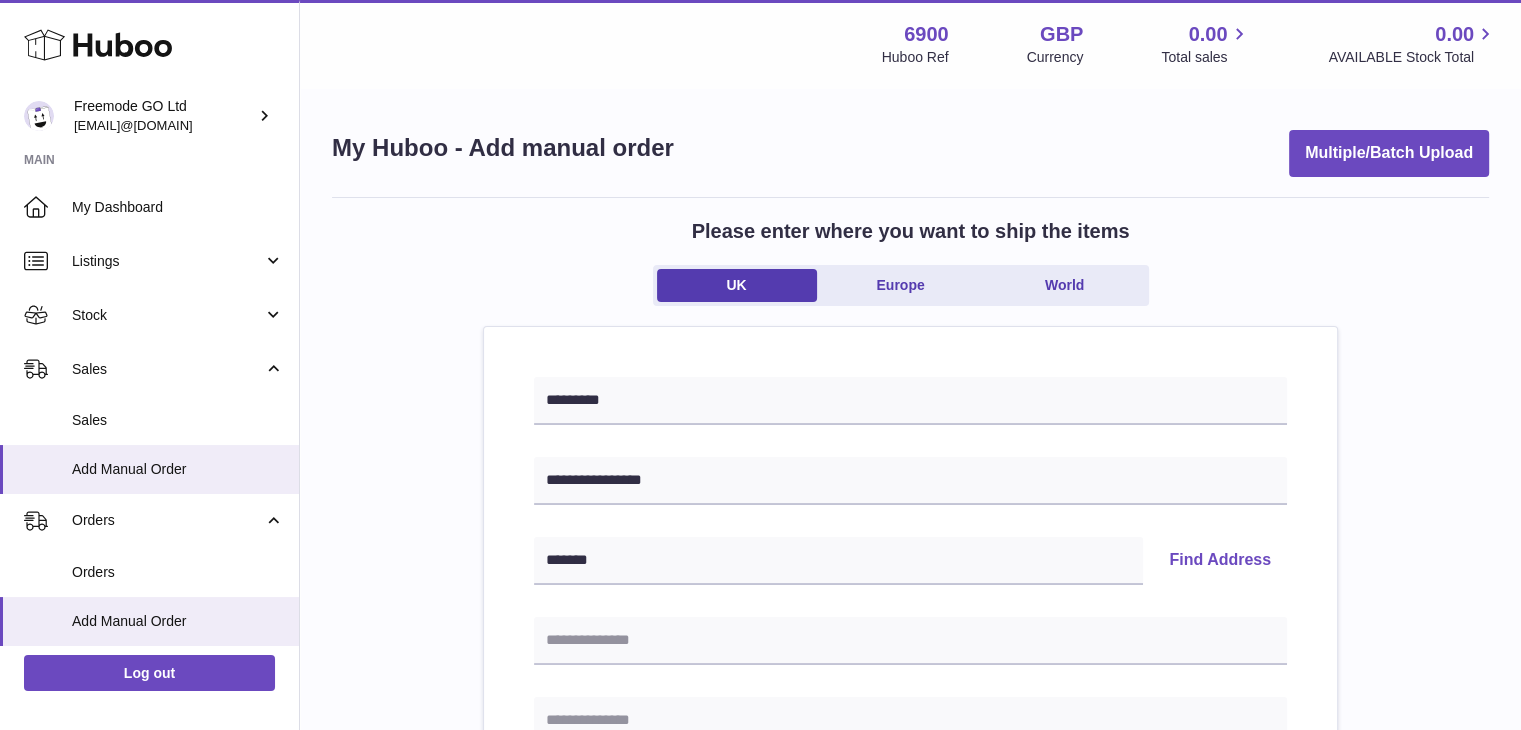drag, startPoint x: 1190, startPoint y: 563, endPoint x: 961, endPoint y: 621, distance: 236.23082 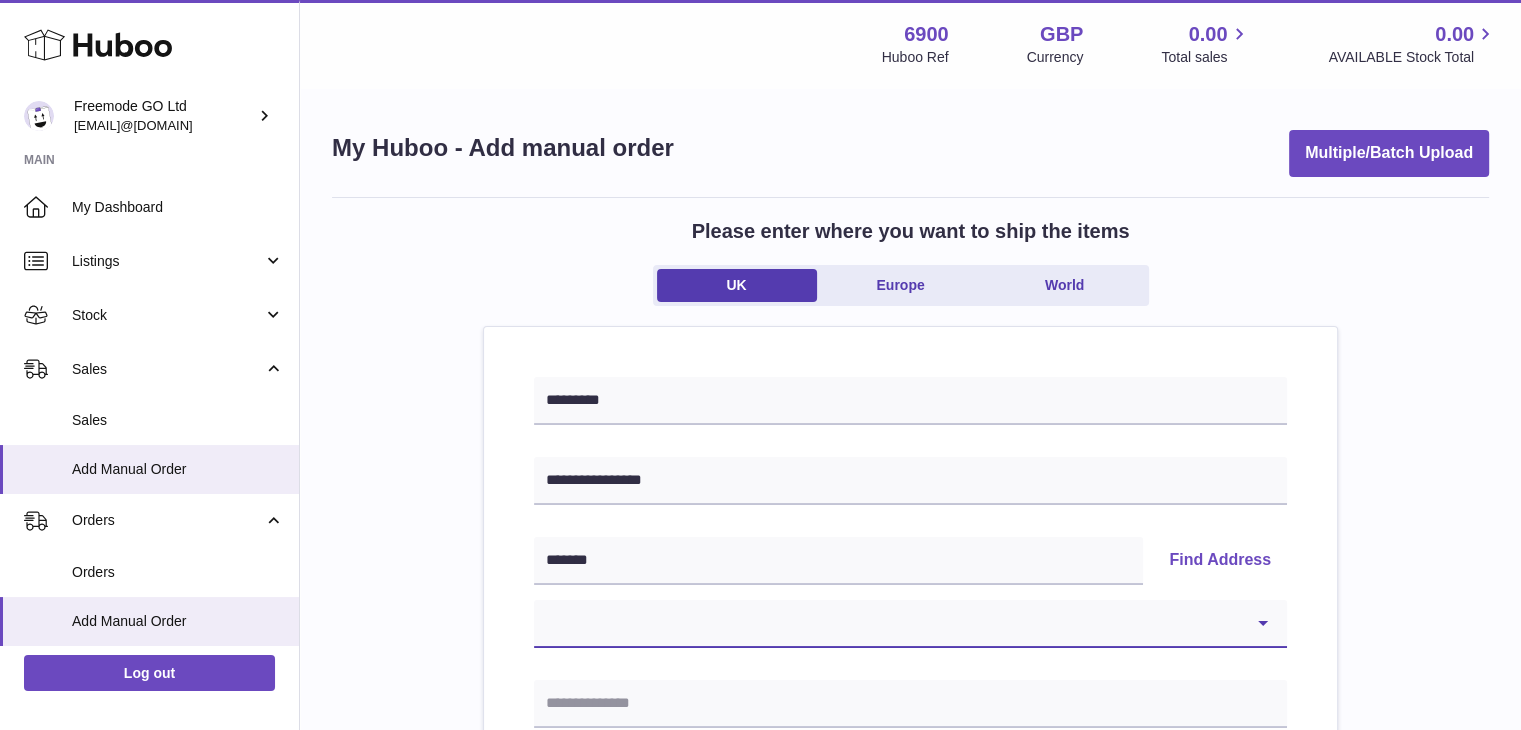 click on "**********" at bounding box center (910, 624) 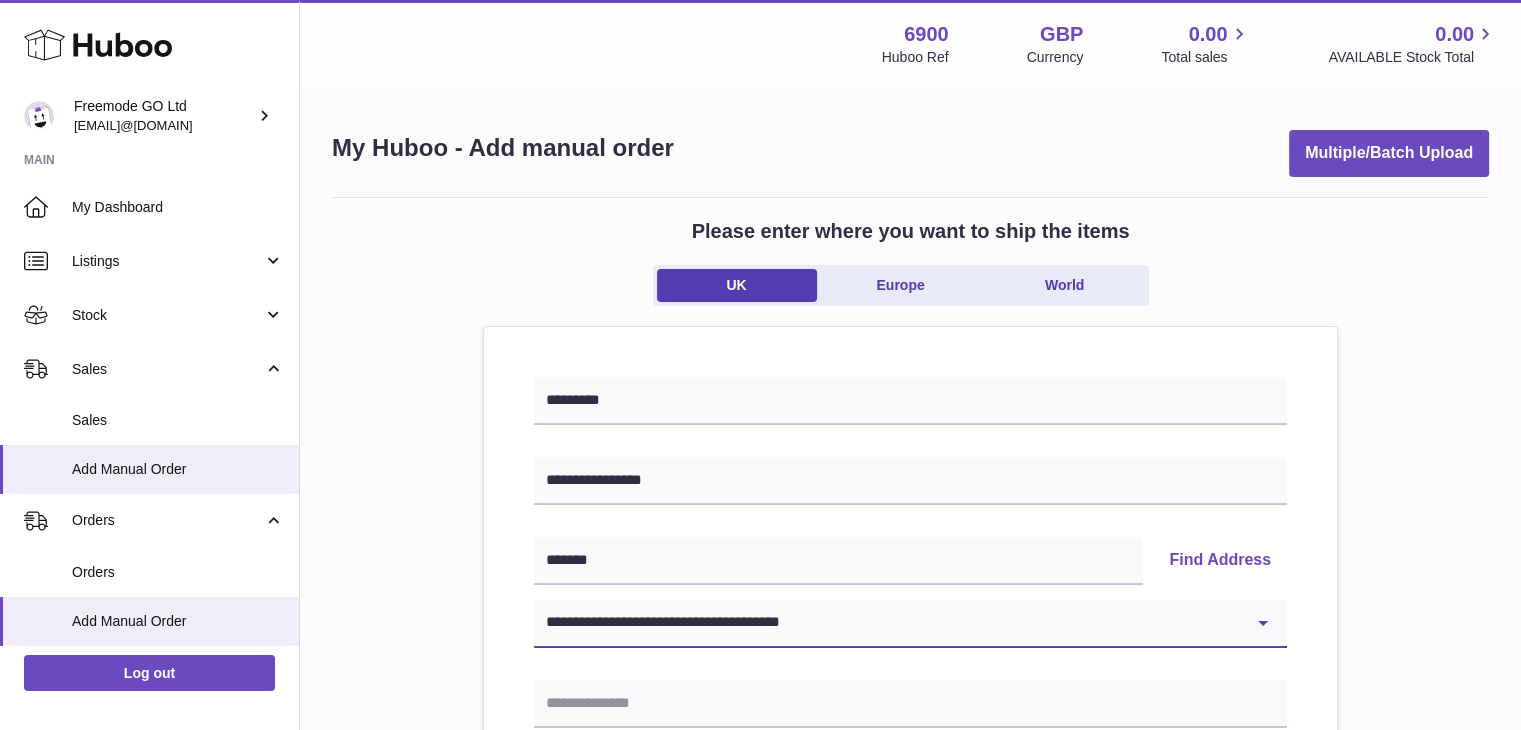 click on "**********" at bounding box center (910, 624) 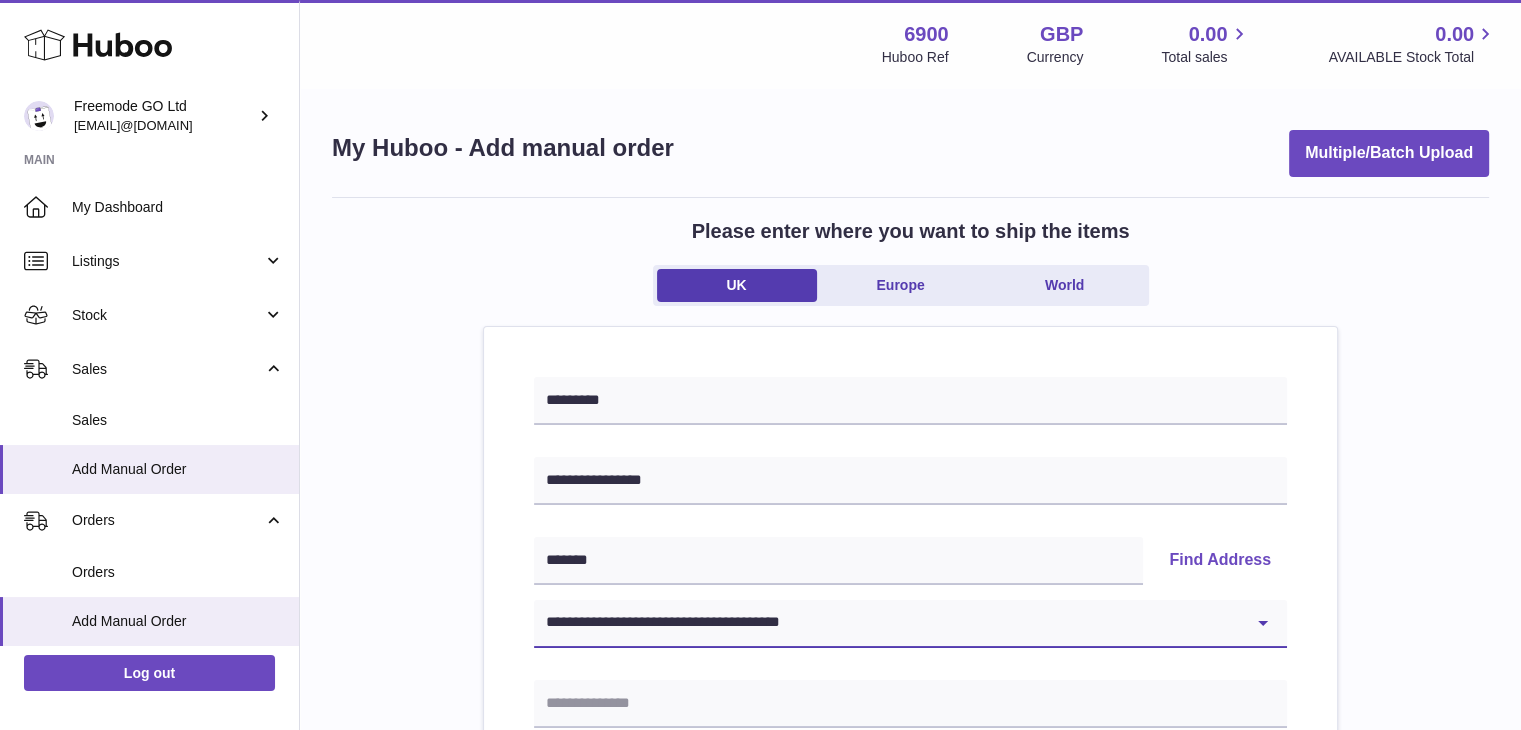 type on "*******" 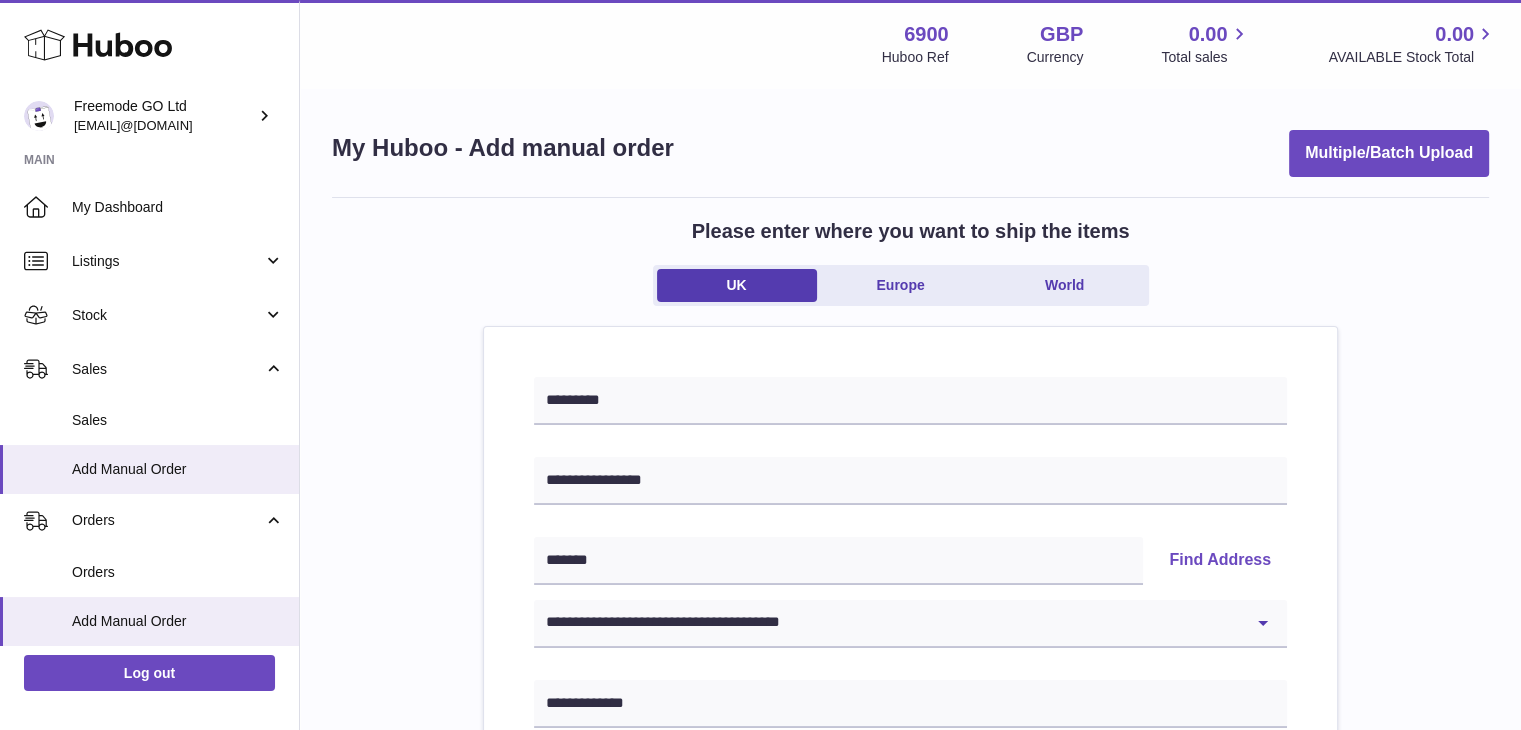 click on "**********" at bounding box center (910, 925) 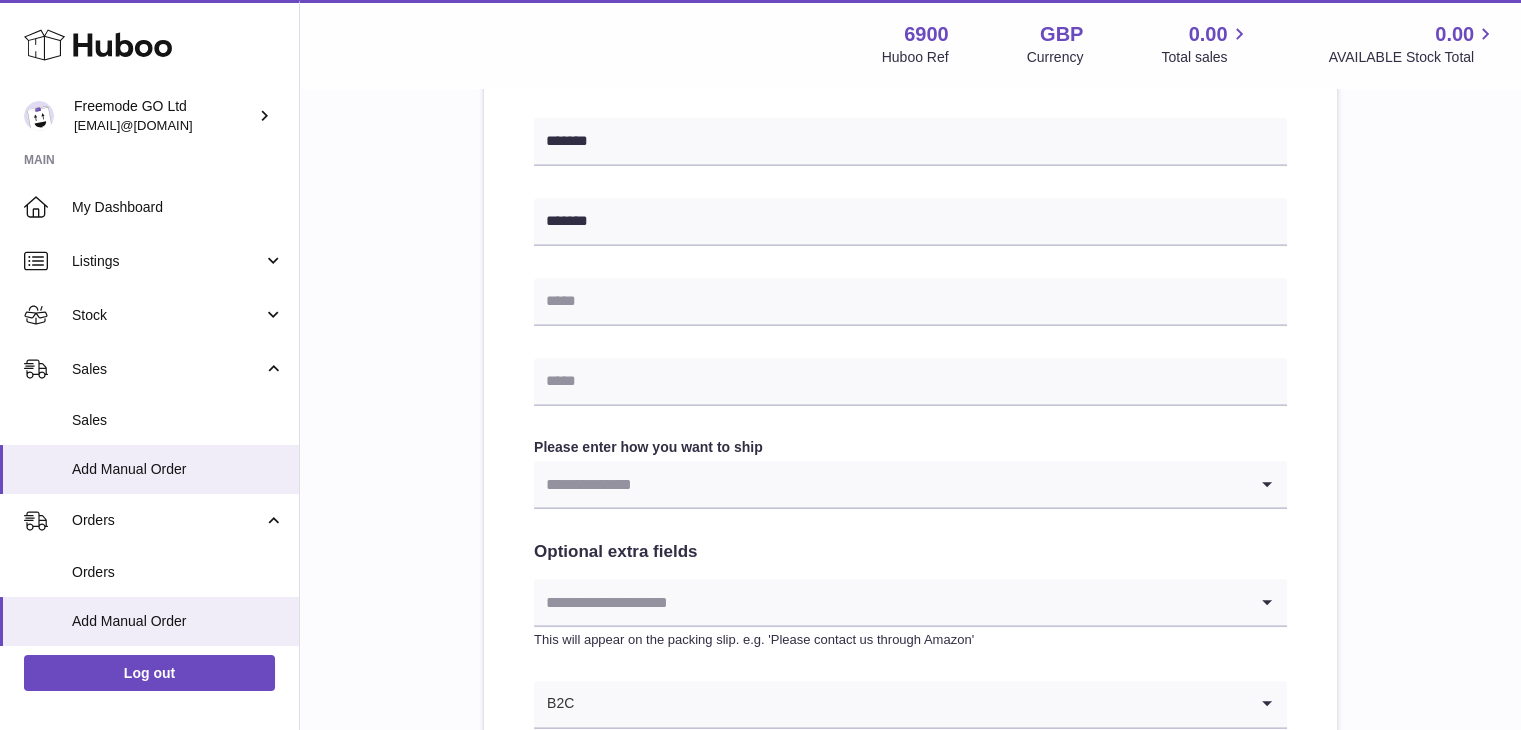 scroll, scrollTop: 812, scrollLeft: 0, axis: vertical 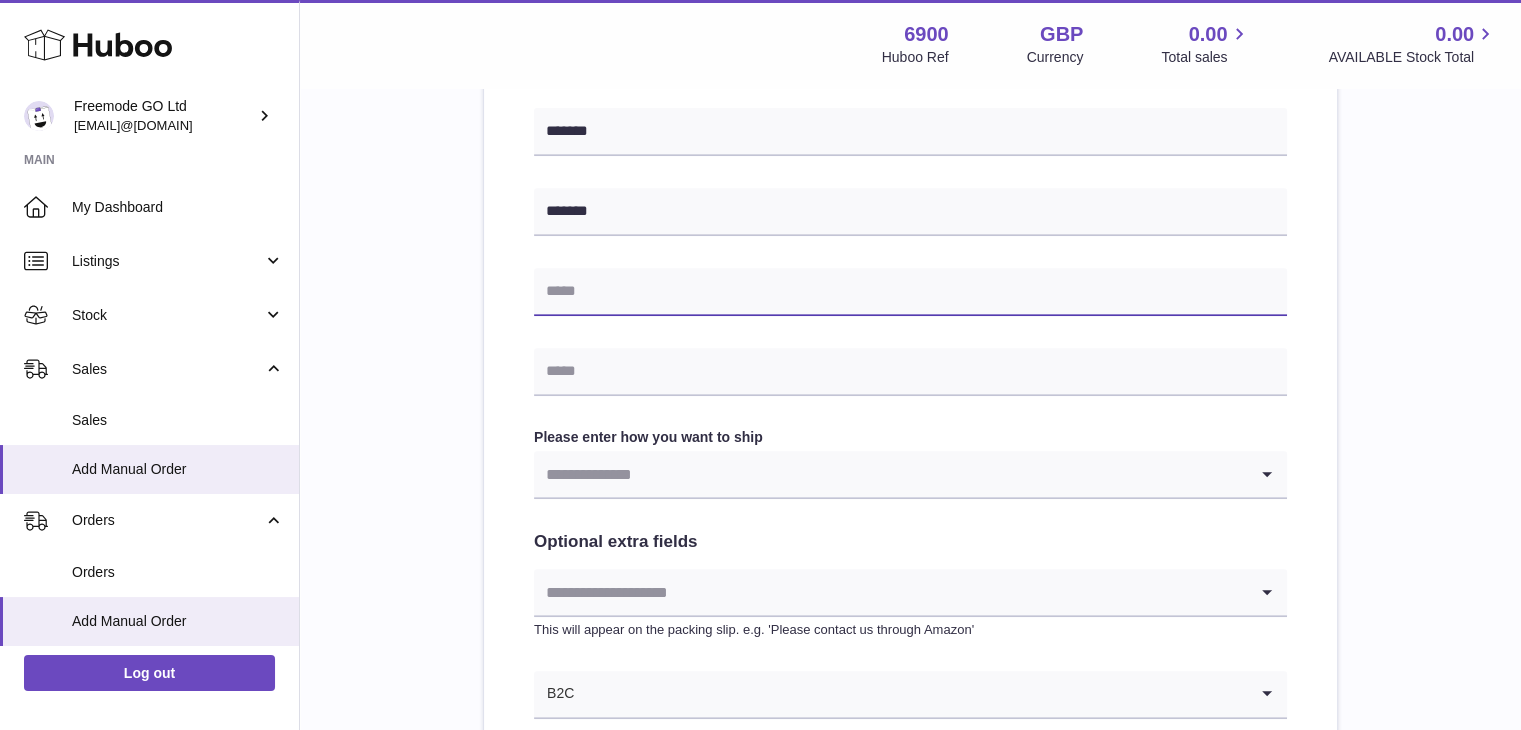 click at bounding box center (910, 292) 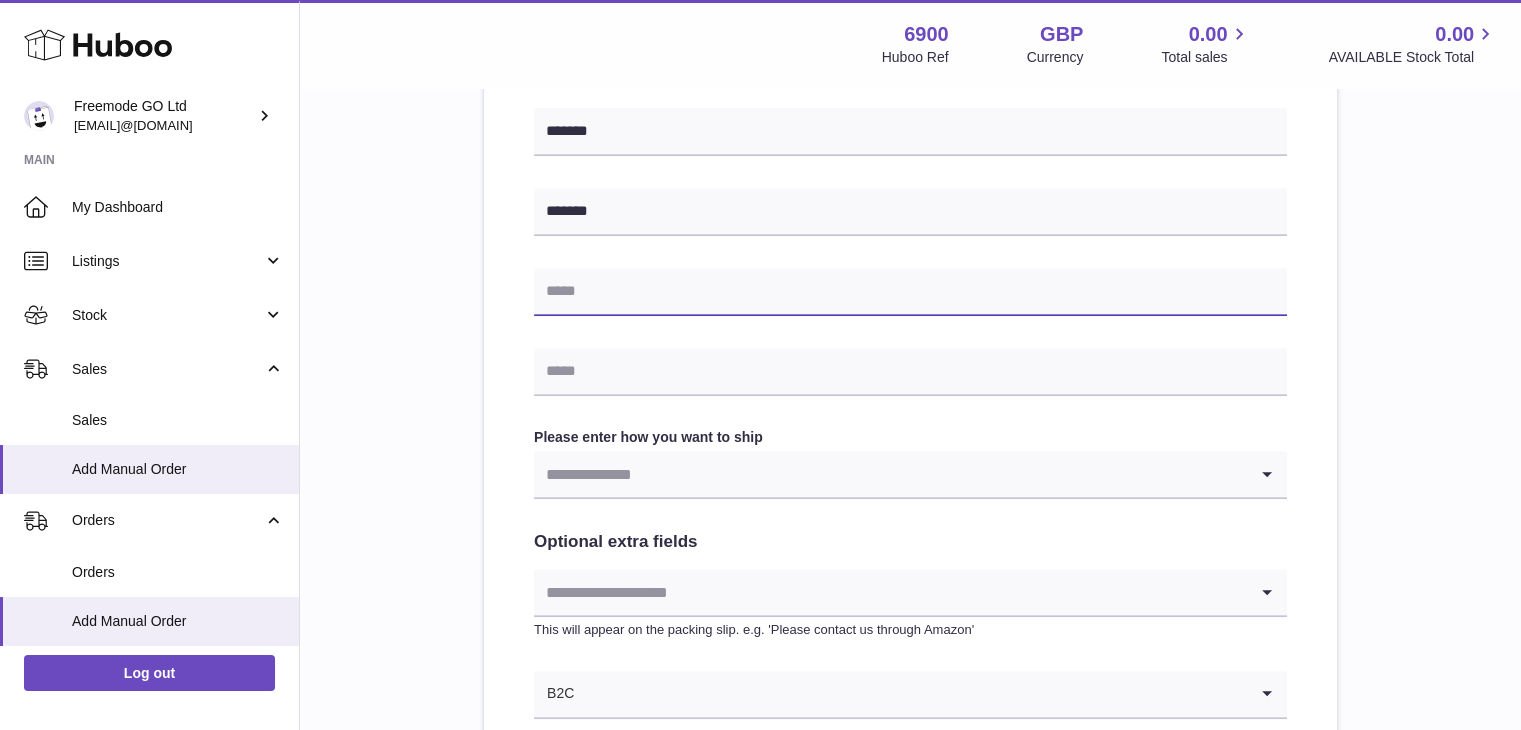 paste on "**********" 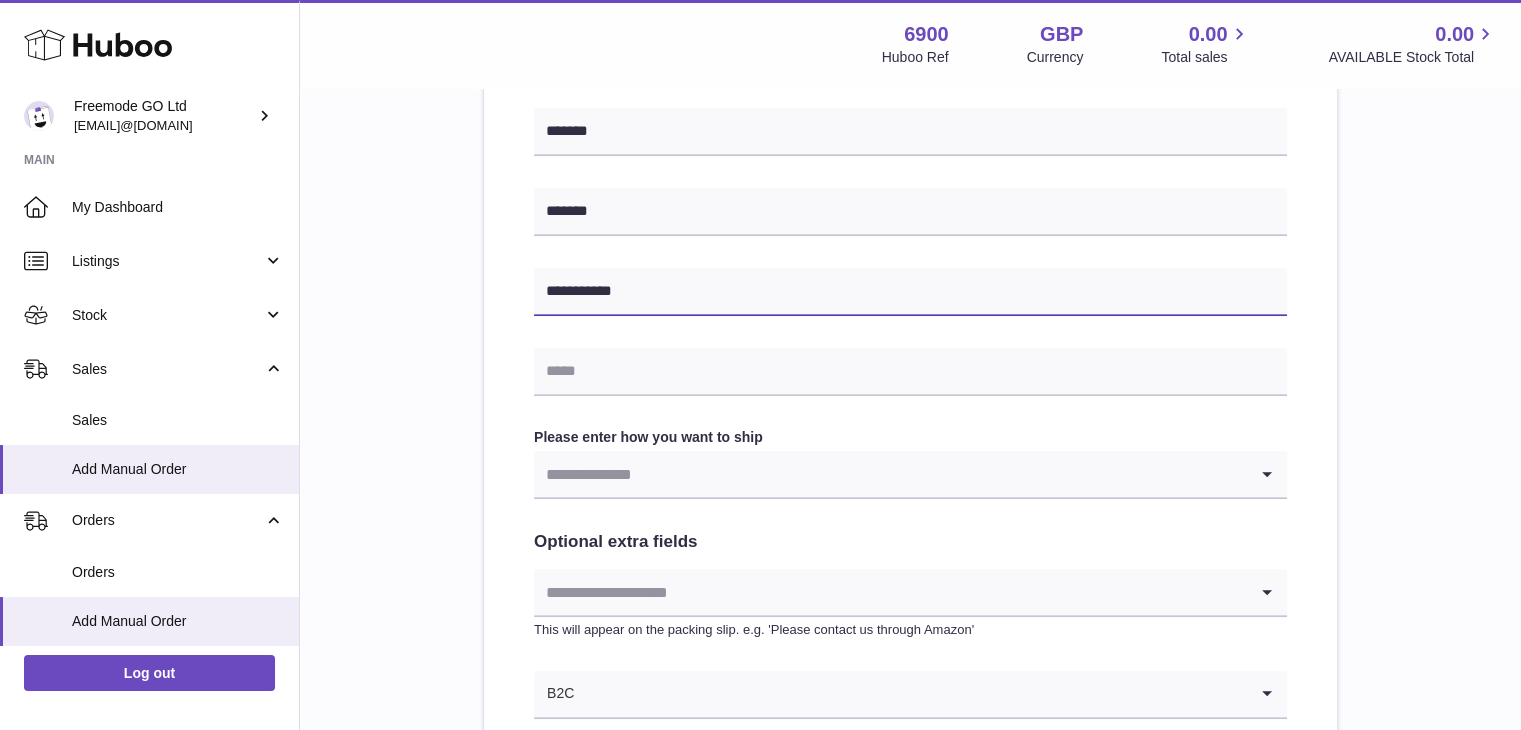 type on "**********" 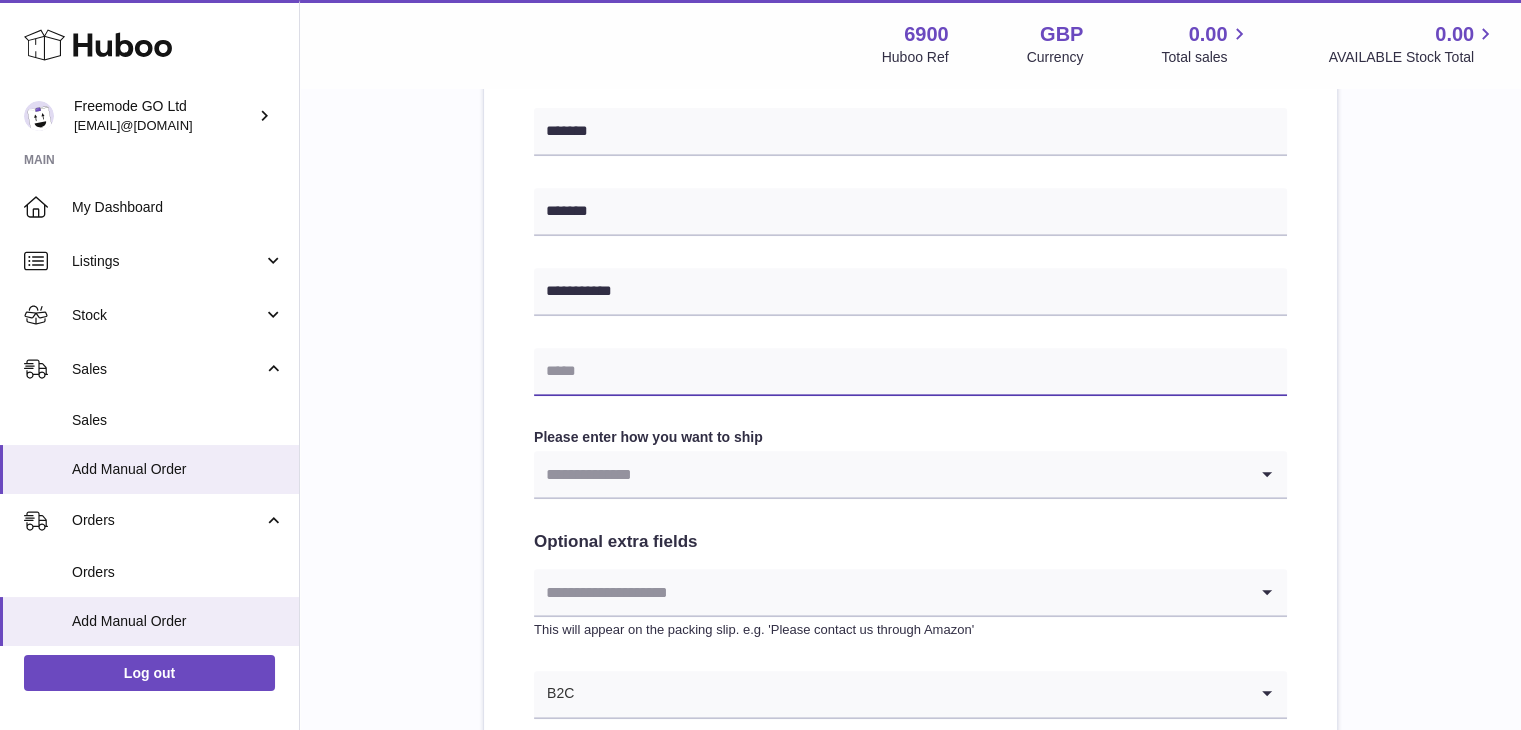 click at bounding box center (910, 372) 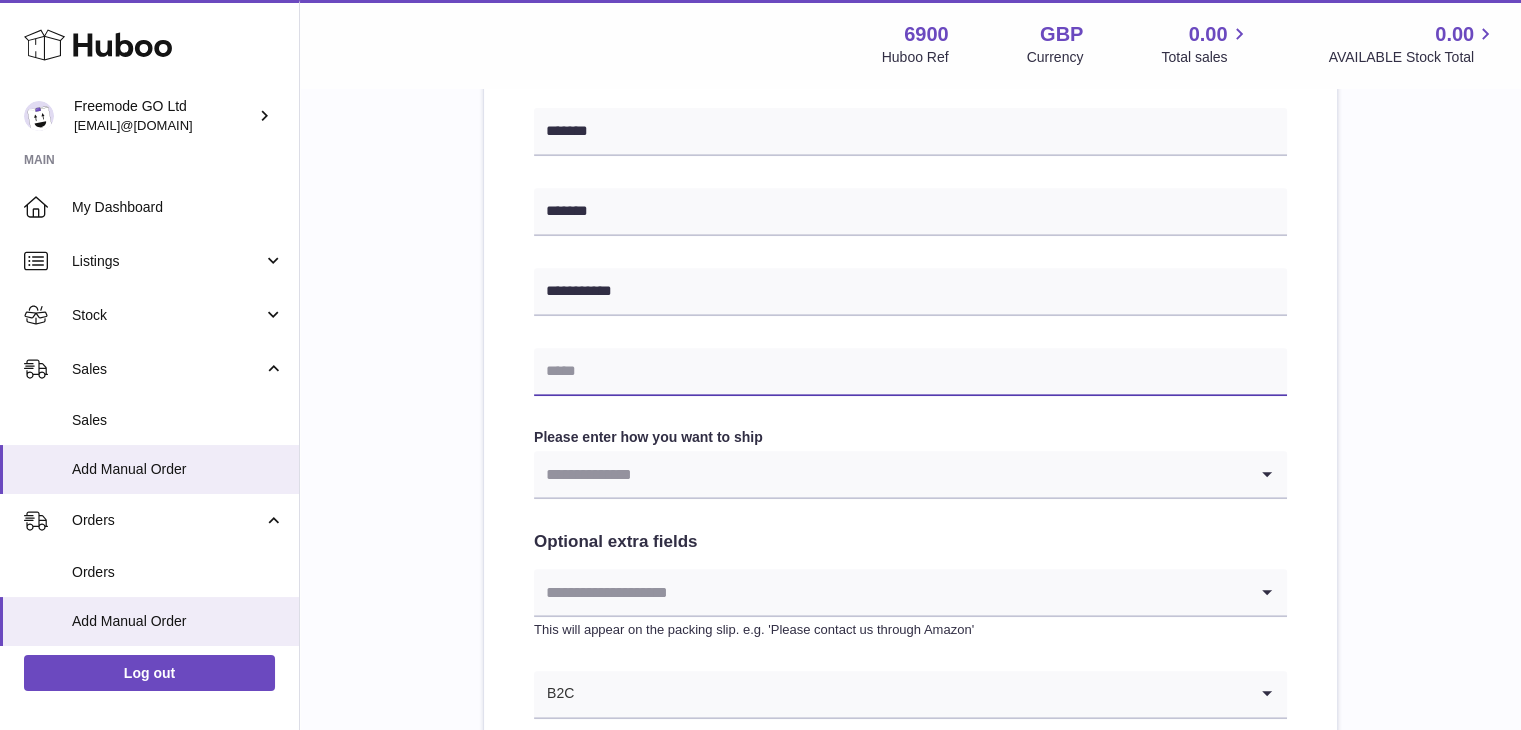 paste on "**********" 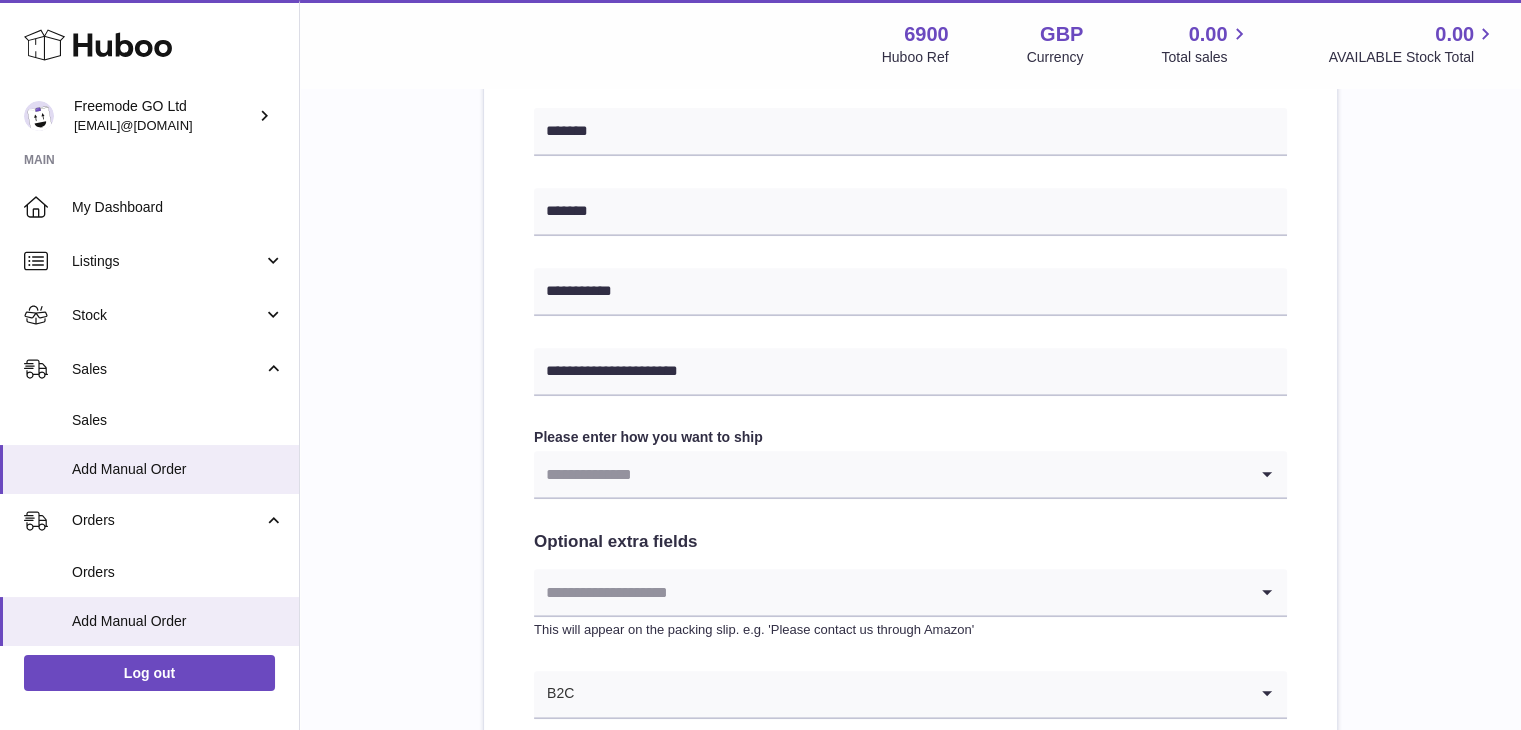 click at bounding box center [890, 474] 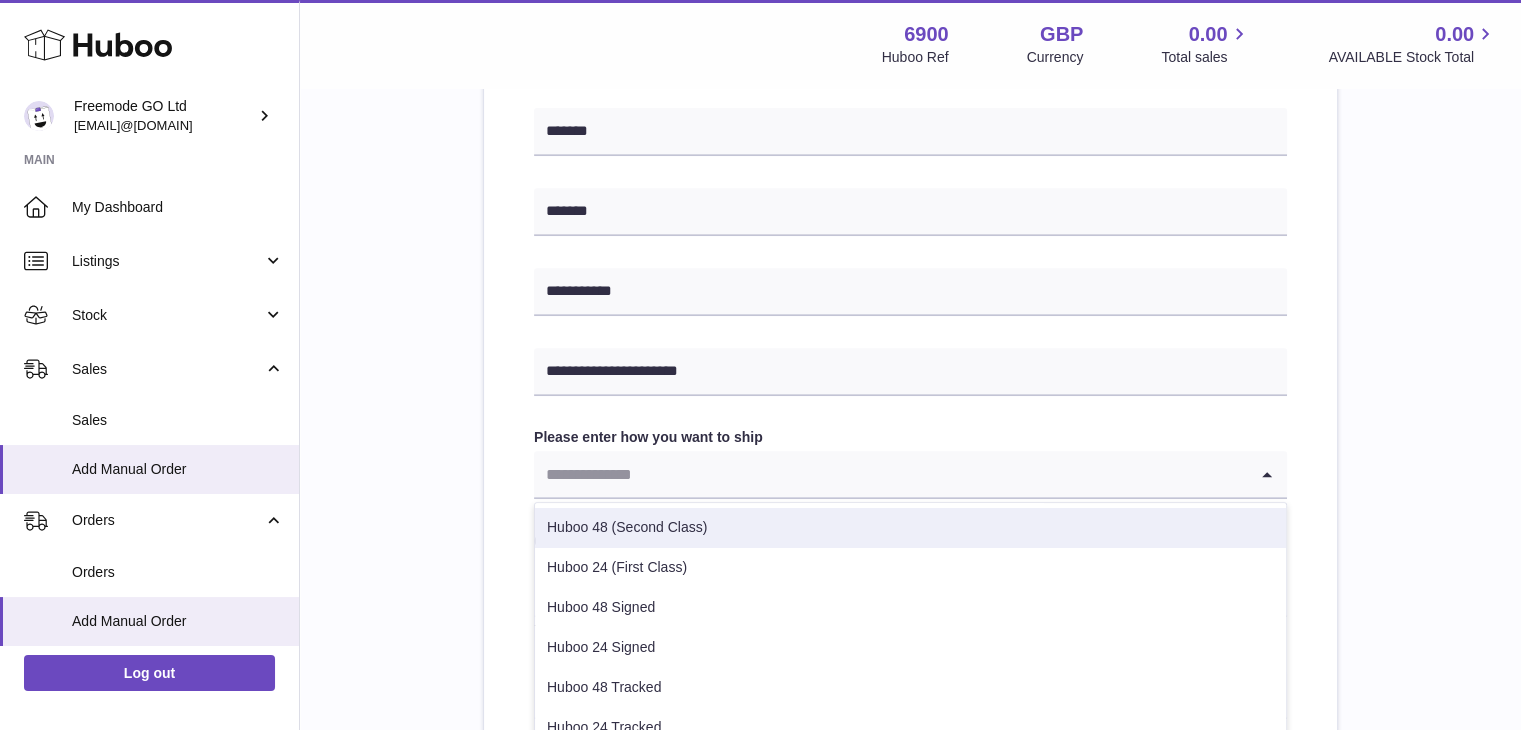 click on "Huboo 48 (Second Class)" at bounding box center (910, 528) 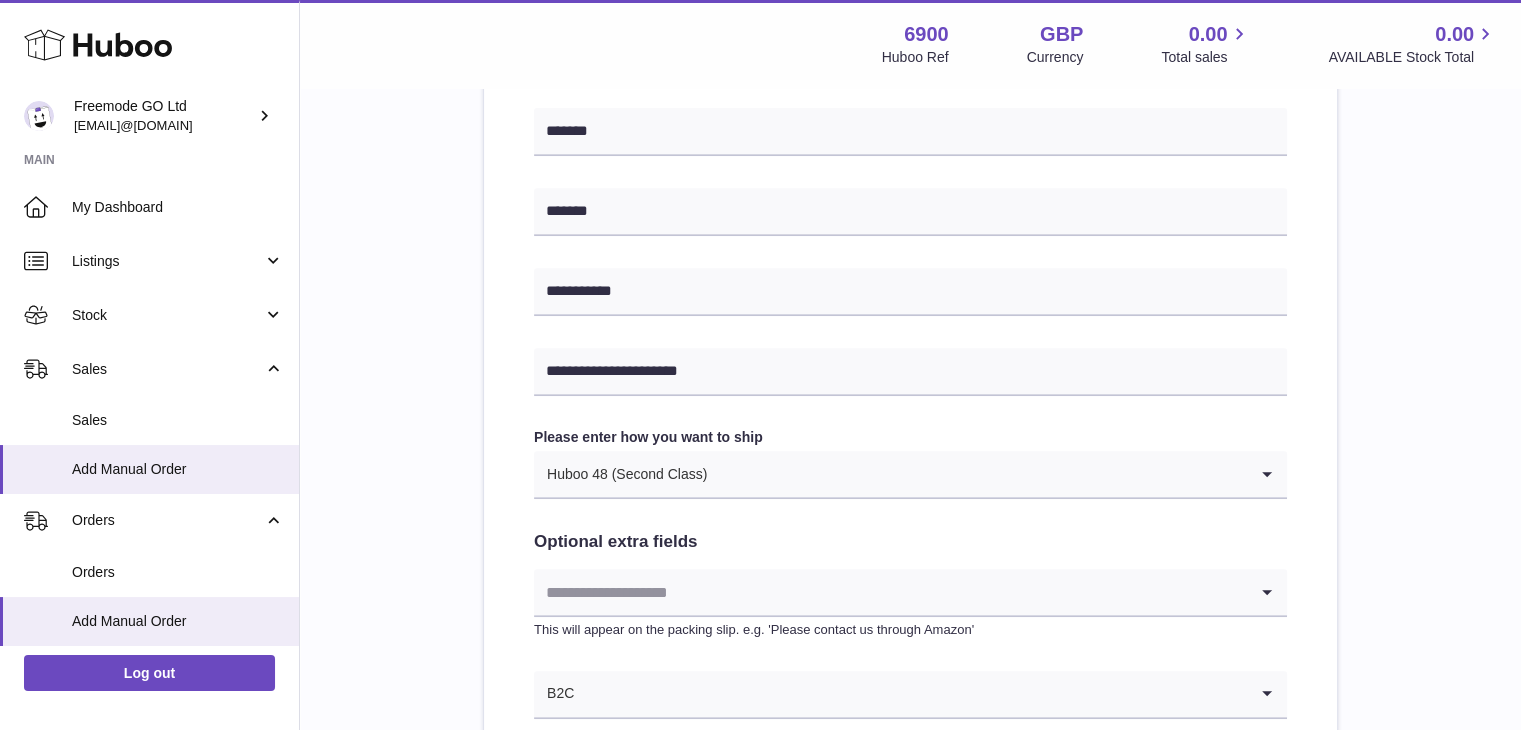 scroll, scrollTop: 1080, scrollLeft: 0, axis: vertical 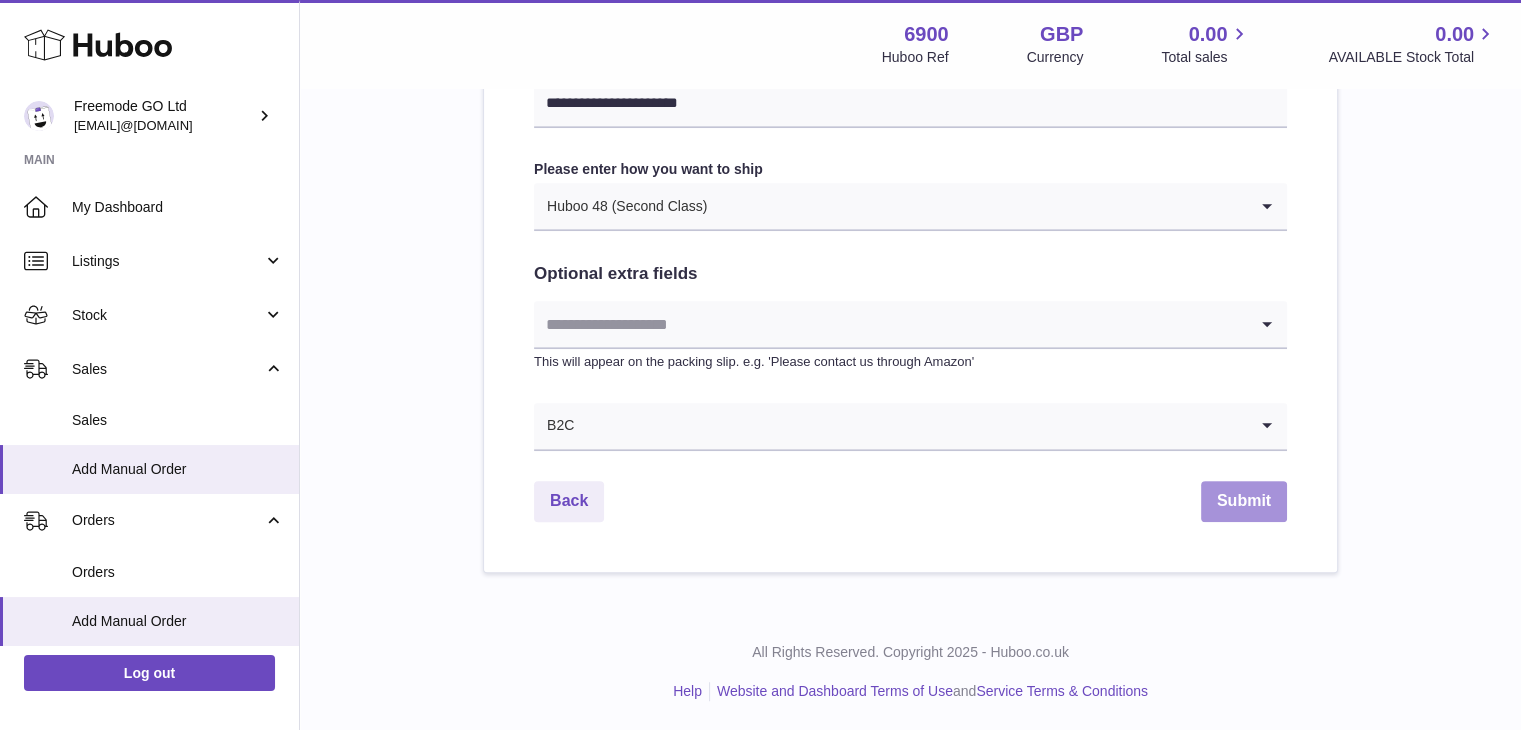 click on "Submit" at bounding box center (1244, 501) 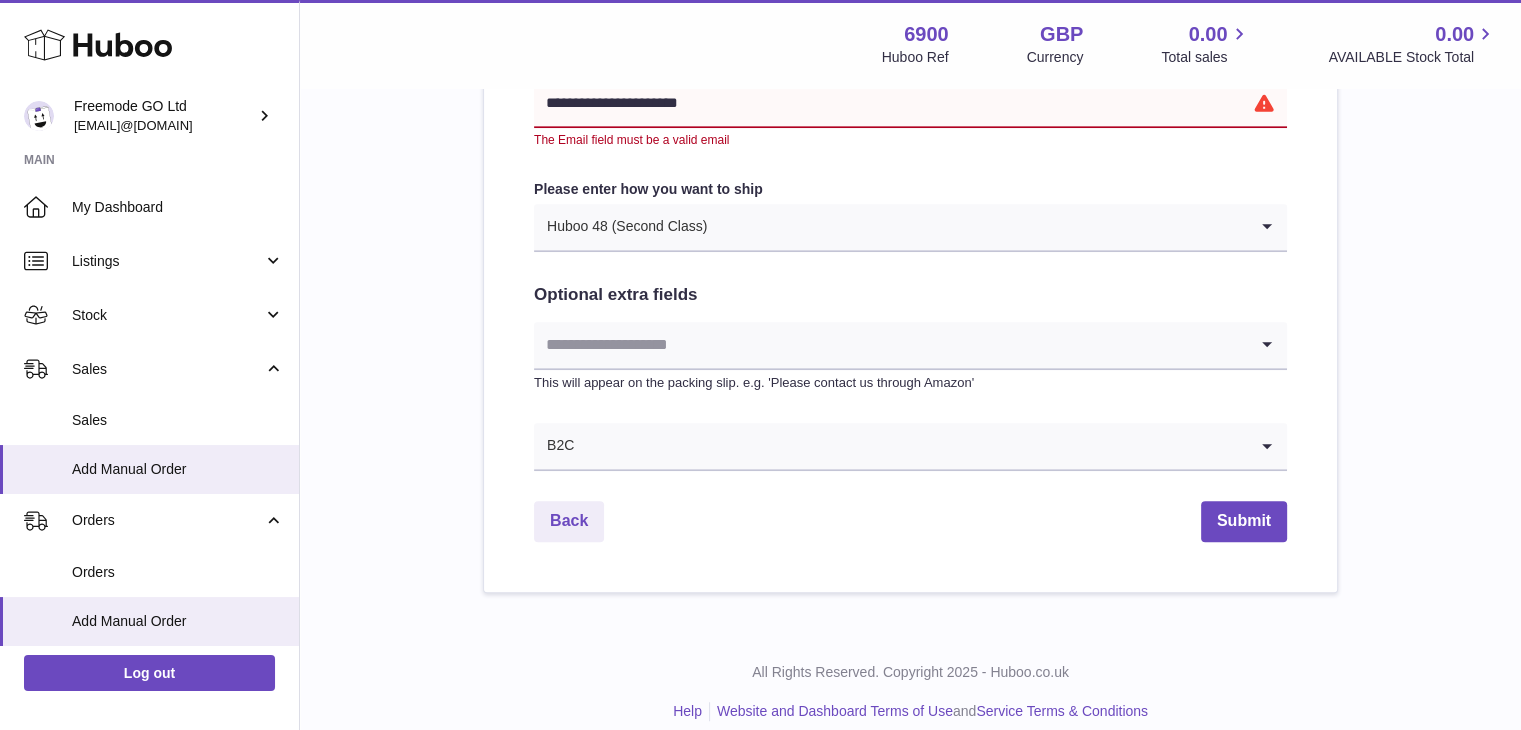 click on "**********" at bounding box center [910, 104] 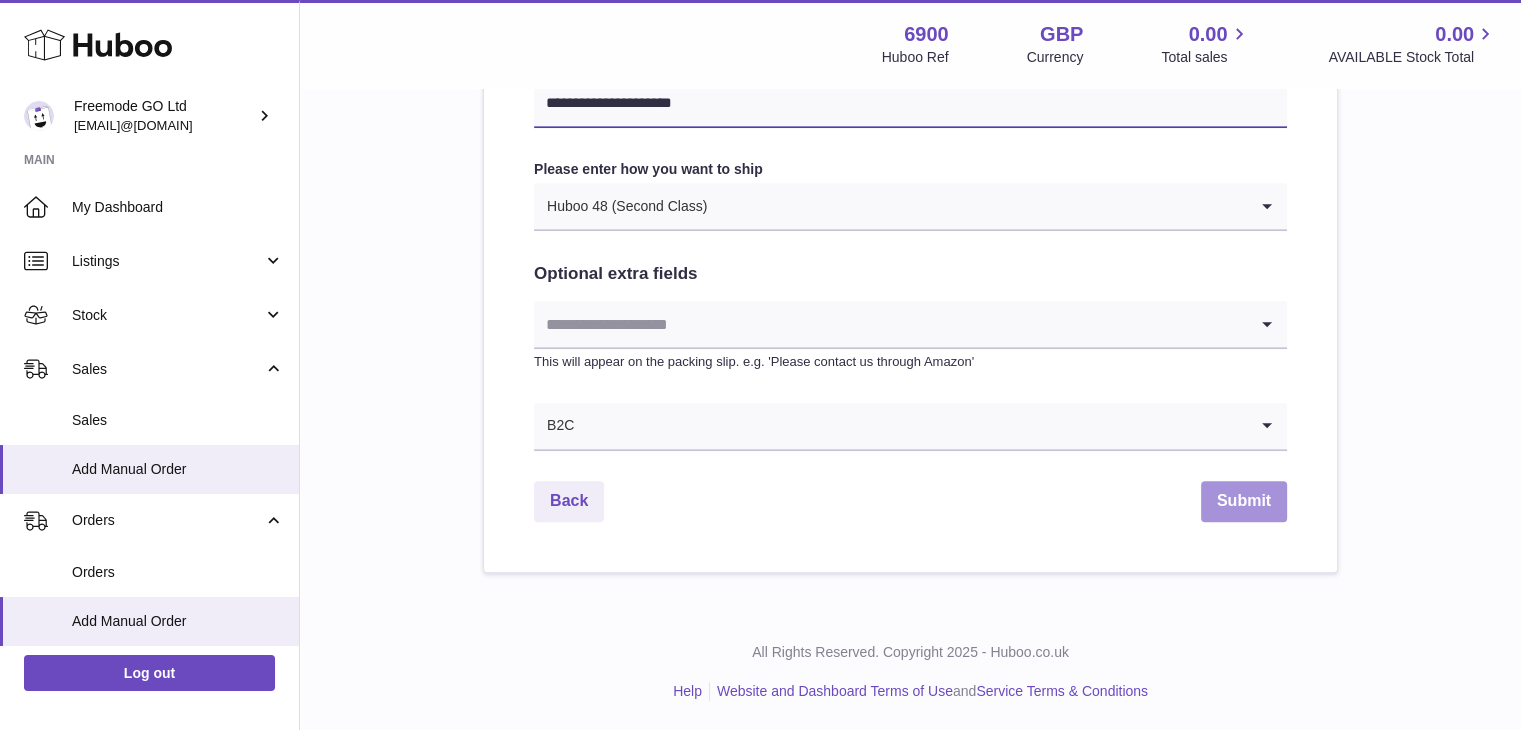 type on "**********" 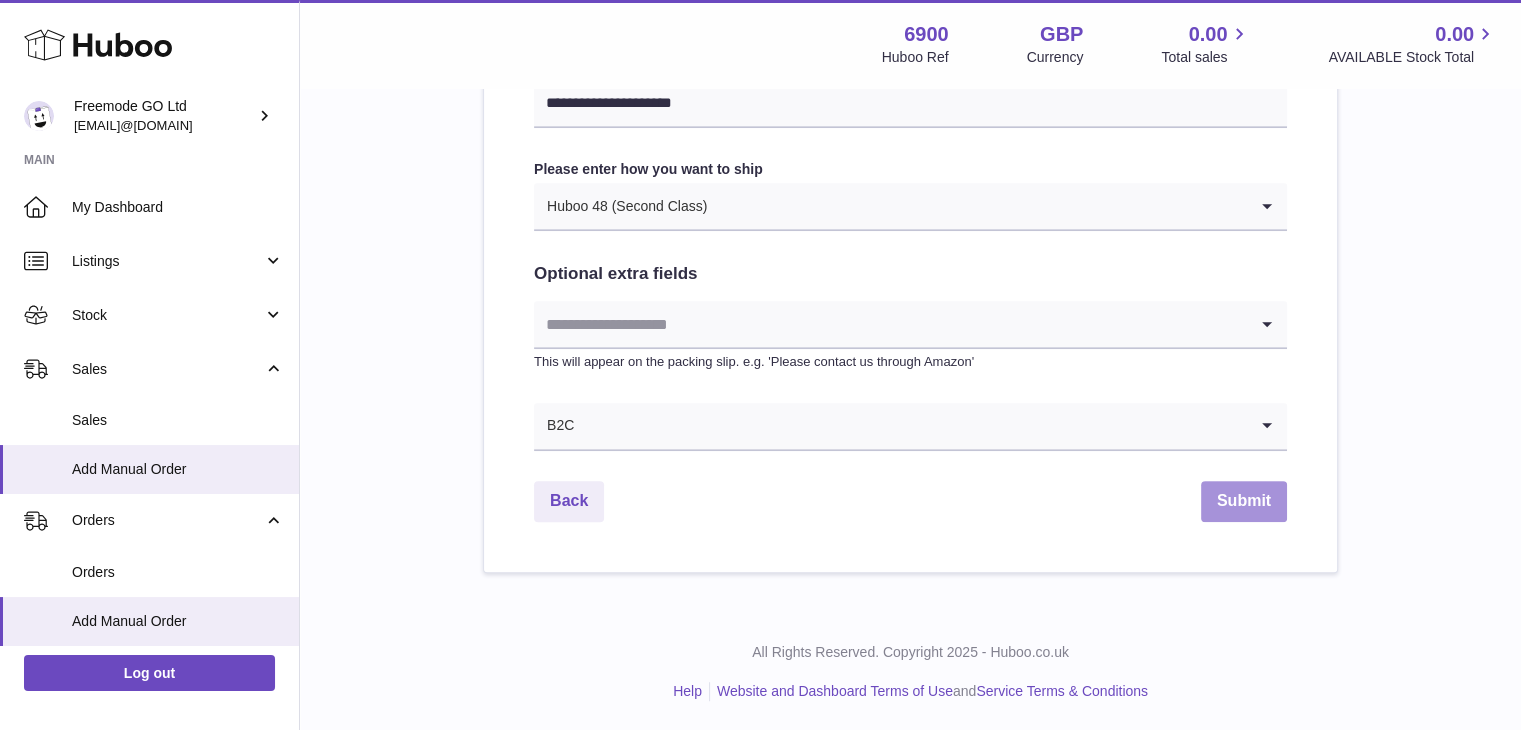 click on "Submit" at bounding box center (1244, 501) 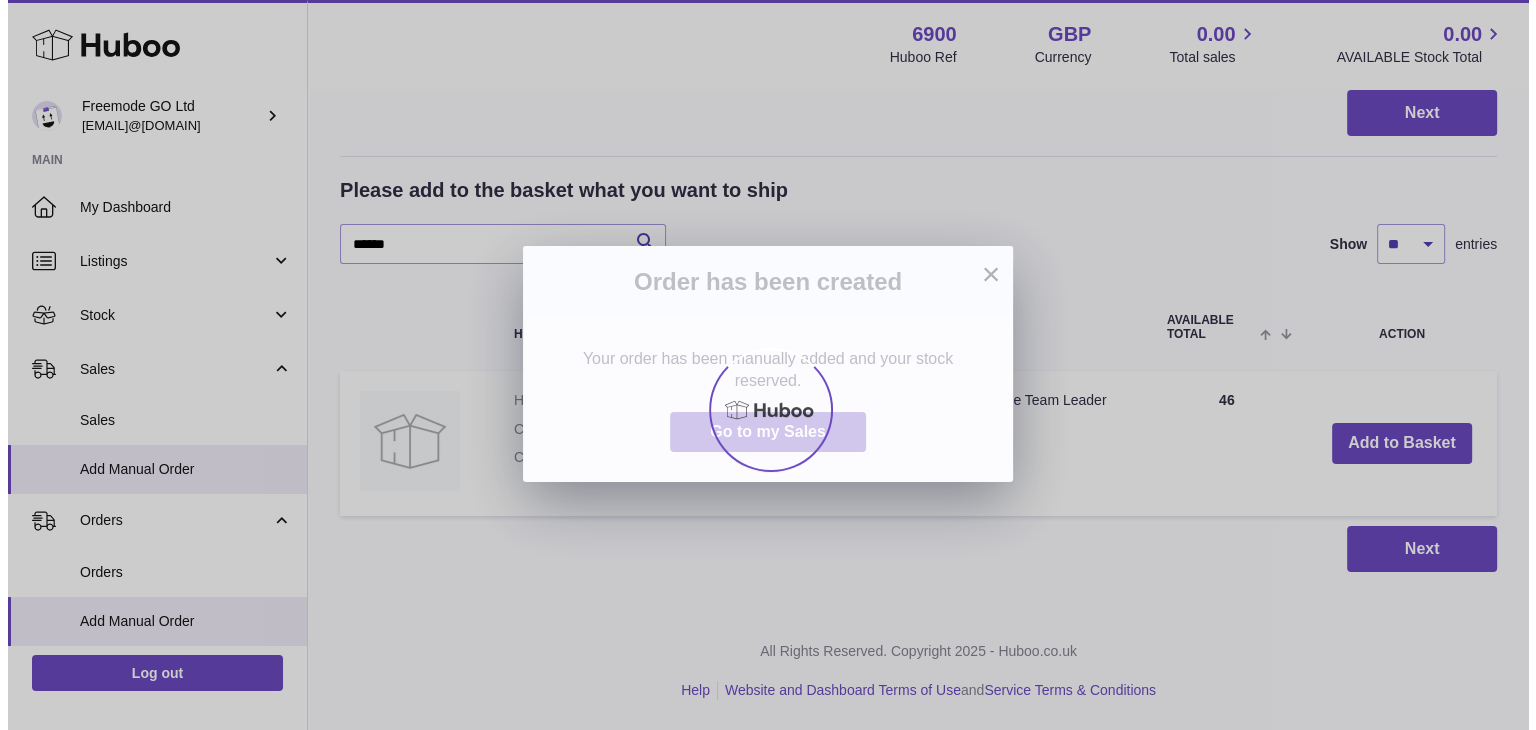 scroll, scrollTop: 0, scrollLeft: 0, axis: both 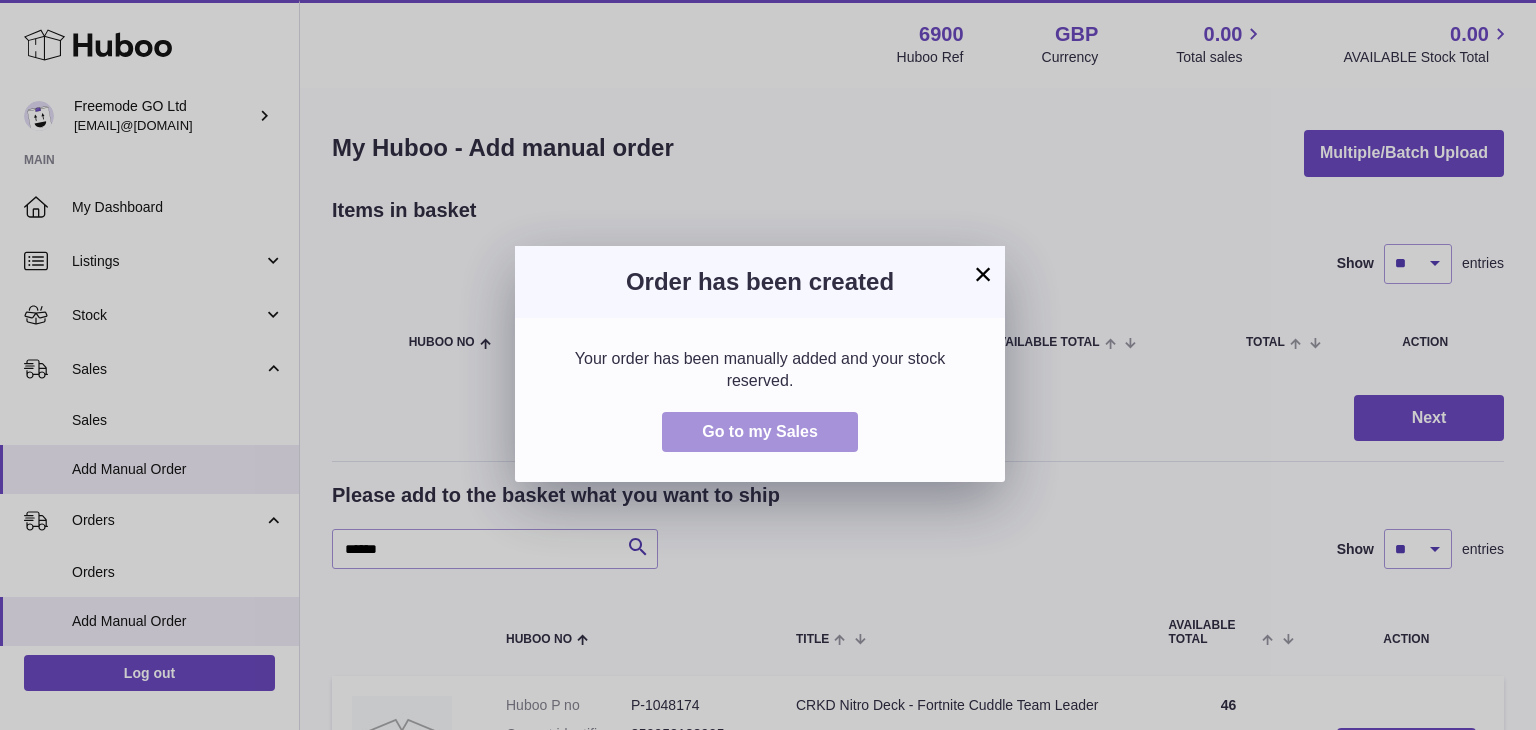click on "Go to my Sales" at bounding box center (760, 431) 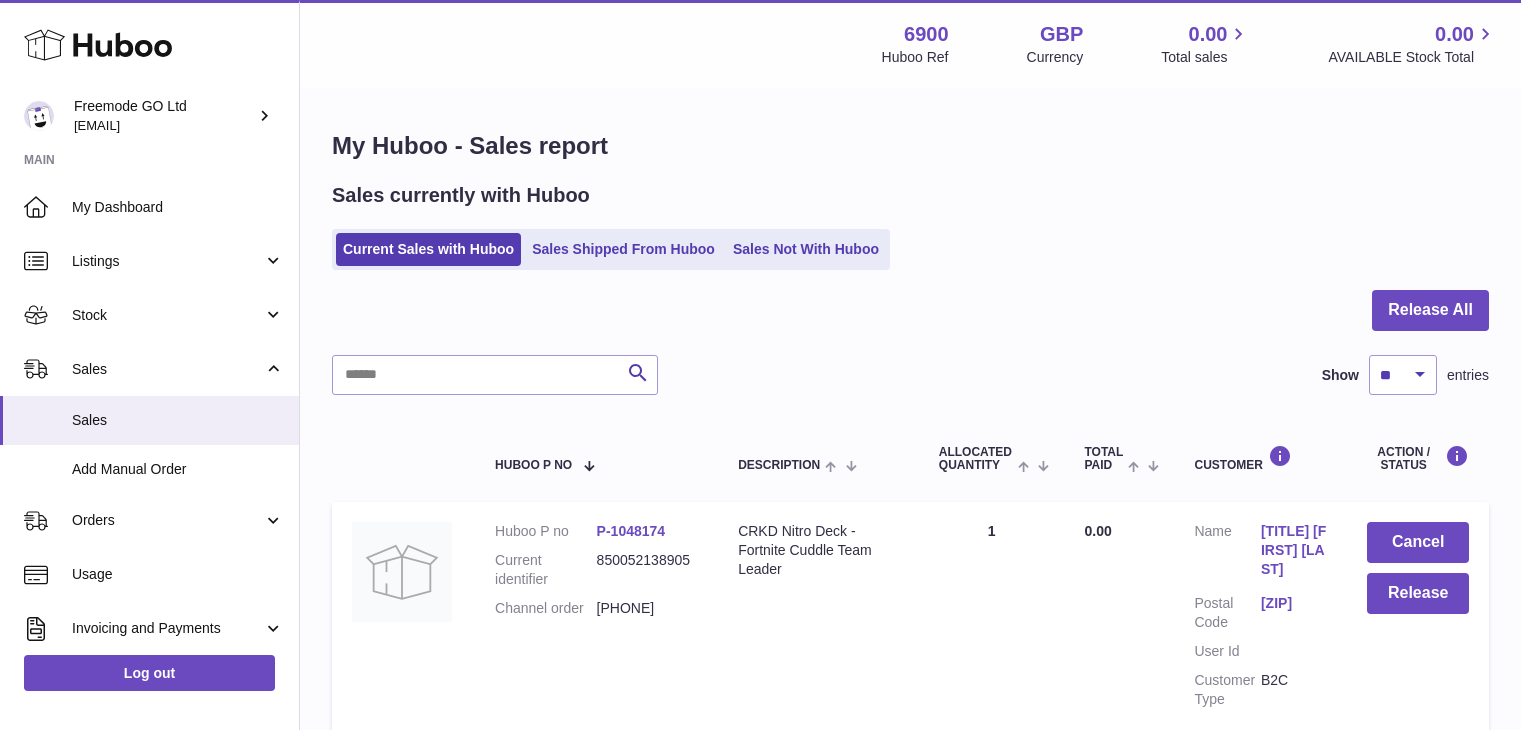 scroll, scrollTop: 0, scrollLeft: 0, axis: both 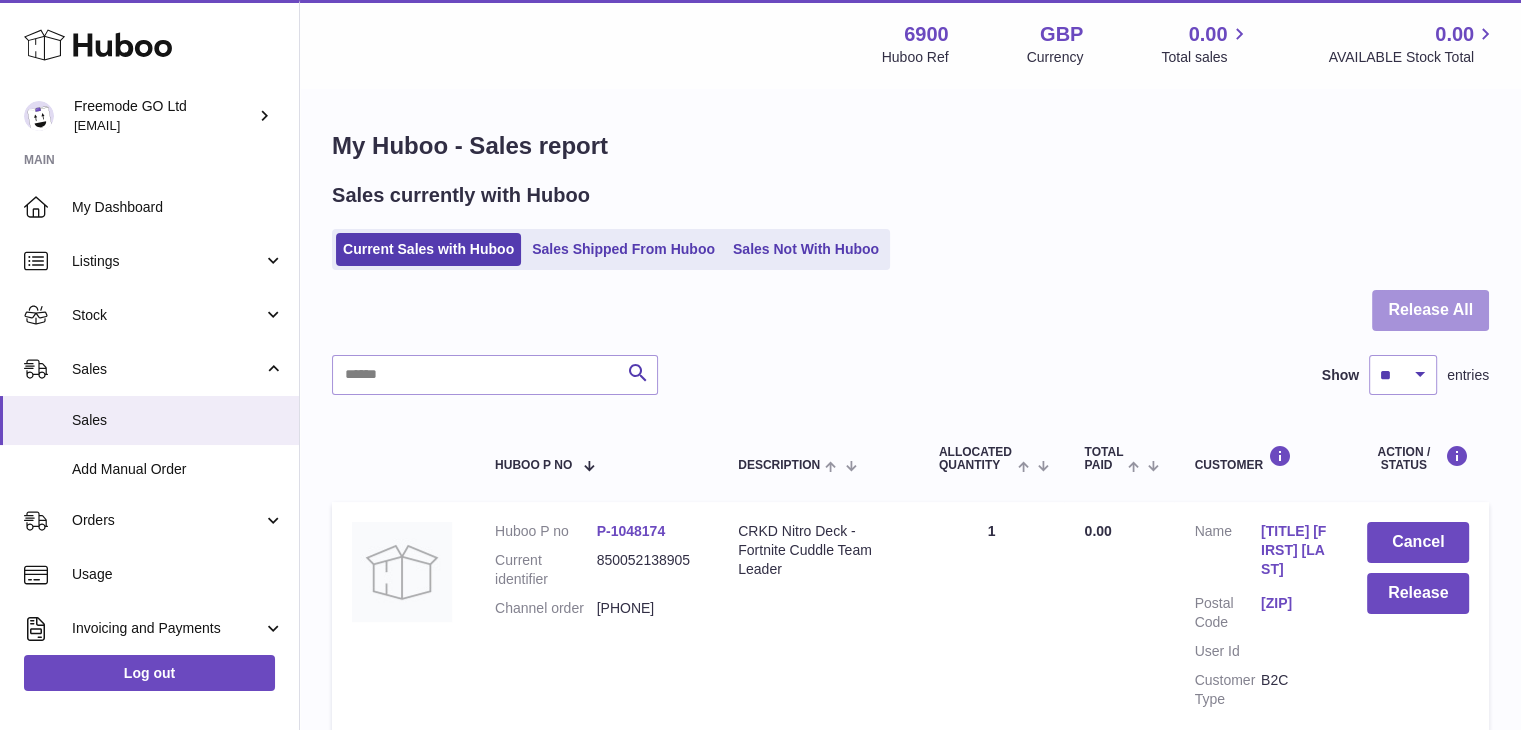 click on "Release All" at bounding box center [1430, 310] 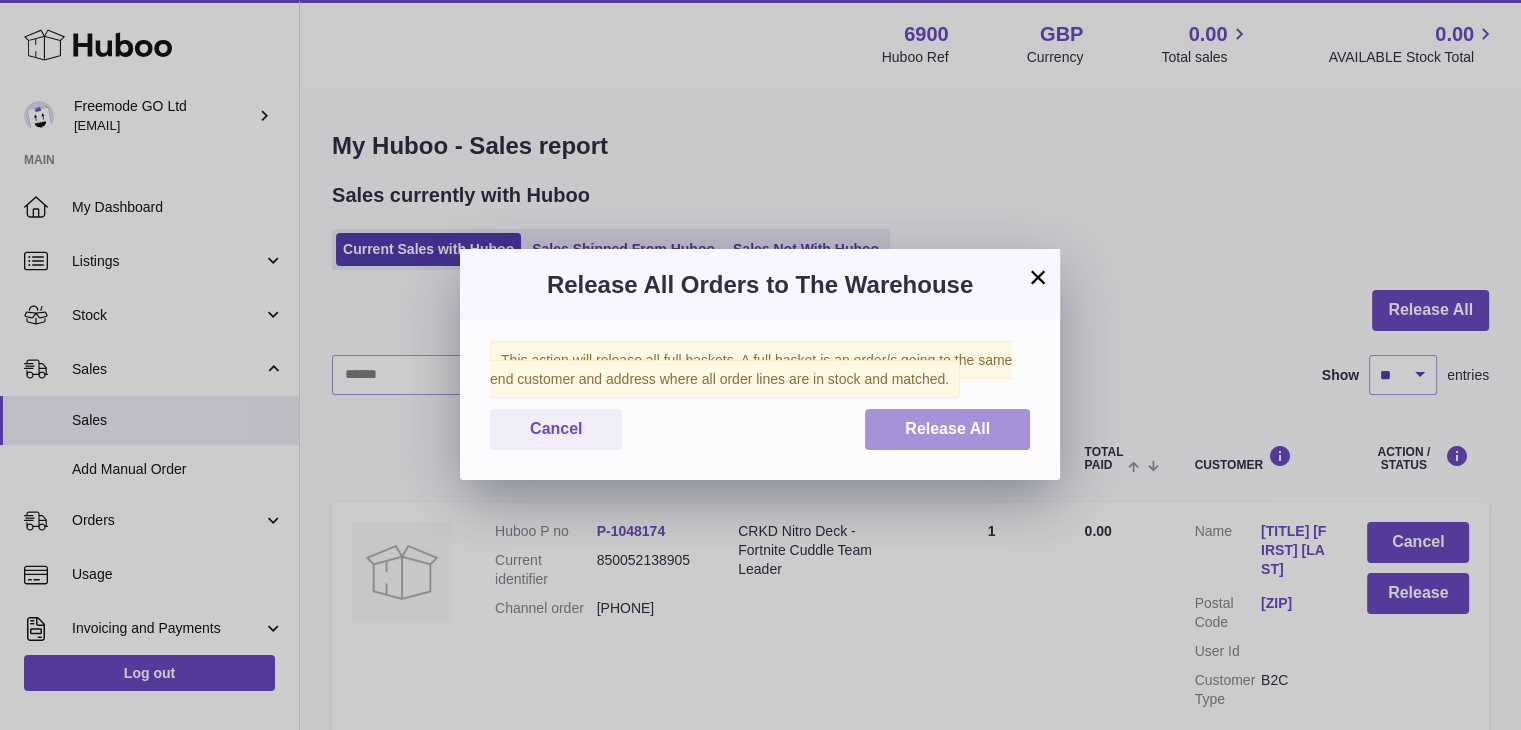 click on "Release All" at bounding box center [947, 429] 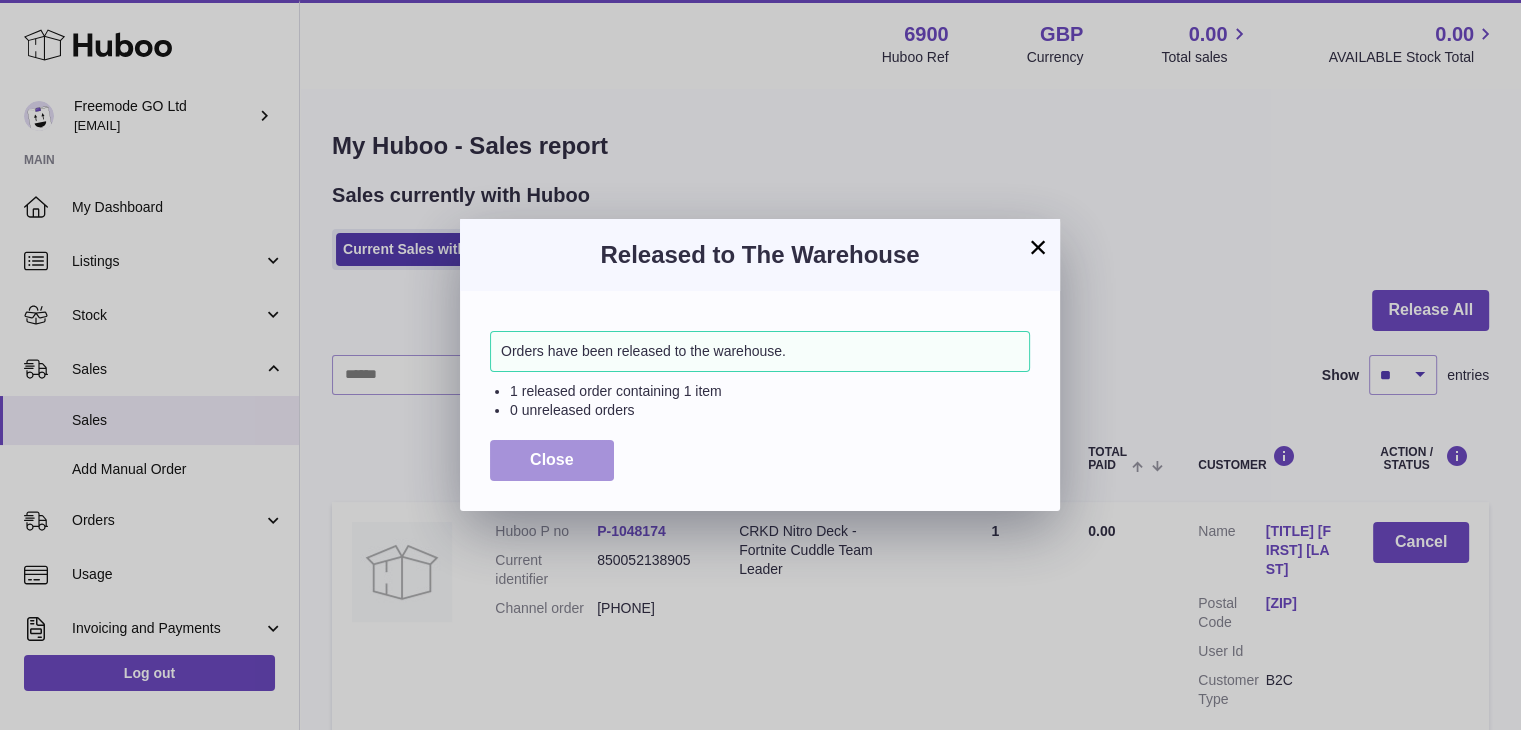 click on "Close" at bounding box center (552, 460) 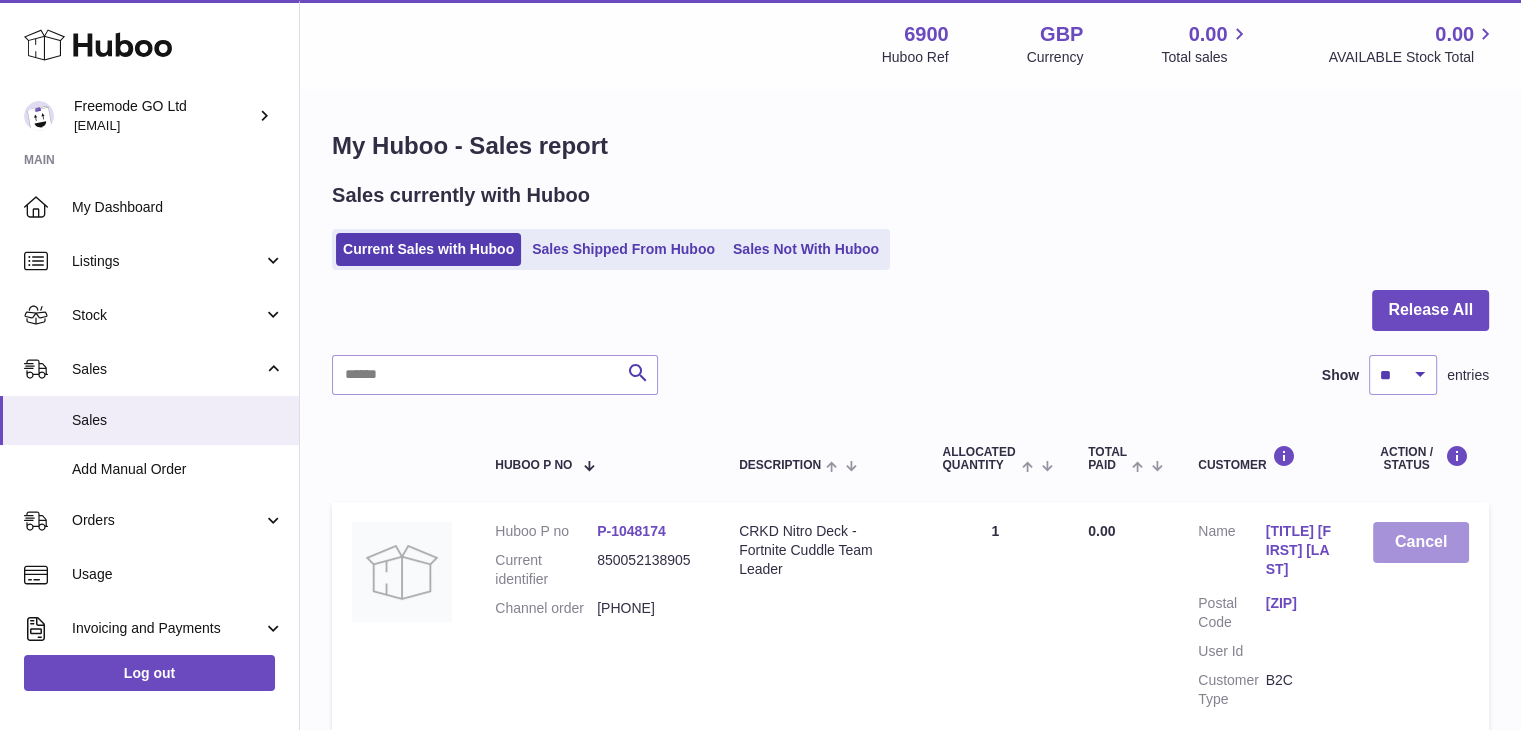 click on "Cancel" at bounding box center [1421, 542] 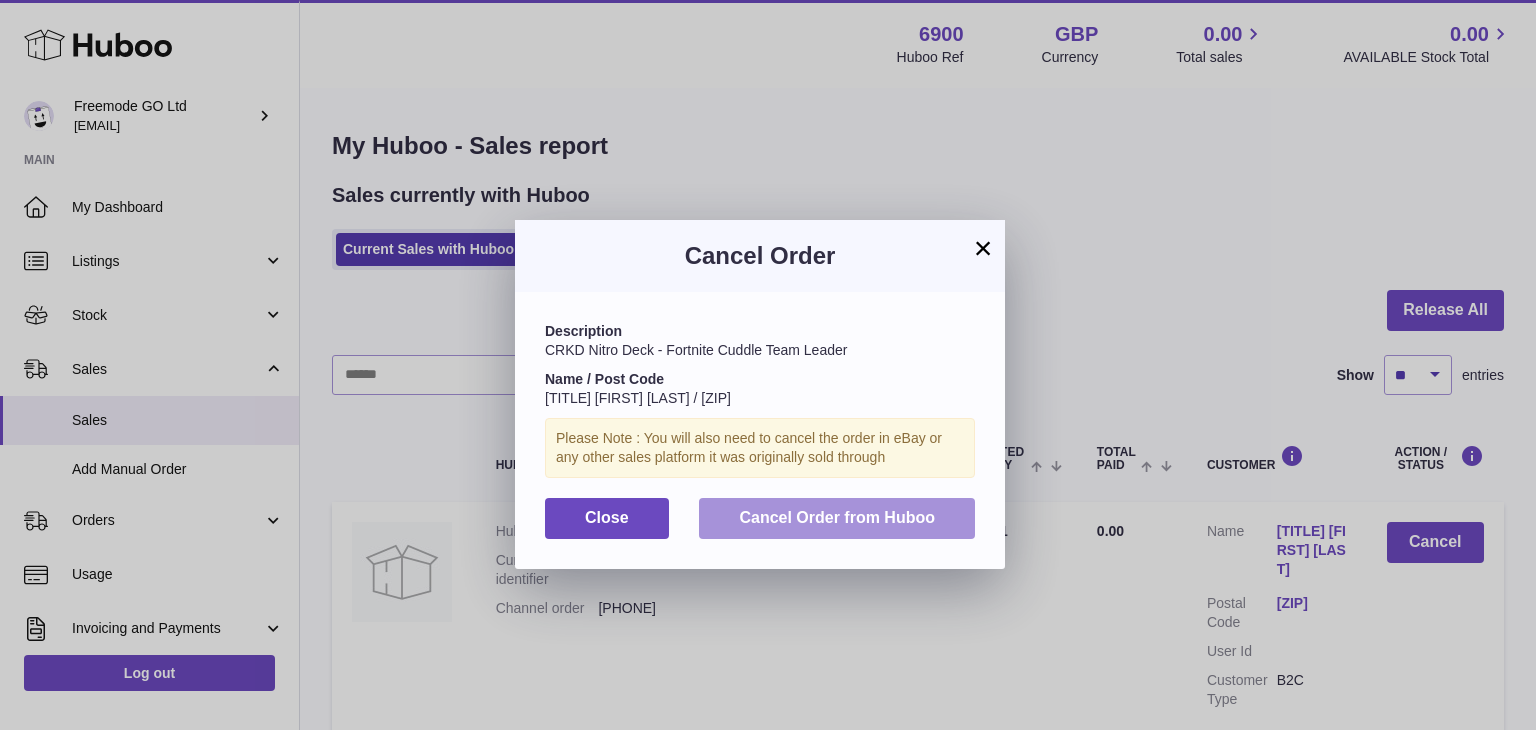 click on "Cancel Order from Huboo" at bounding box center (837, 518) 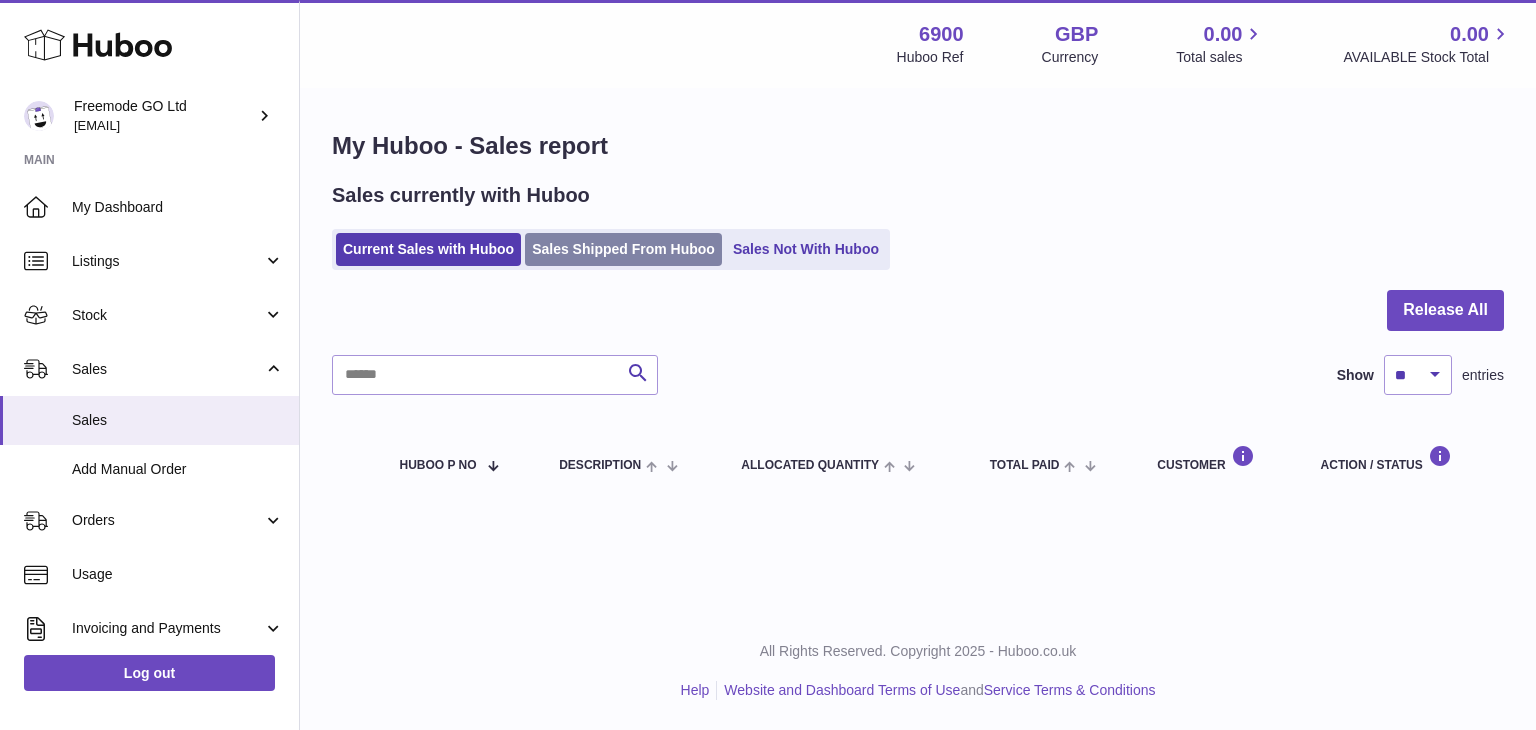 click on "Sales Shipped From Huboo" at bounding box center (623, 249) 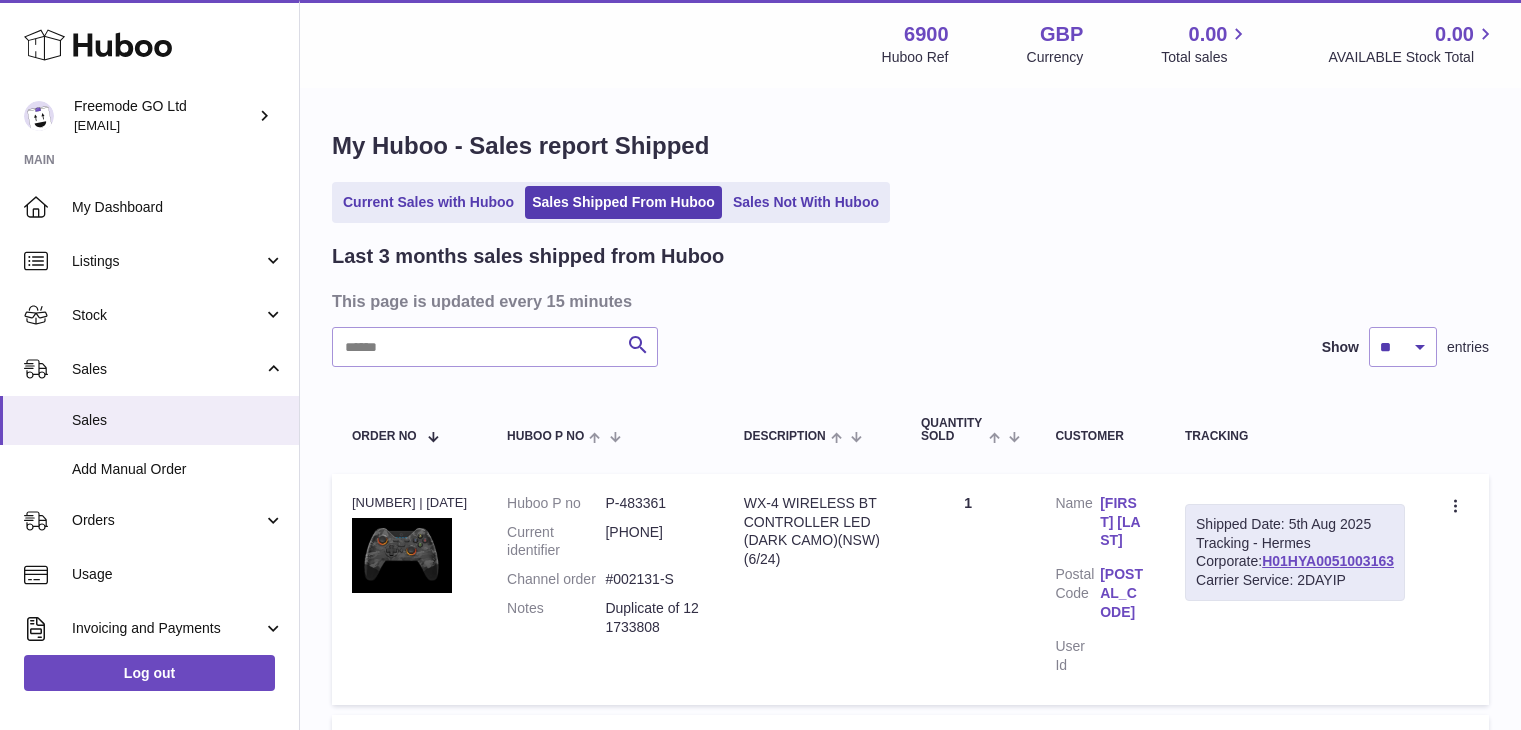 scroll, scrollTop: 0, scrollLeft: 0, axis: both 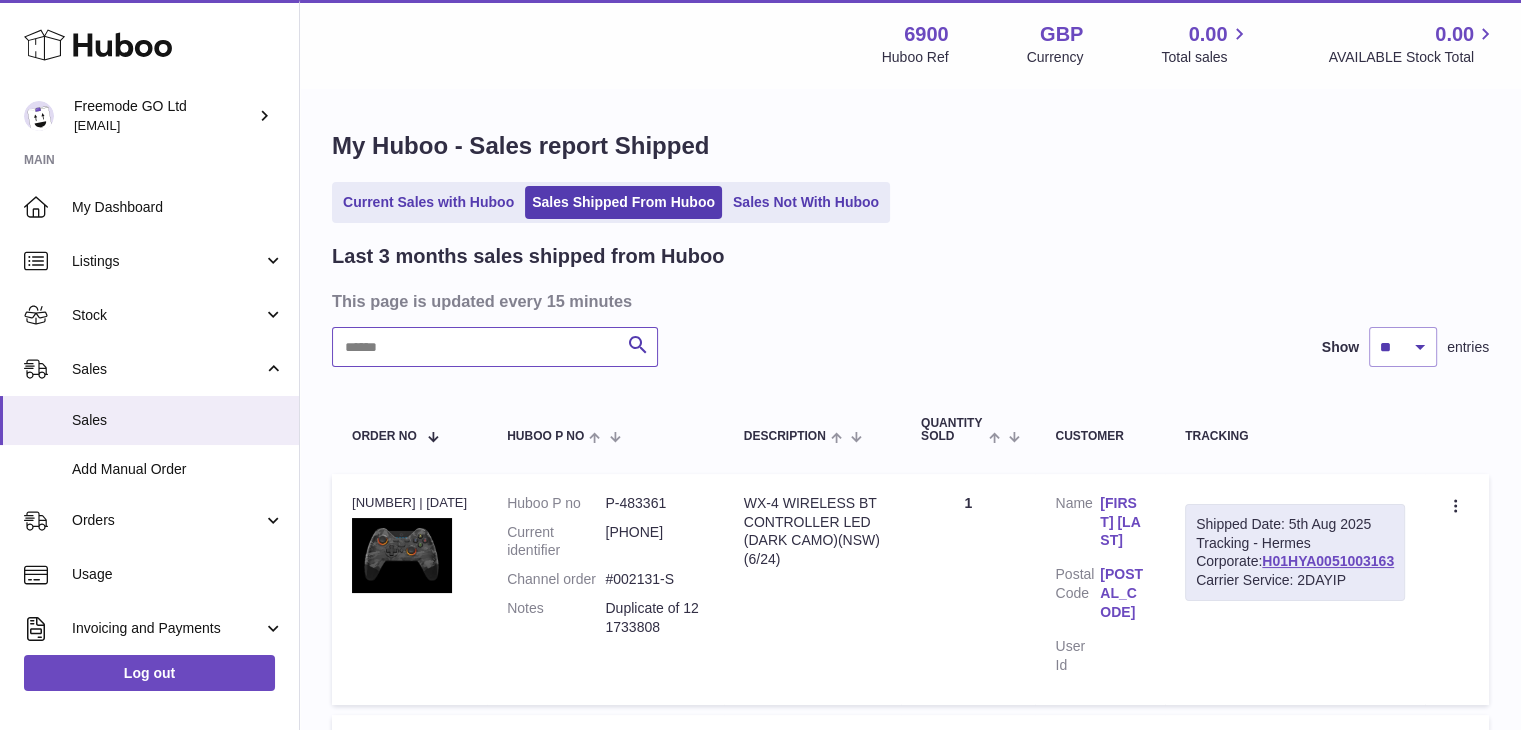 click at bounding box center (495, 347) 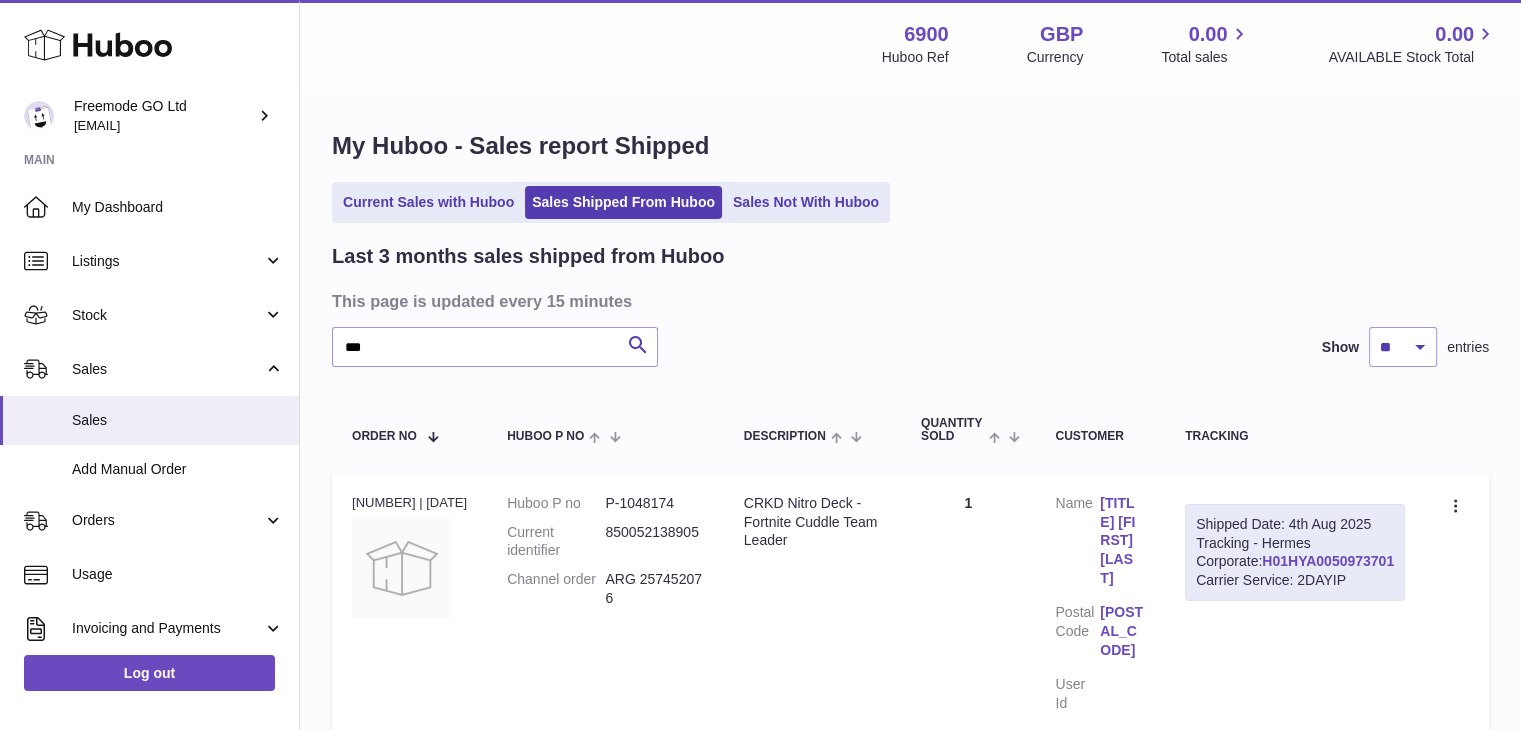 drag, startPoint x: 1406, startPoint y: 601, endPoint x: 1266, endPoint y: 593, distance: 140.22838 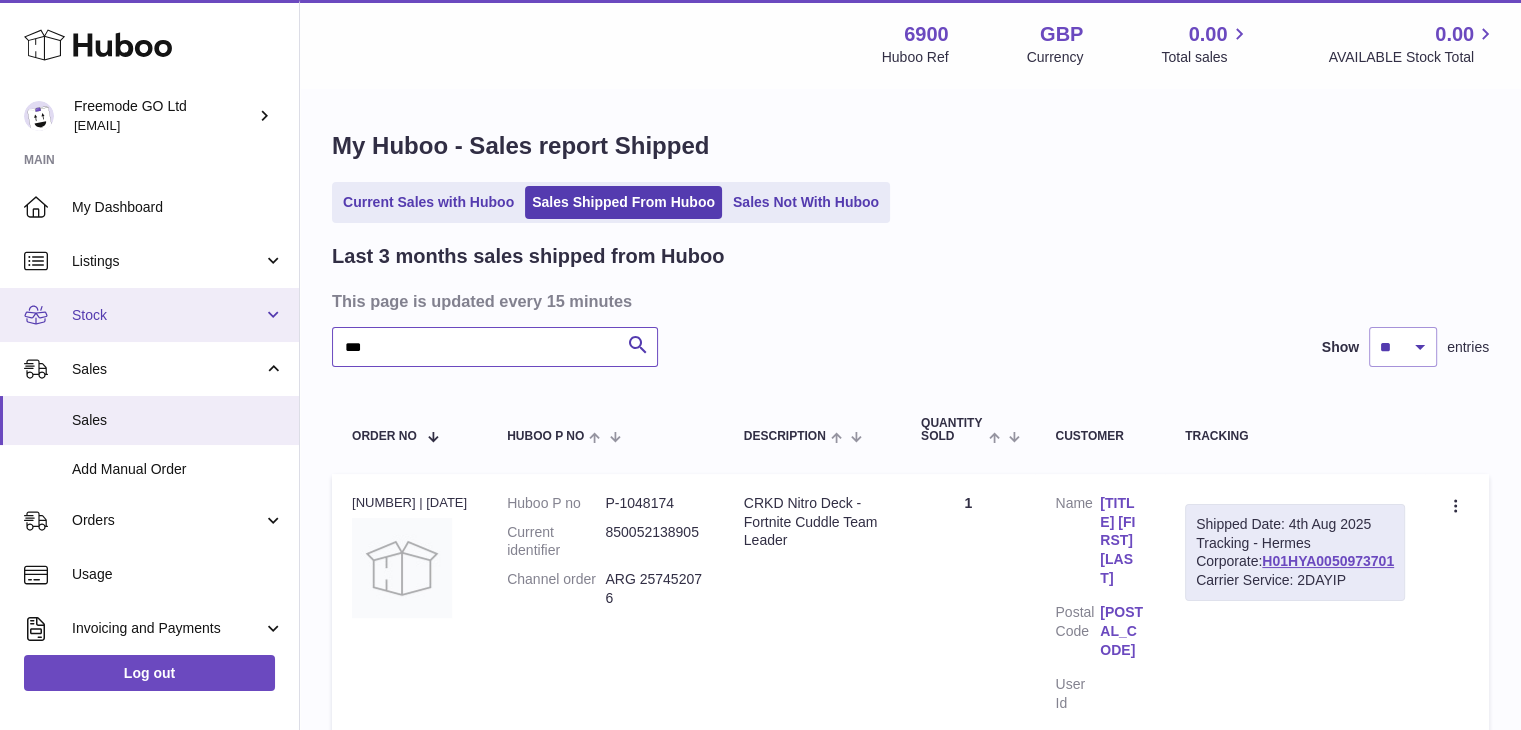drag, startPoint x: 558, startPoint y: 357, endPoint x: 98, endPoint y: 309, distance: 462.49756 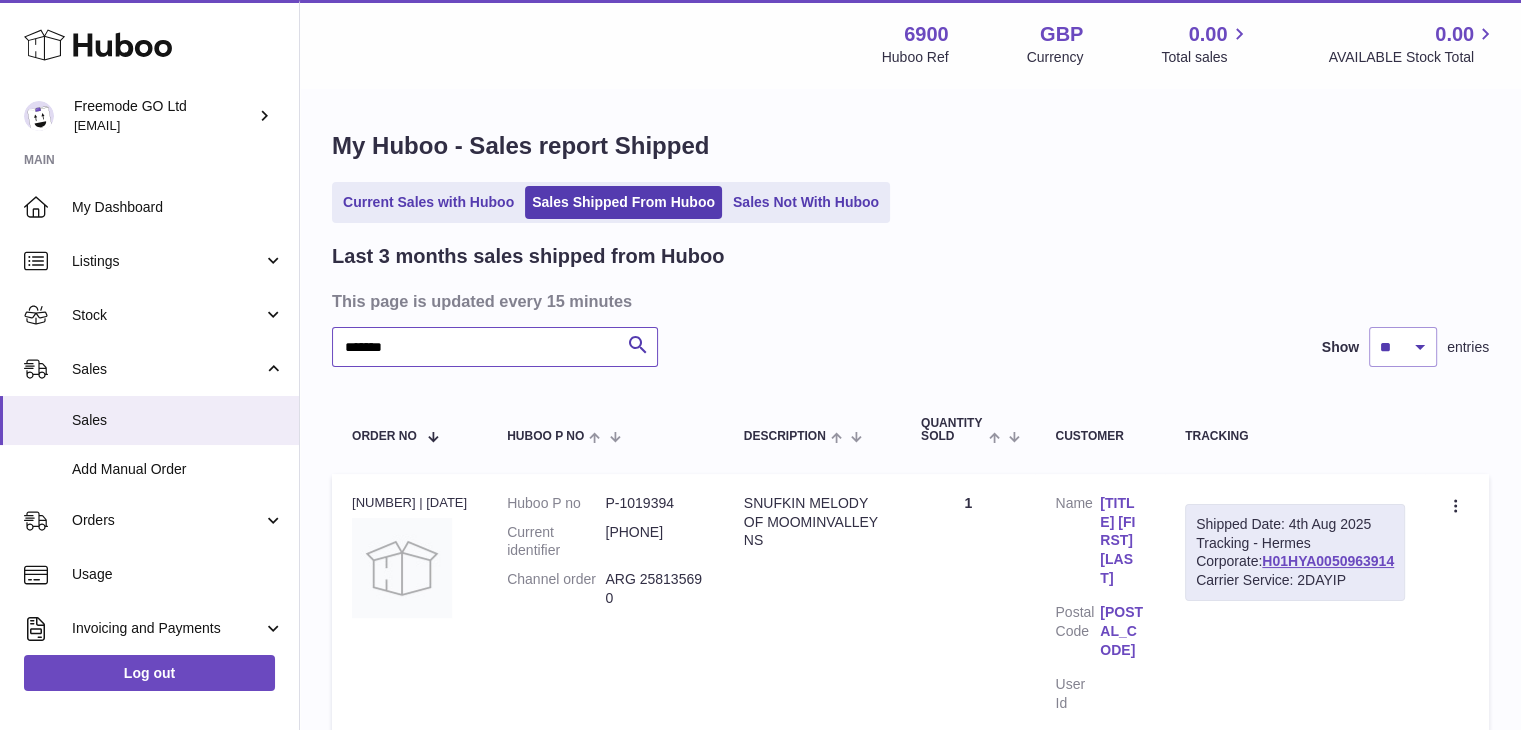 type on "*******" 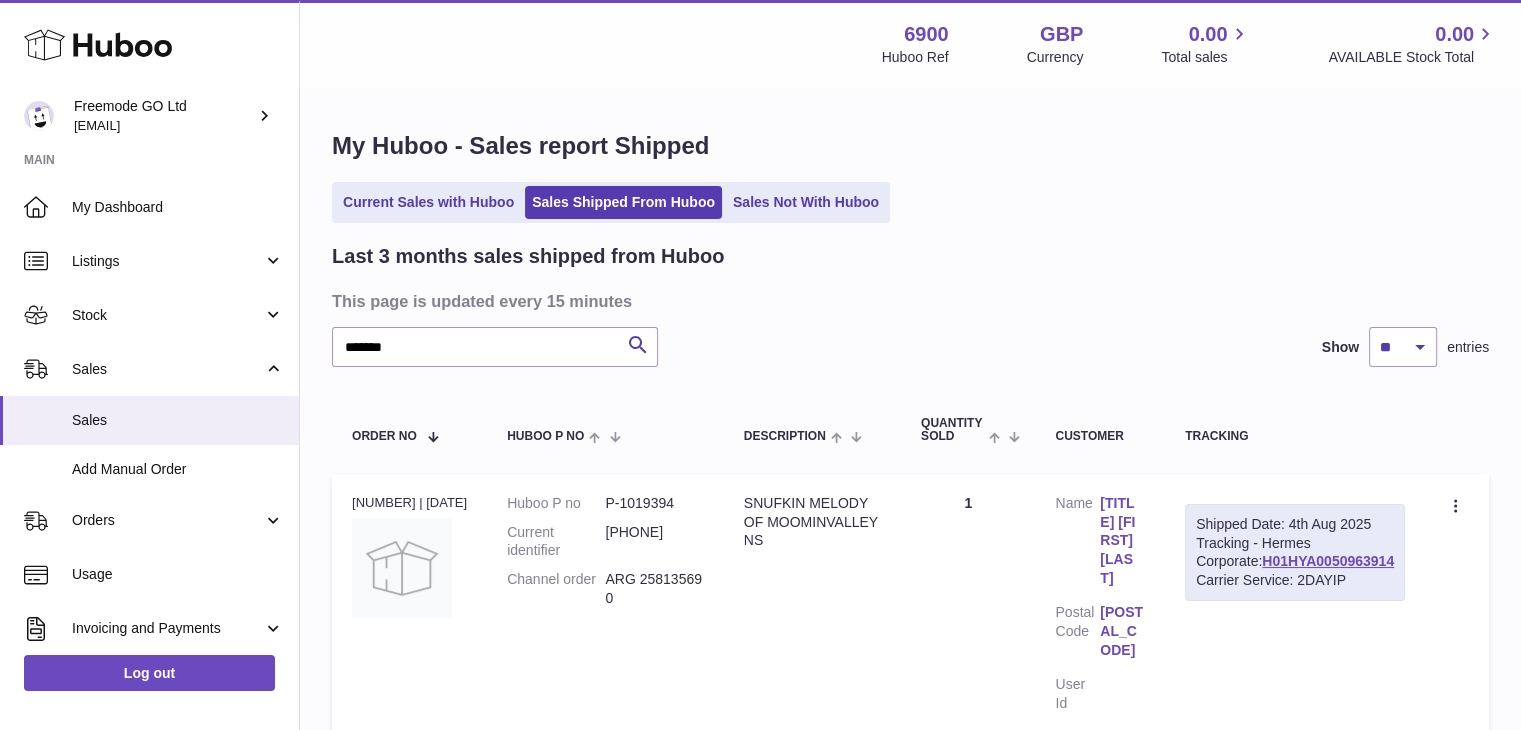 drag, startPoint x: 1404, startPoint y: 602, endPoint x: 1252, endPoint y: 605, distance: 152.0296 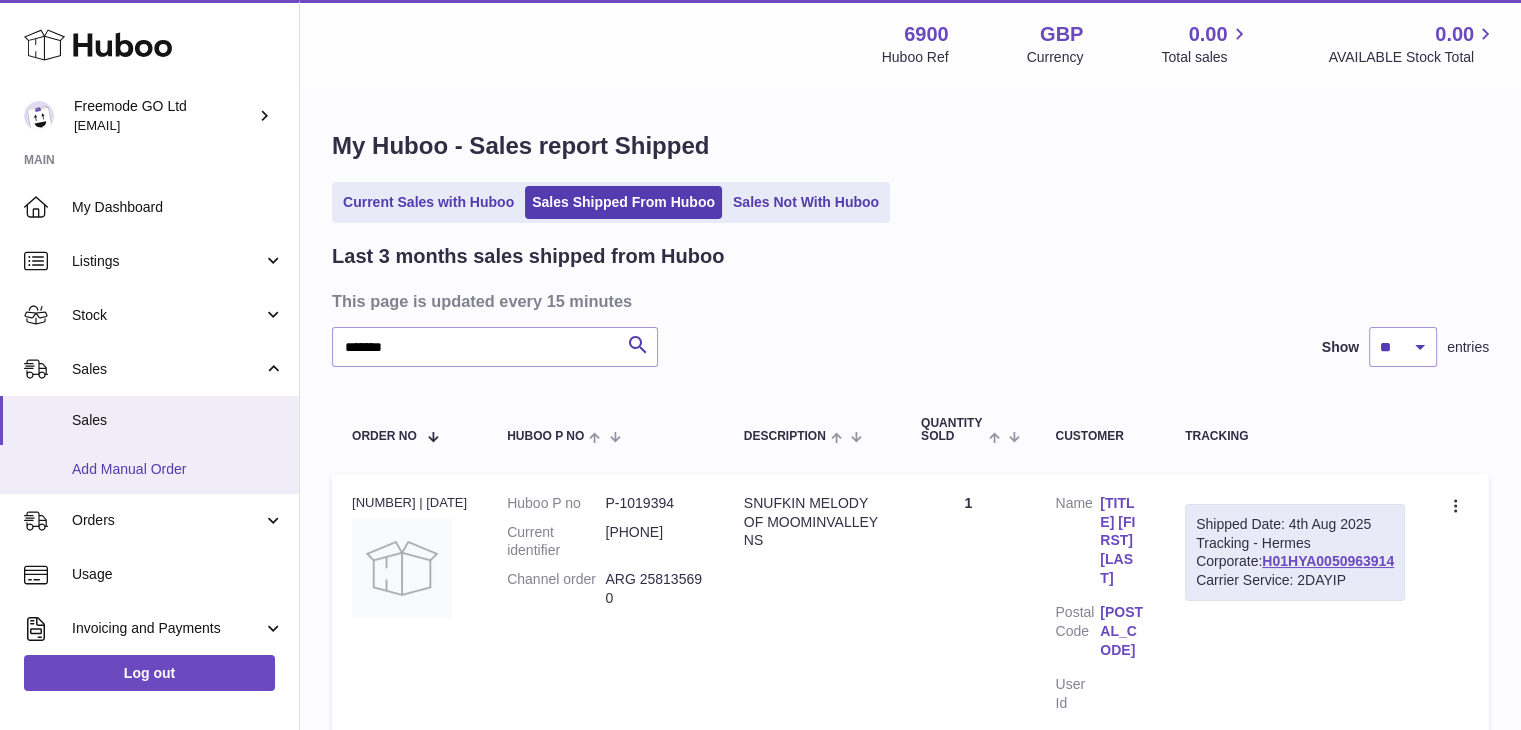 click on "Add Manual Order" at bounding box center [178, 469] 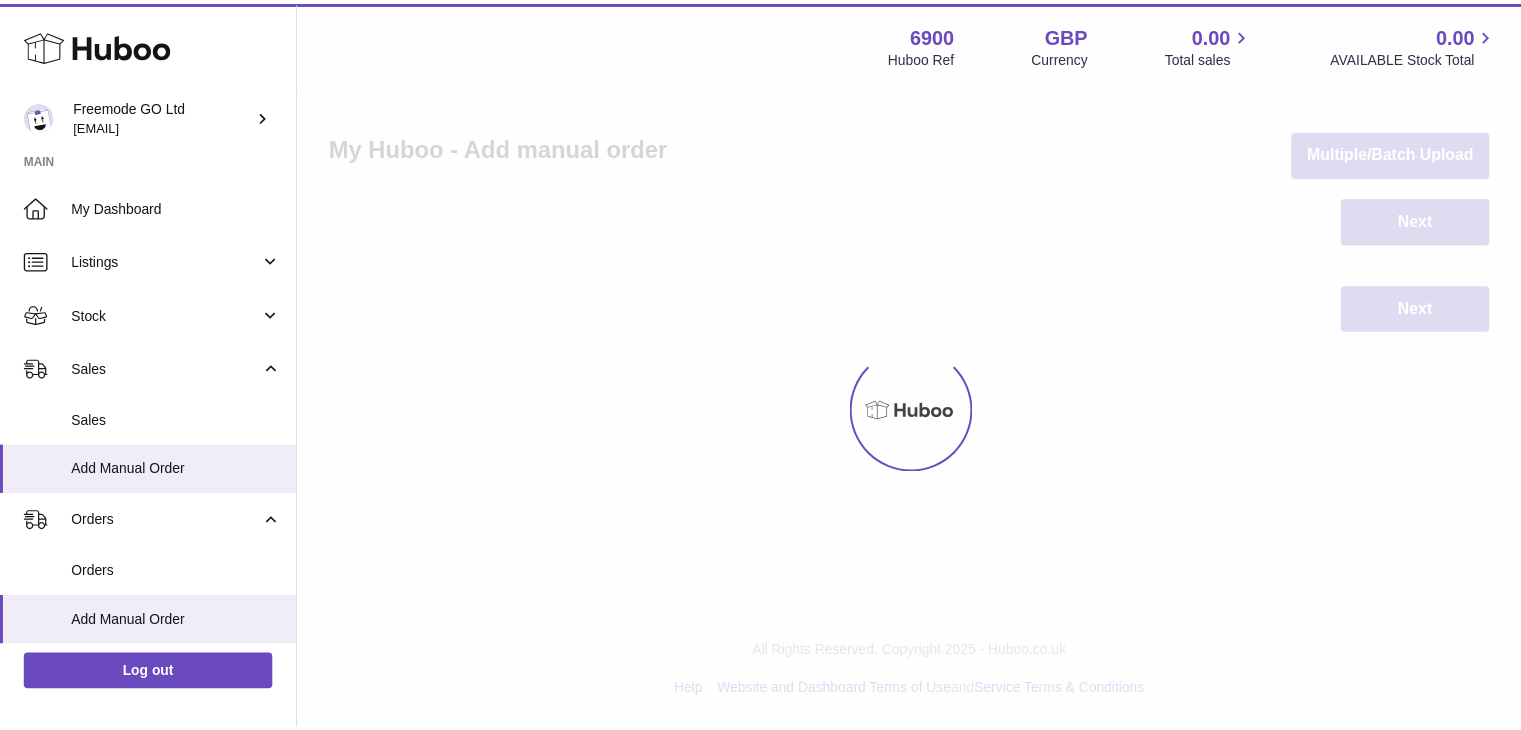 scroll, scrollTop: 0, scrollLeft: 0, axis: both 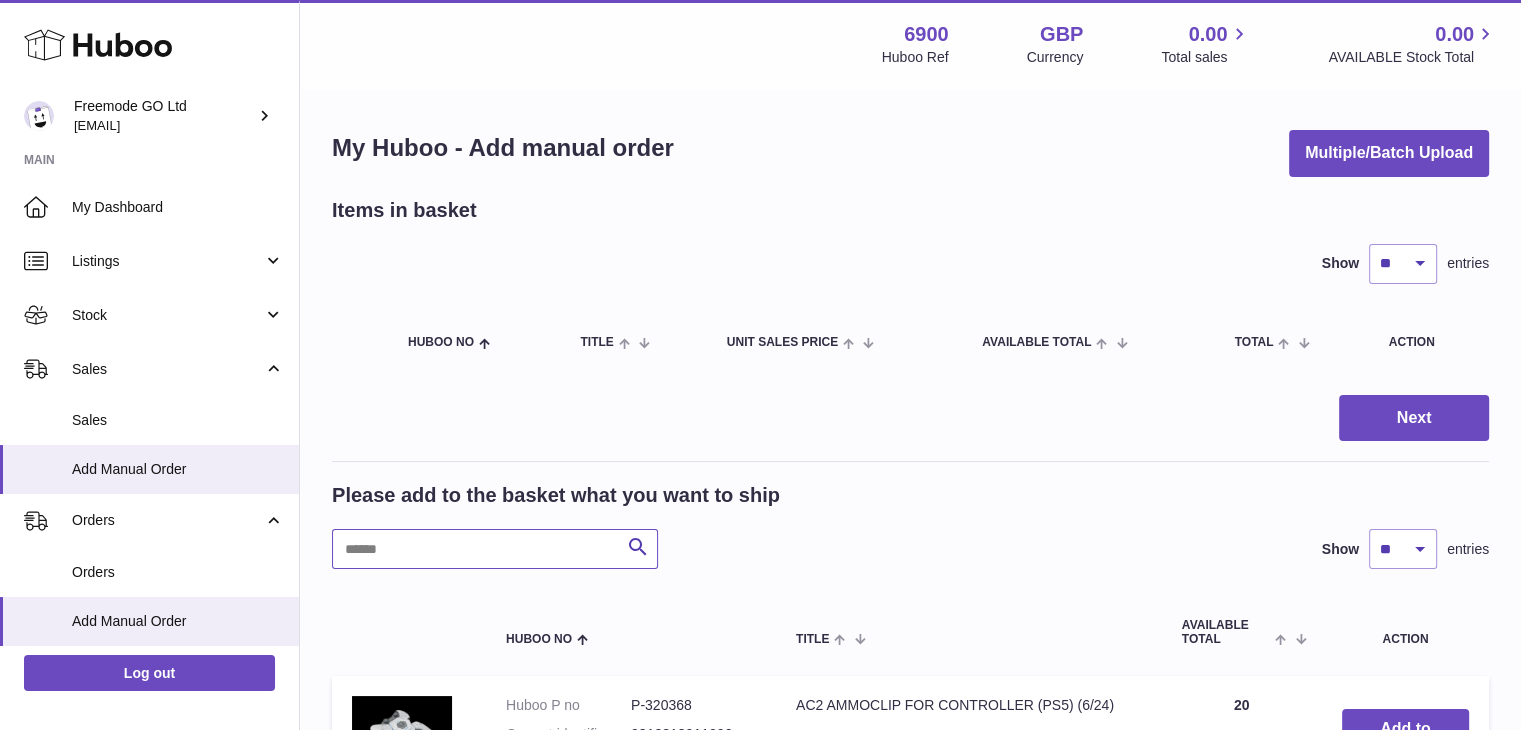 click at bounding box center (495, 549) 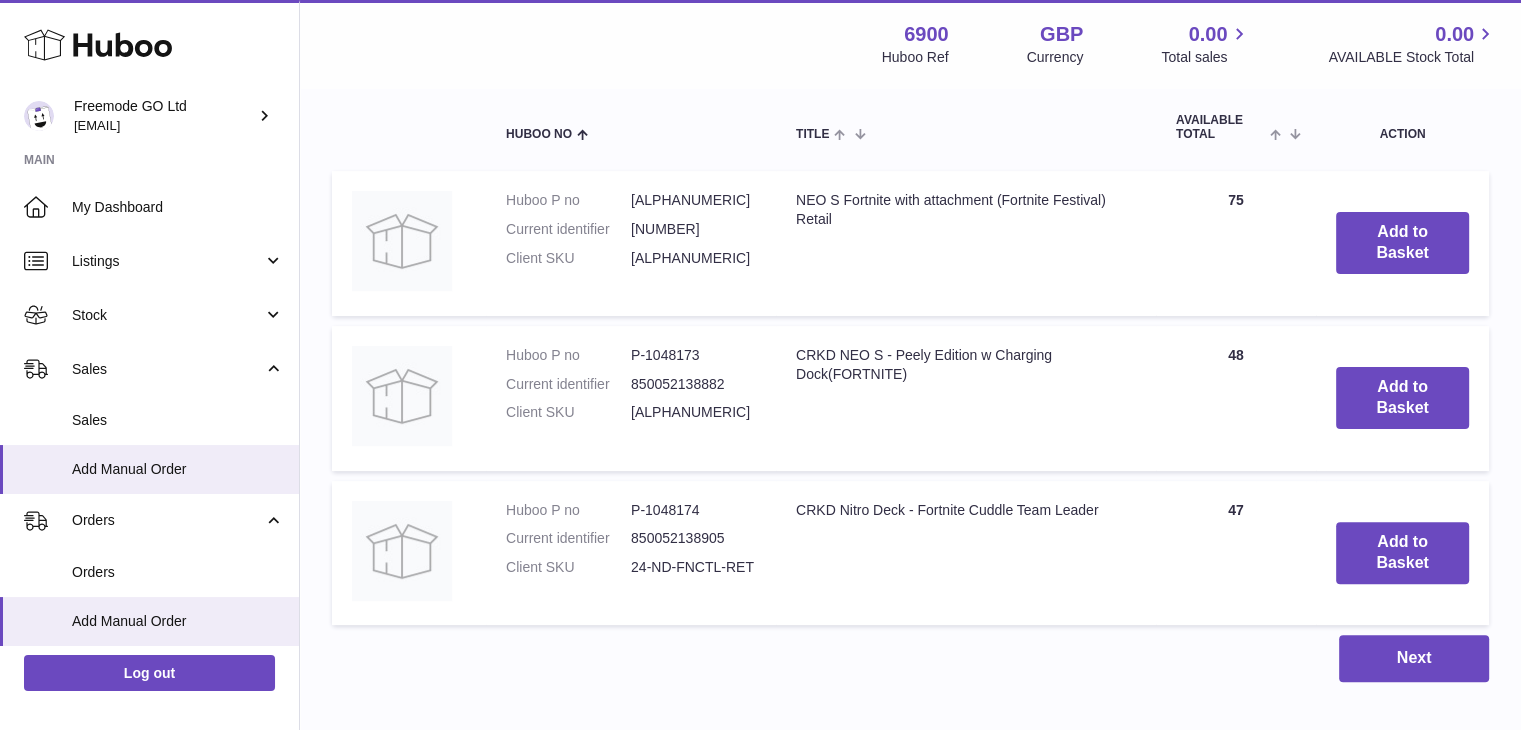 scroll, scrollTop: 504, scrollLeft: 0, axis: vertical 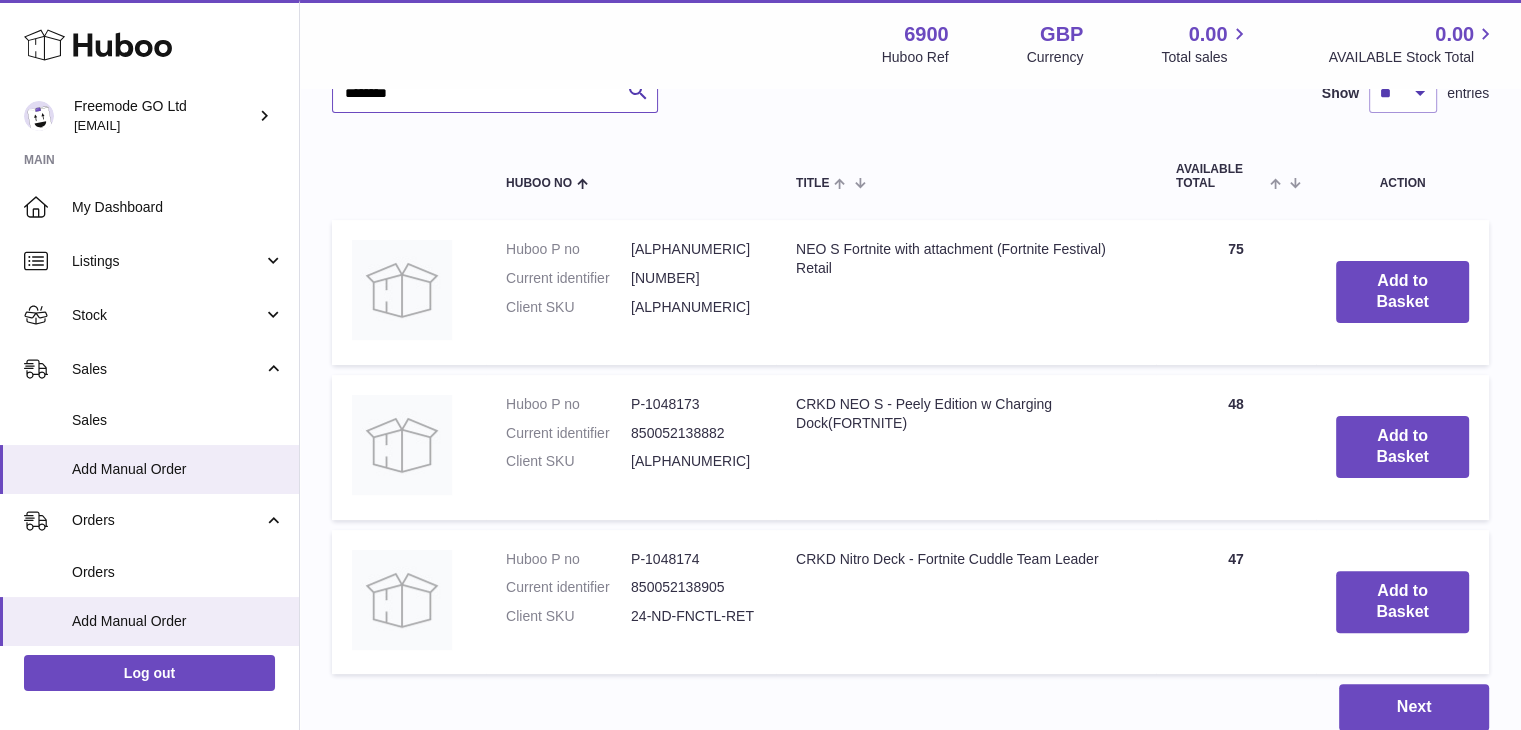 type on "********" 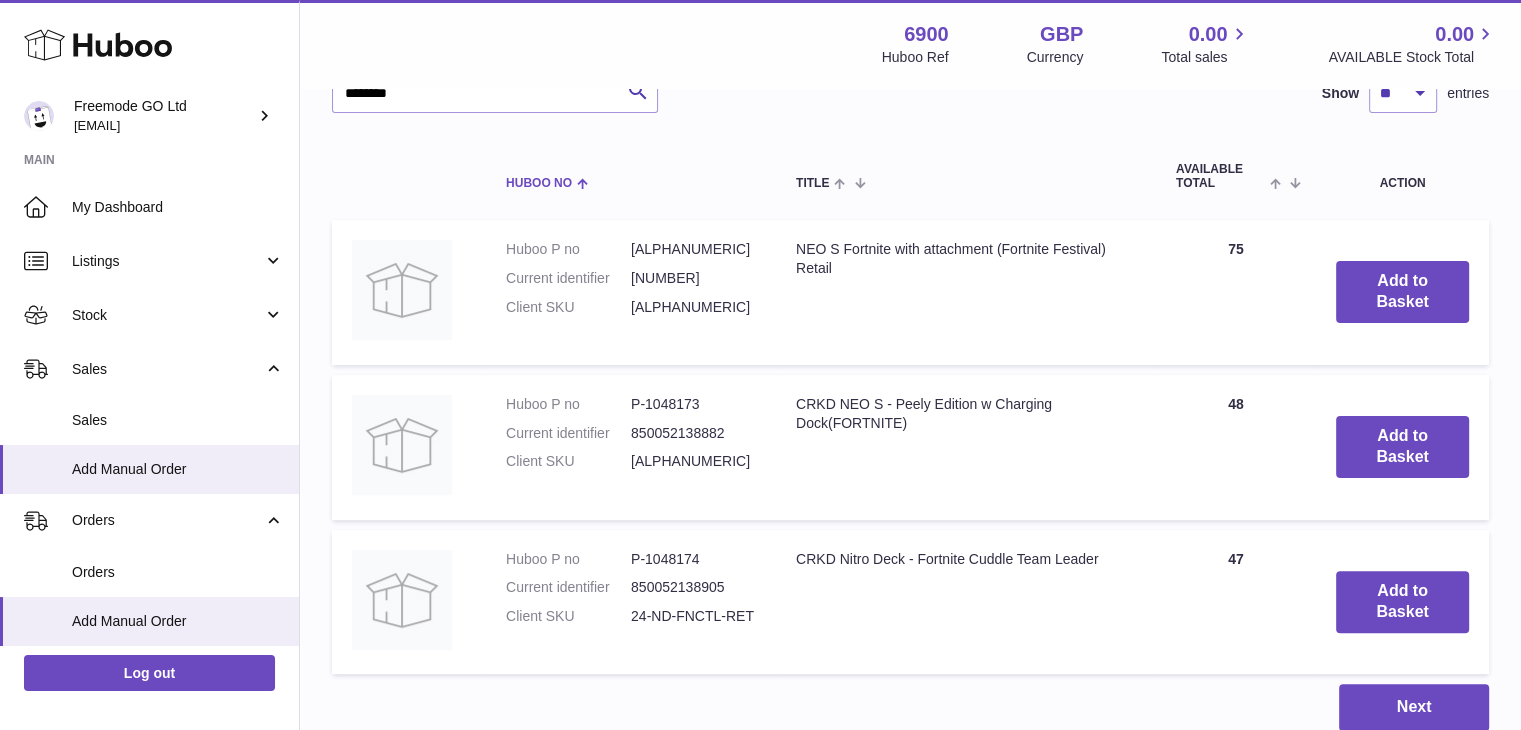 click on "Huboo no" at bounding box center (631, 176) 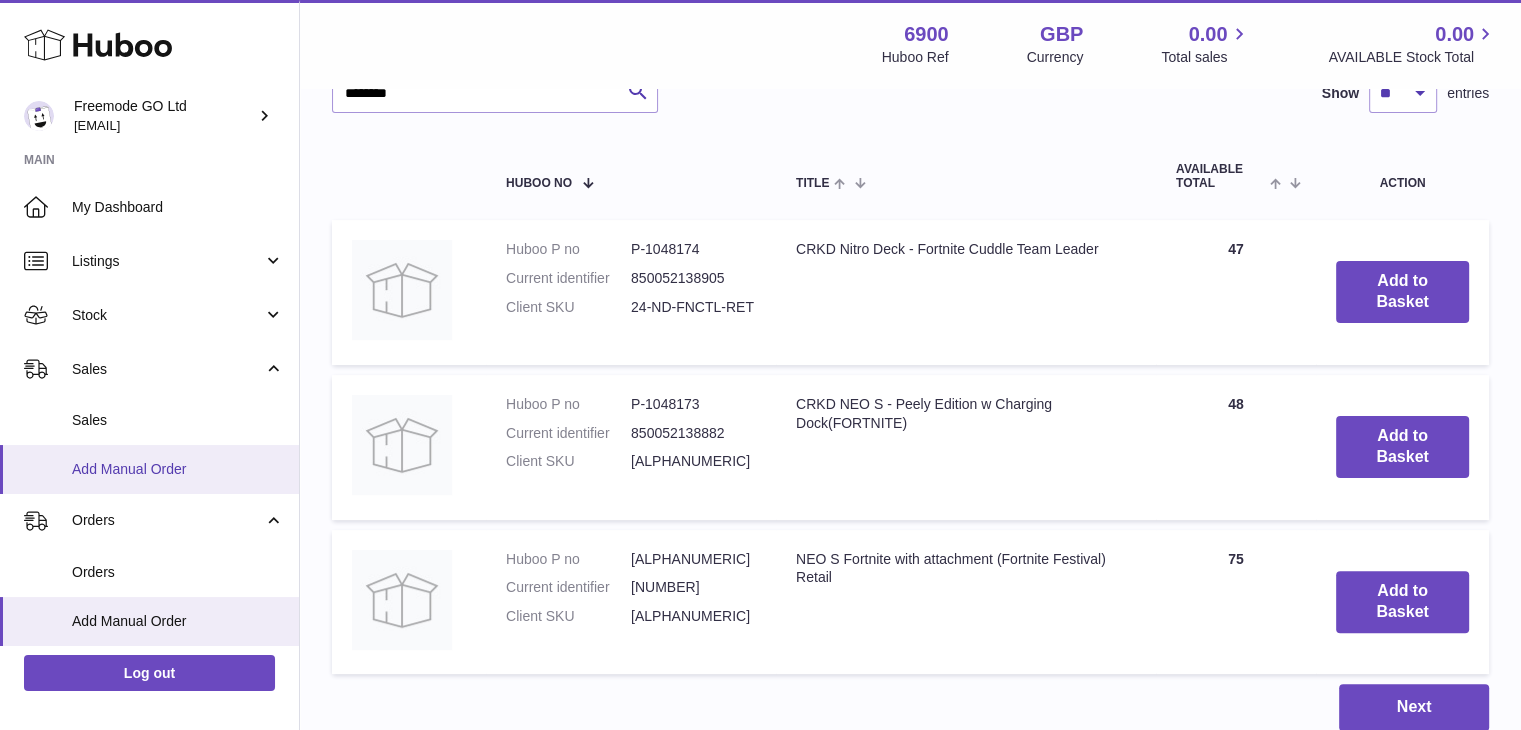 click on "Add Manual Order" at bounding box center [178, 469] 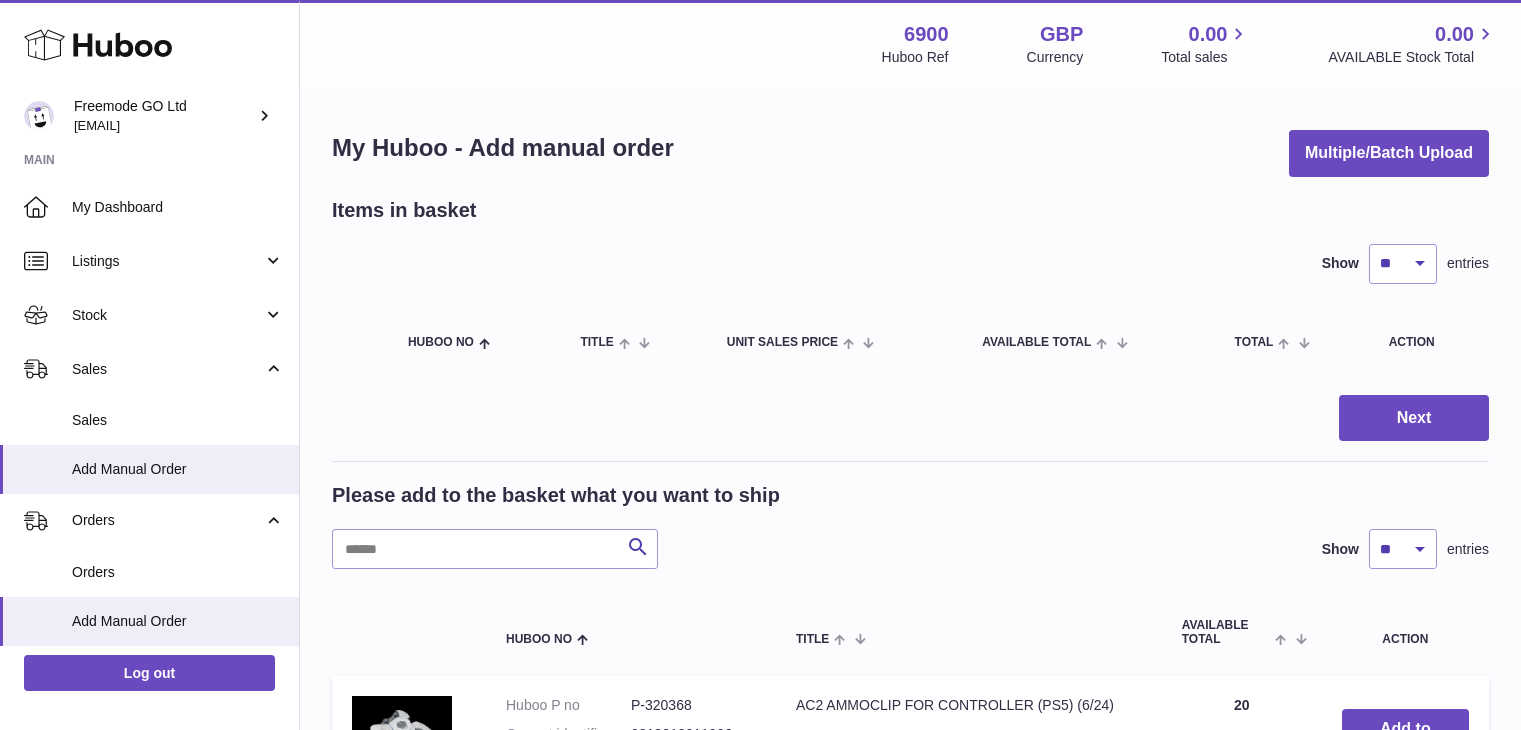 scroll, scrollTop: 0, scrollLeft: 0, axis: both 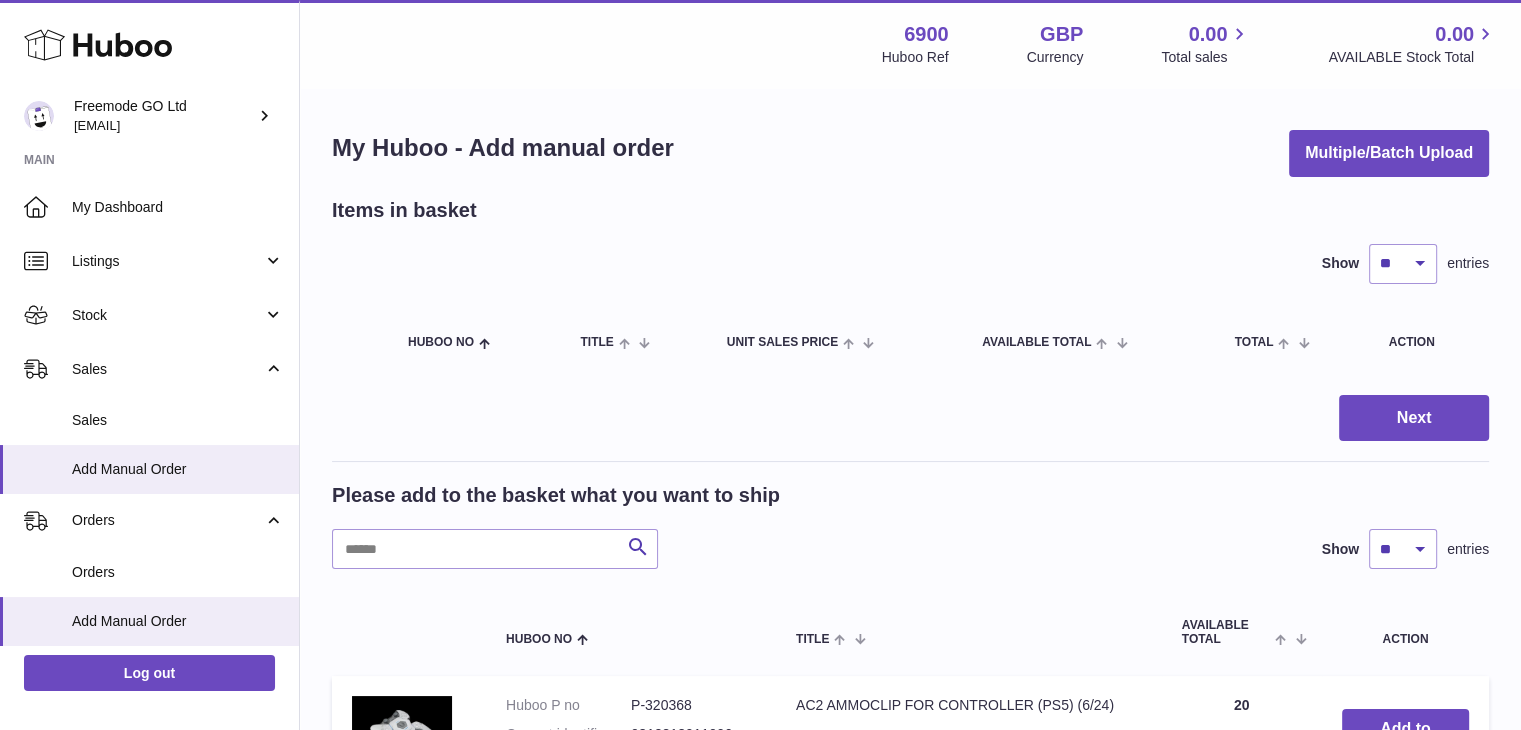 click on "Please add to the basket what you want to ship       Search
Show
** ** ** ***
entries
Huboo no       Title
AVAILABLE Total
Action
Huboo P no   P-320368   Current identifier   0812313011006     Client SKU   AC2PS5-11-MU
AC2 AMMOCLIP FOR CONTROLLER (PS5) (6/24)
Quantity 20
Add to Basket
Huboo P no   P-320369   Current identifier   0812313016520     Client SKU   AC2XBX-11-MU
AC2 AMMOCLIP FOR CONTROLLER(2x600mAh) (XBX) (6/24)
Quantity 19
Add to Basket
Huboo P no   P-320370   Current identifier   0812313015936     Client SKU   BB1PS4-11-MU
BB-1 BACK BUTTON ATTACHMENT (PS4) (6/24)
Quantity 20
Add to Basket
Huboo P no   P-320371   Current identifier   0812313017800     Client SKU   BP32XB1-11-MU
BP-32 BATTERY PACK 32H (XB1) (6/24)
Quantity" at bounding box center [910, 1322] 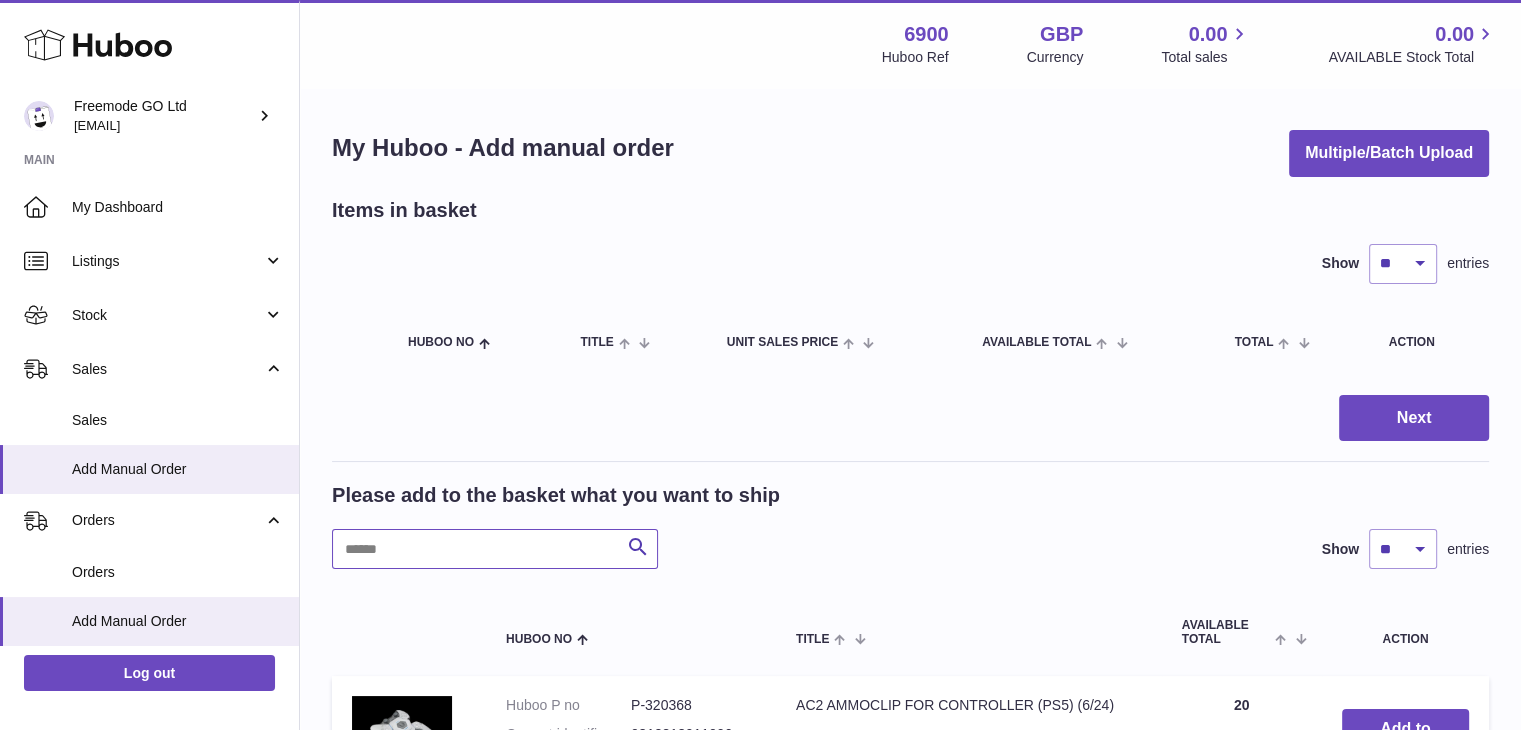 click at bounding box center [495, 549] 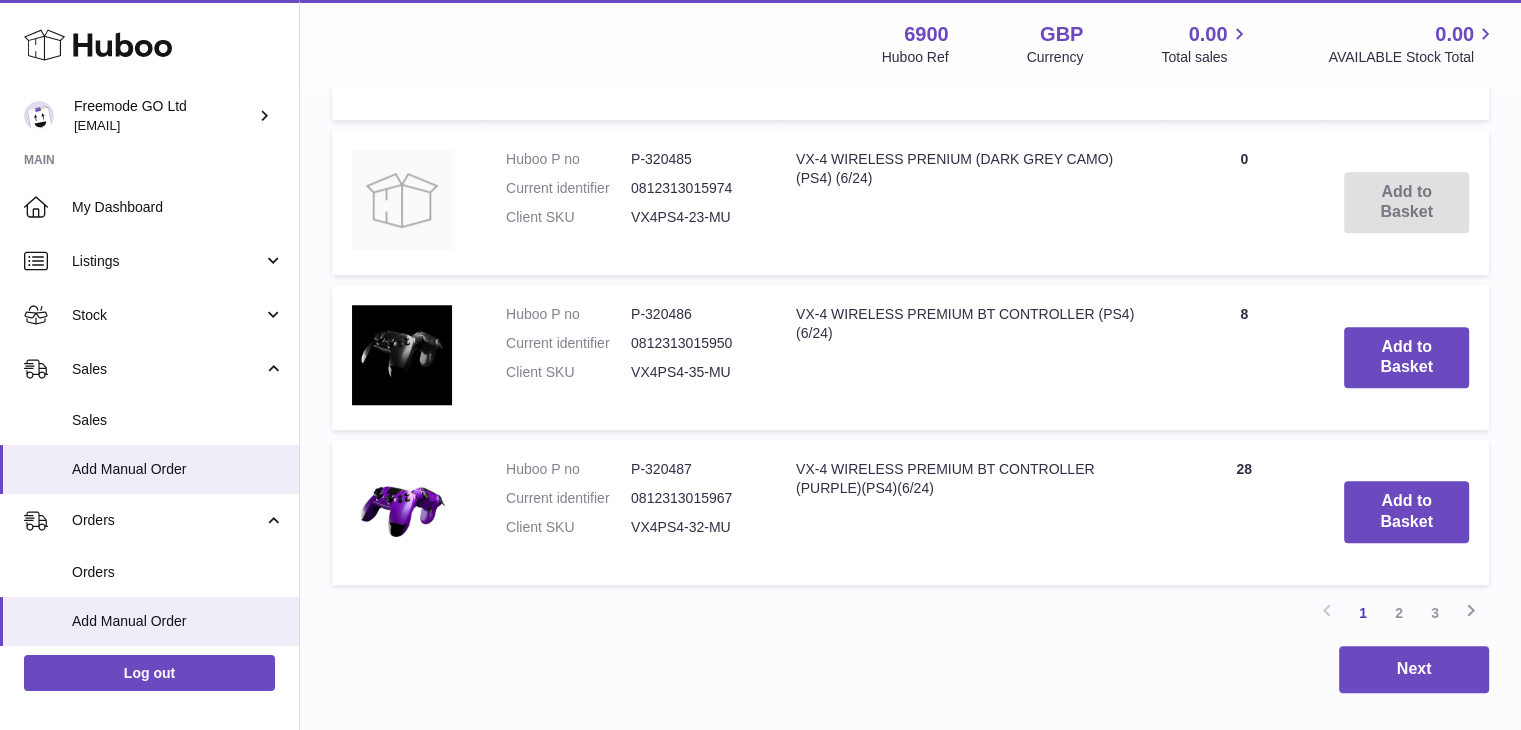 scroll, scrollTop: 1633, scrollLeft: 0, axis: vertical 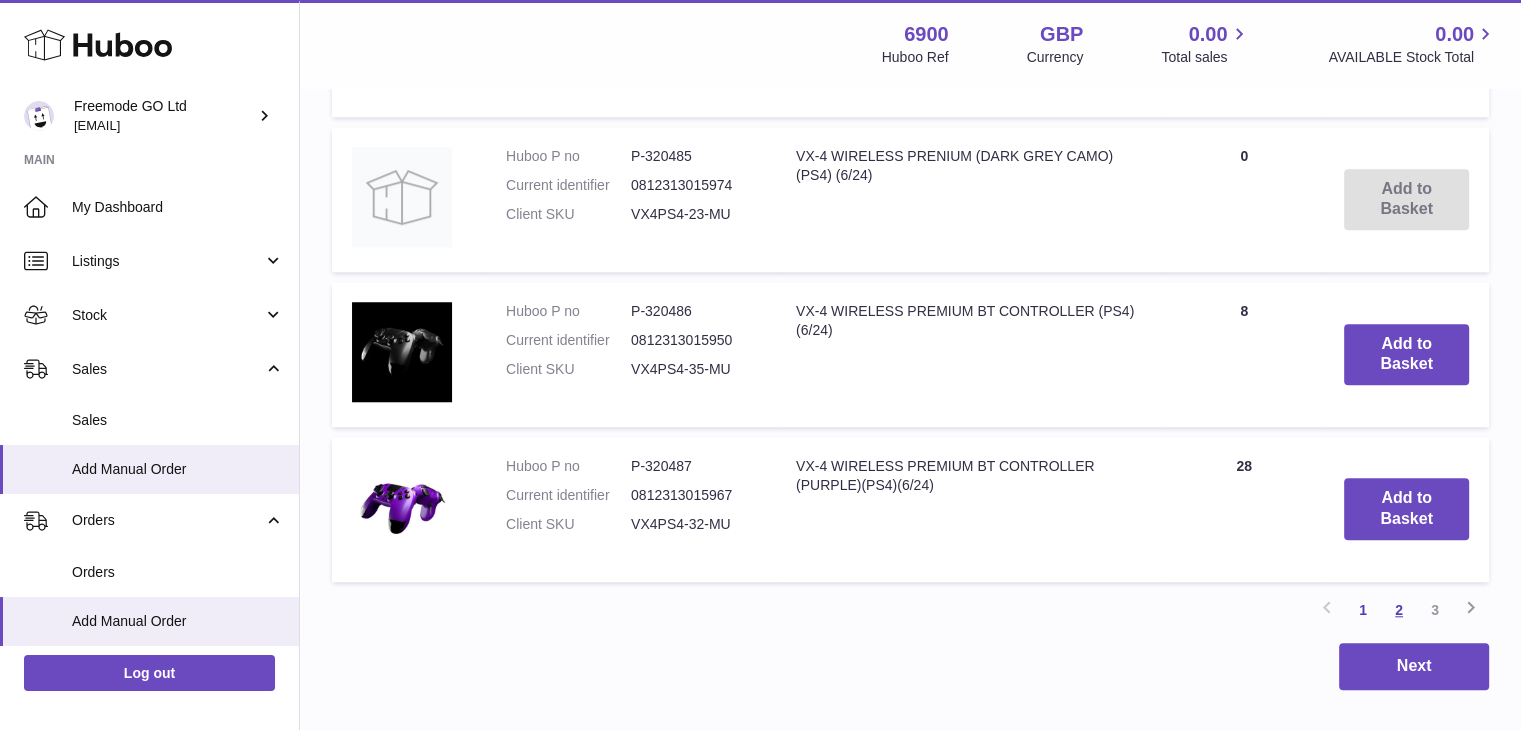type on "***" 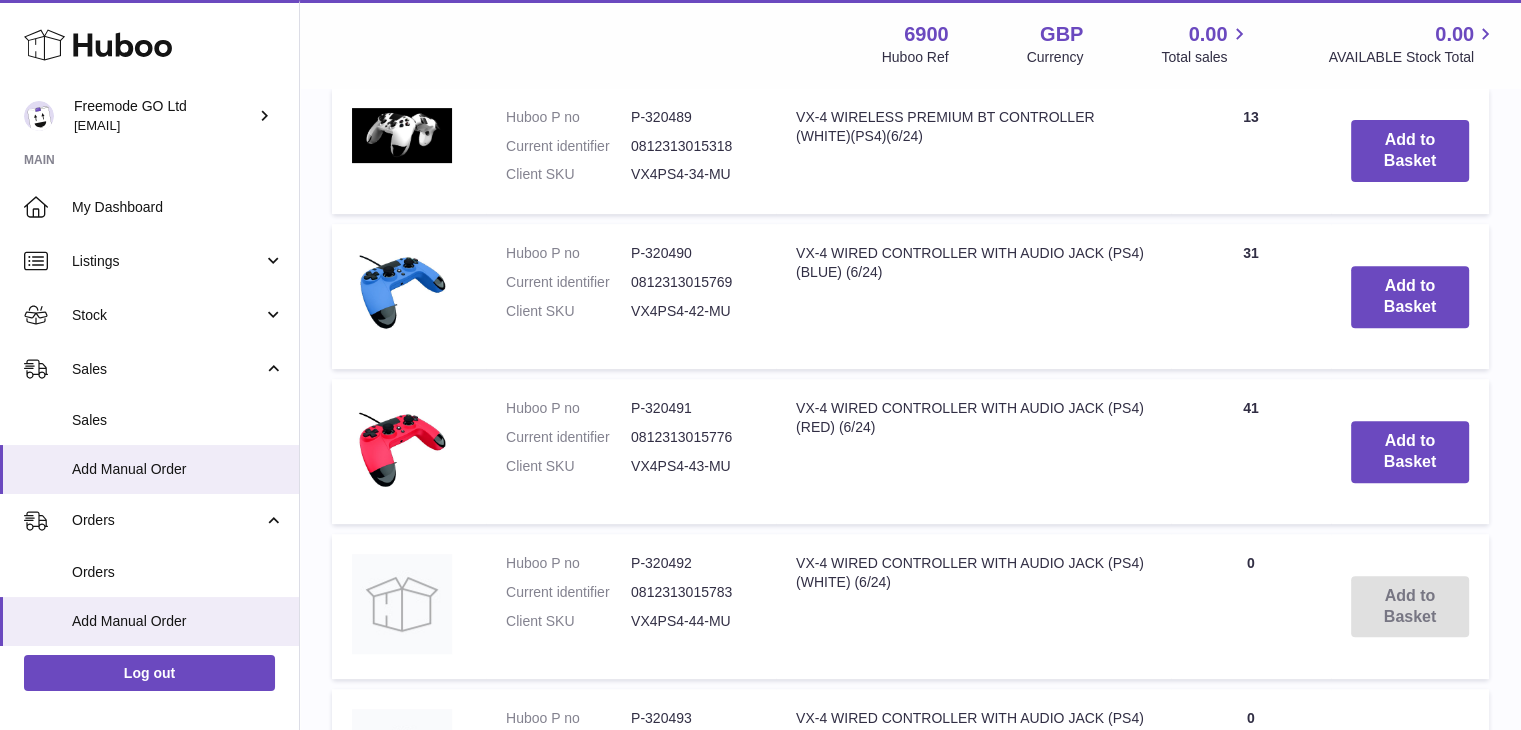 scroll, scrollTop: 748, scrollLeft: 0, axis: vertical 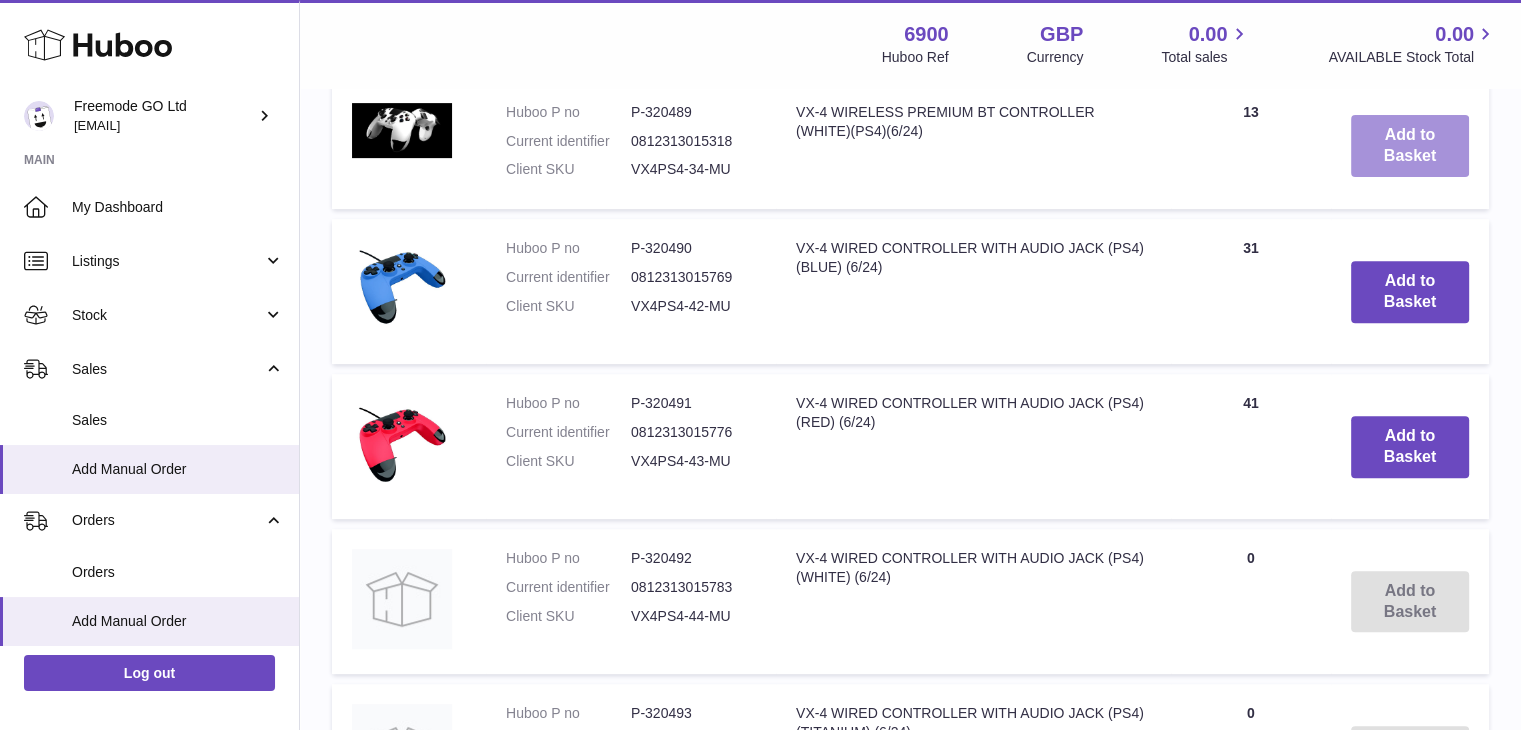 click on "Add to Basket" at bounding box center (1410, 146) 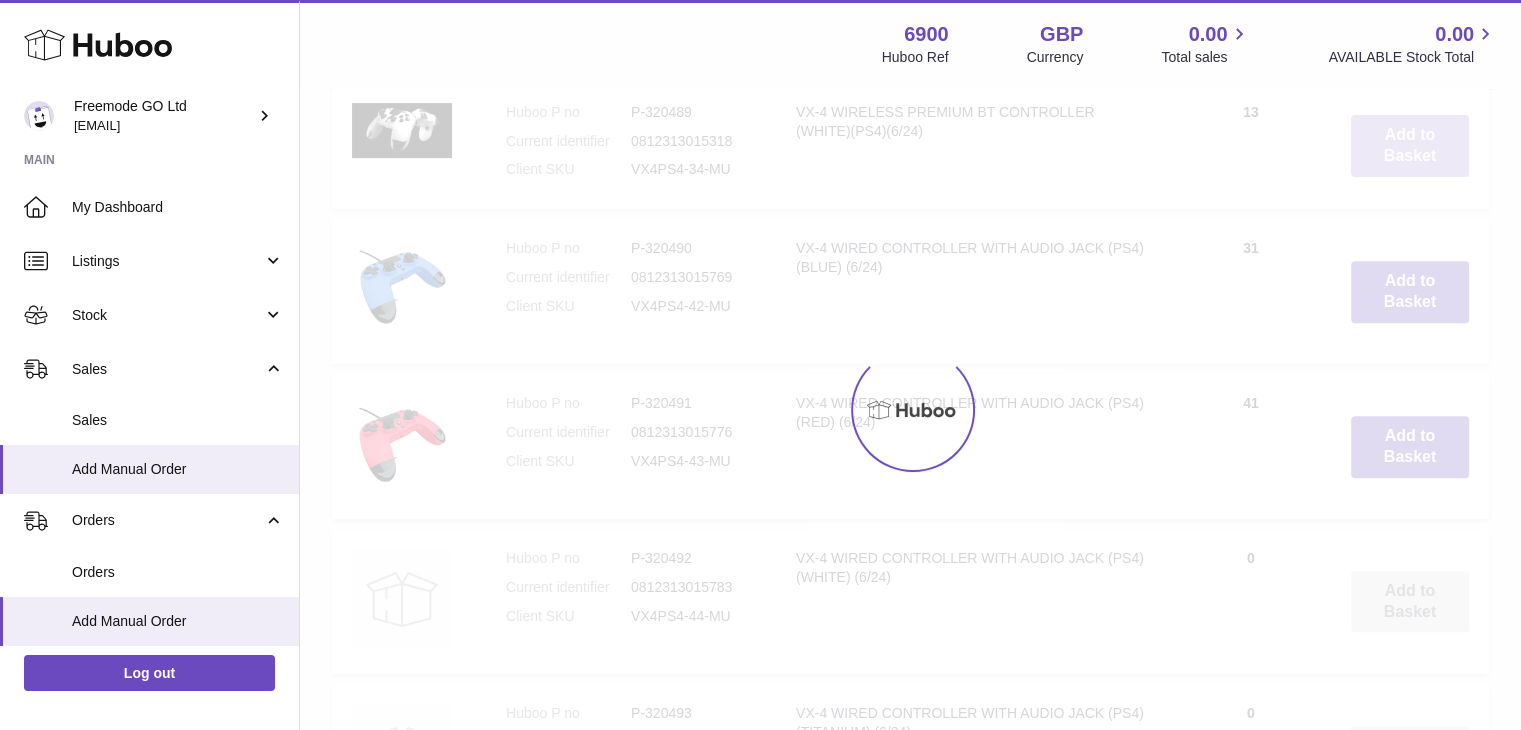 scroll, scrollTop: 922, scrollLeft: 0, axis: vertical 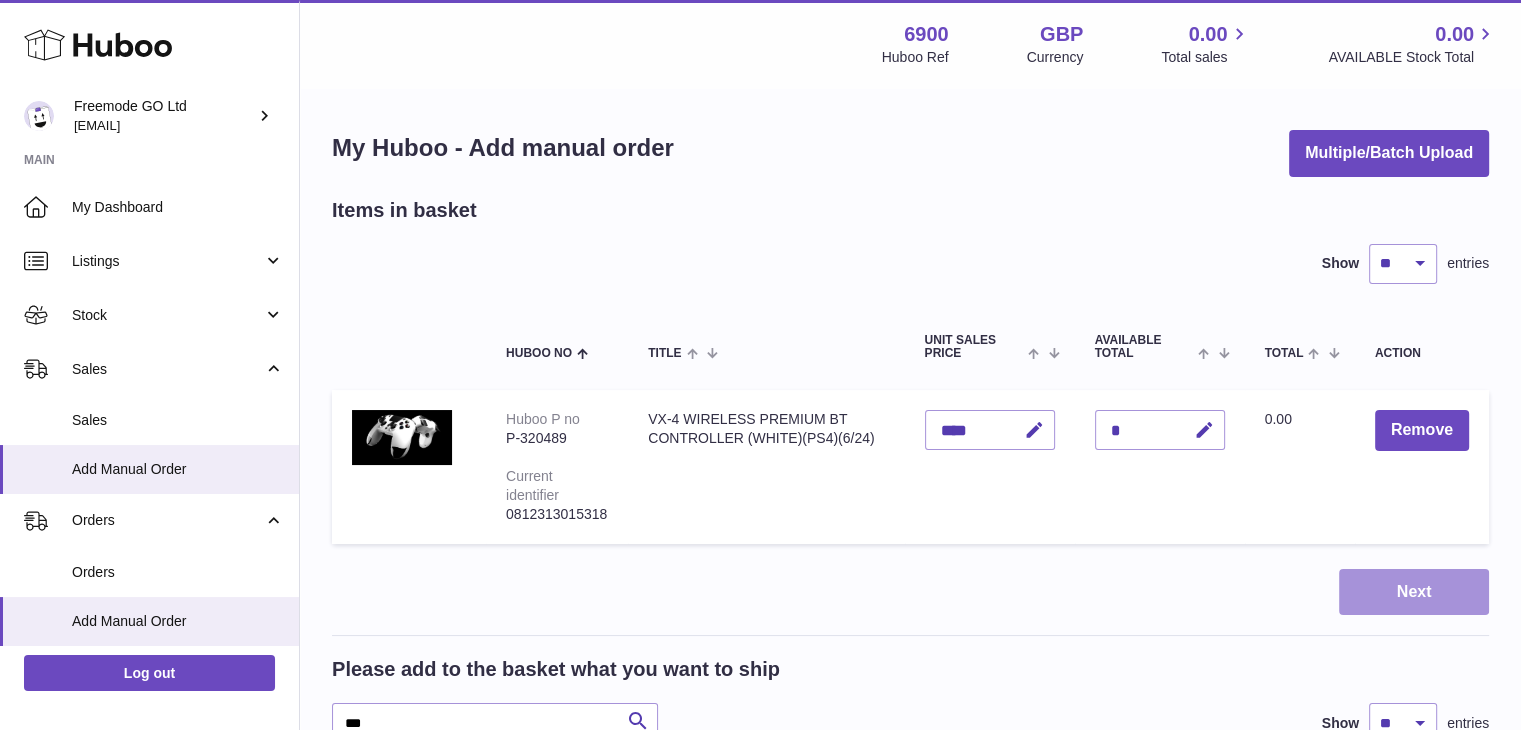 click on "Next" at bounding box center (1414, 592) 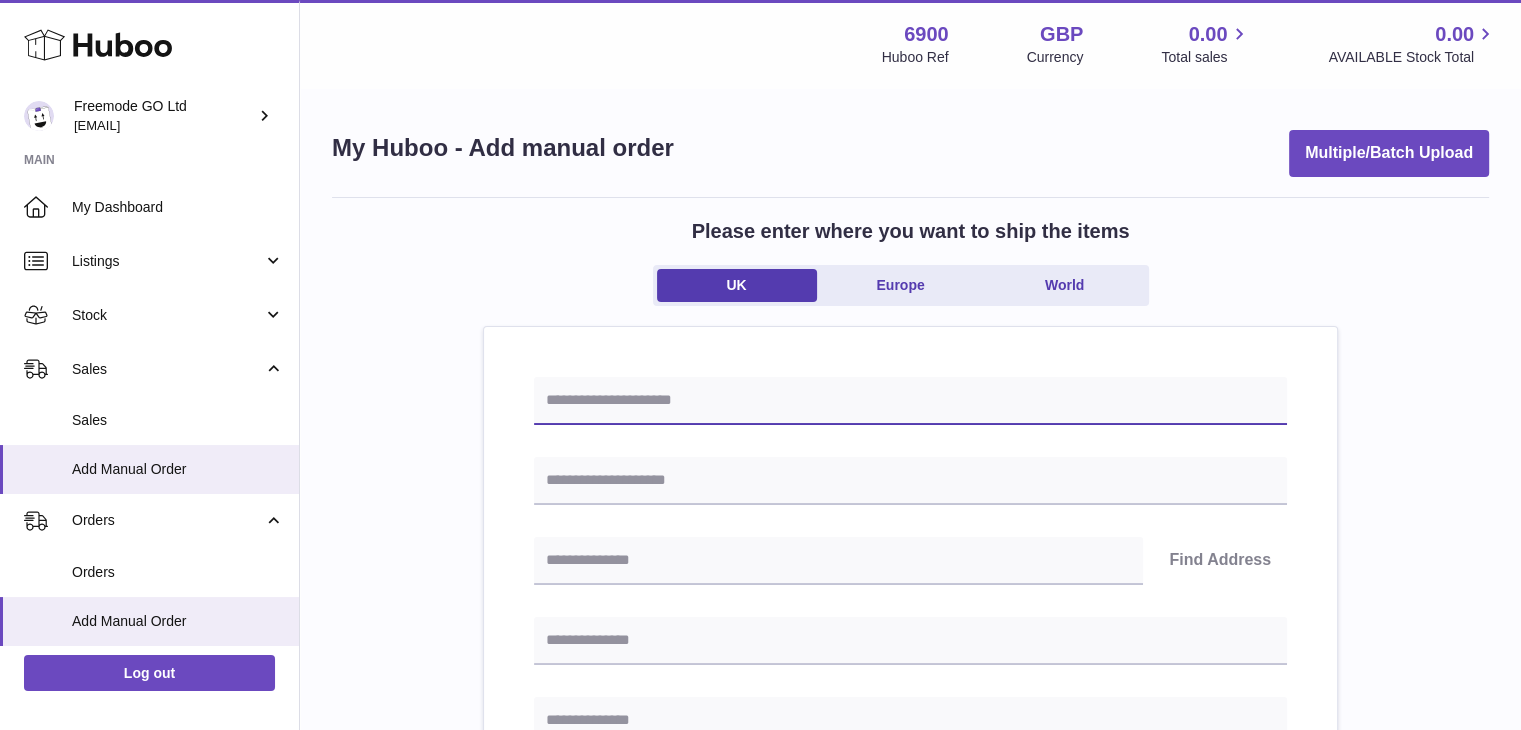 click at bounding box center [910, 401] 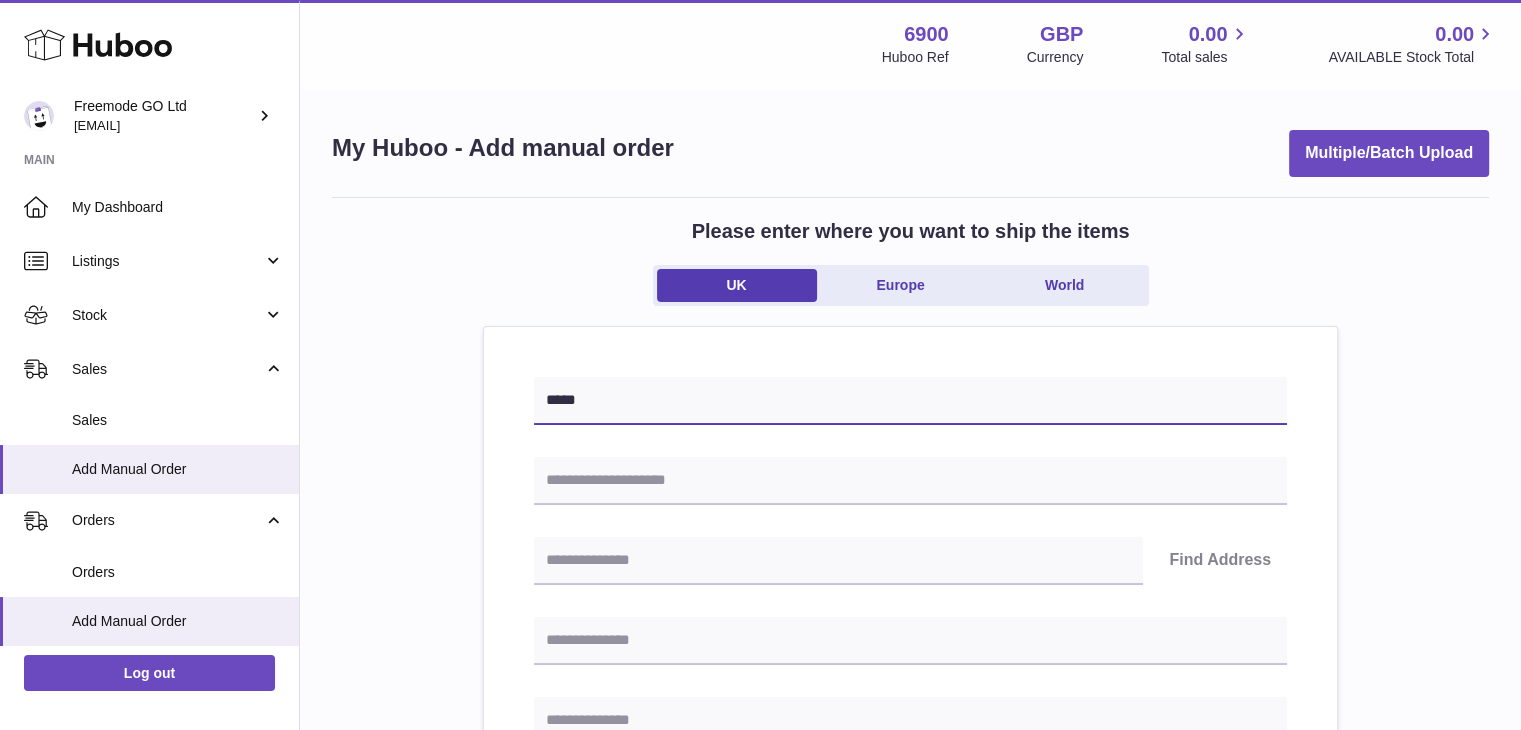 type on "*****" 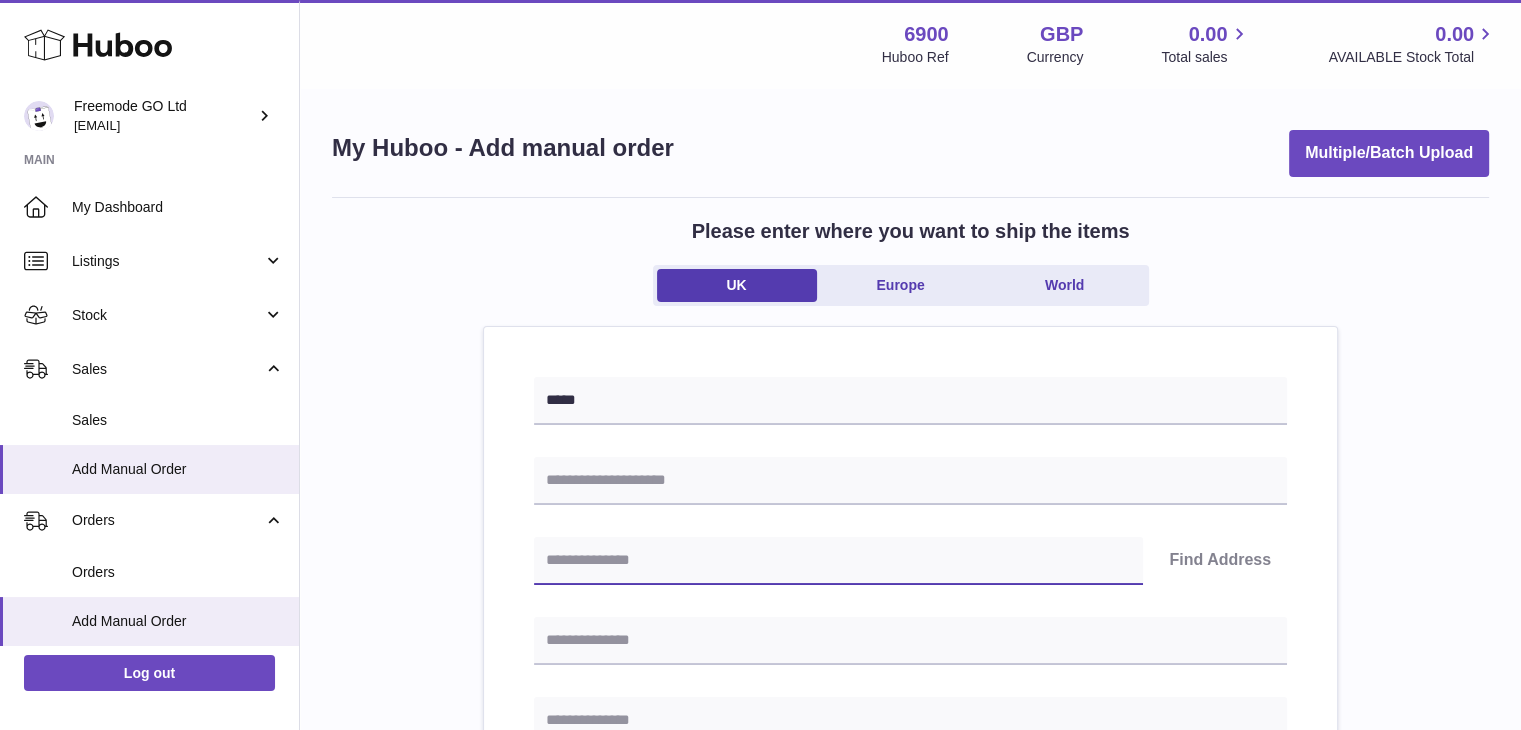 click at bounding box center (838, 561) 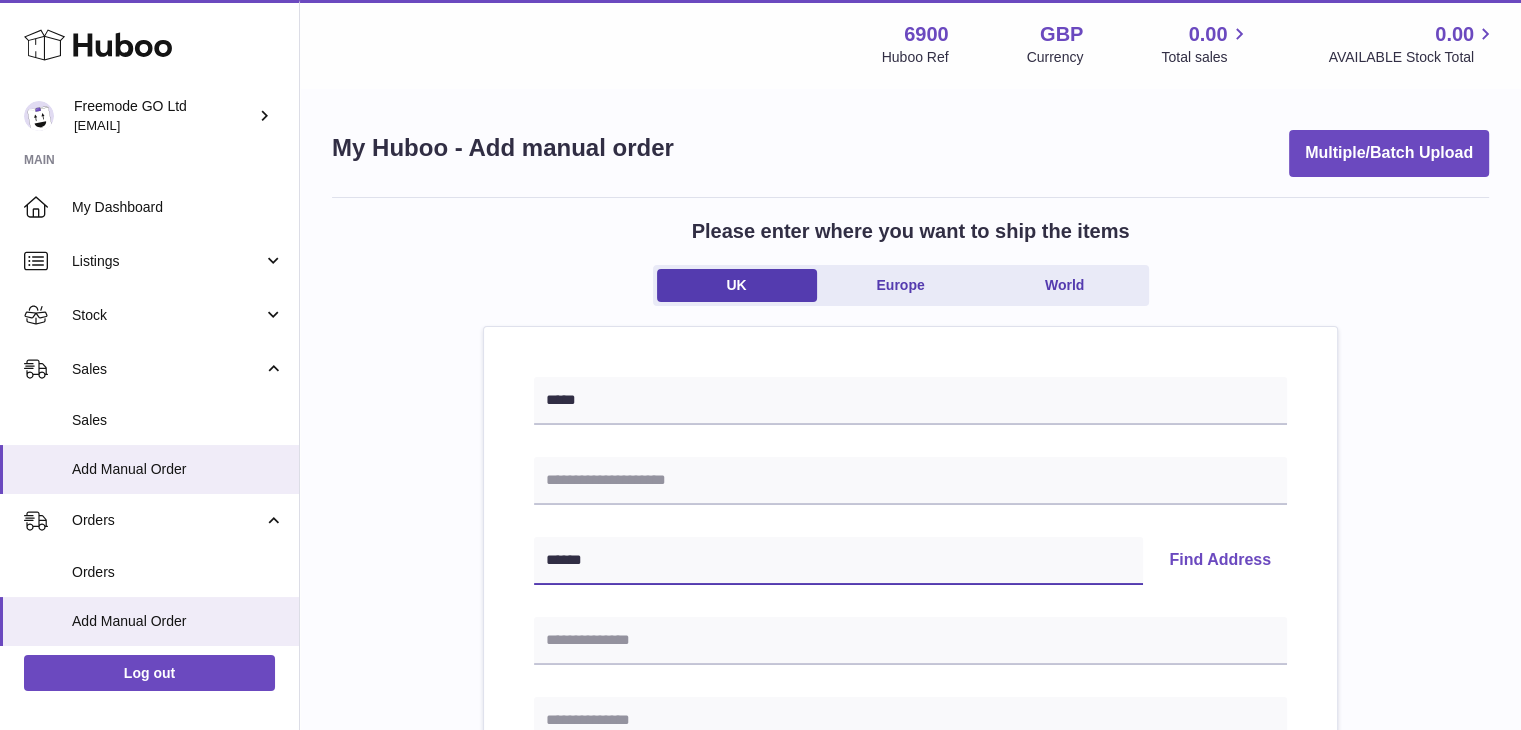 type on "******" 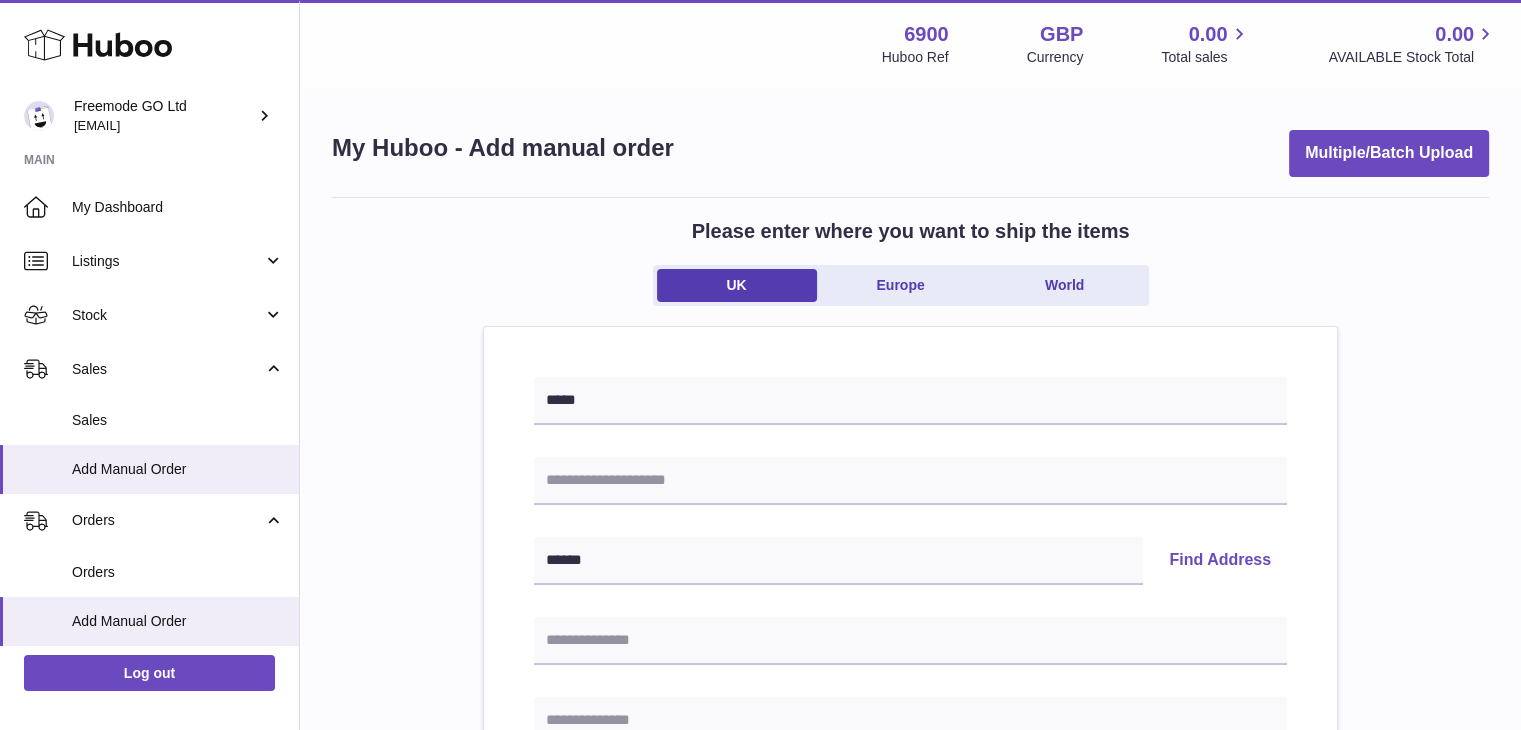 click on "Find Address" at bounding box center (1220, 561) 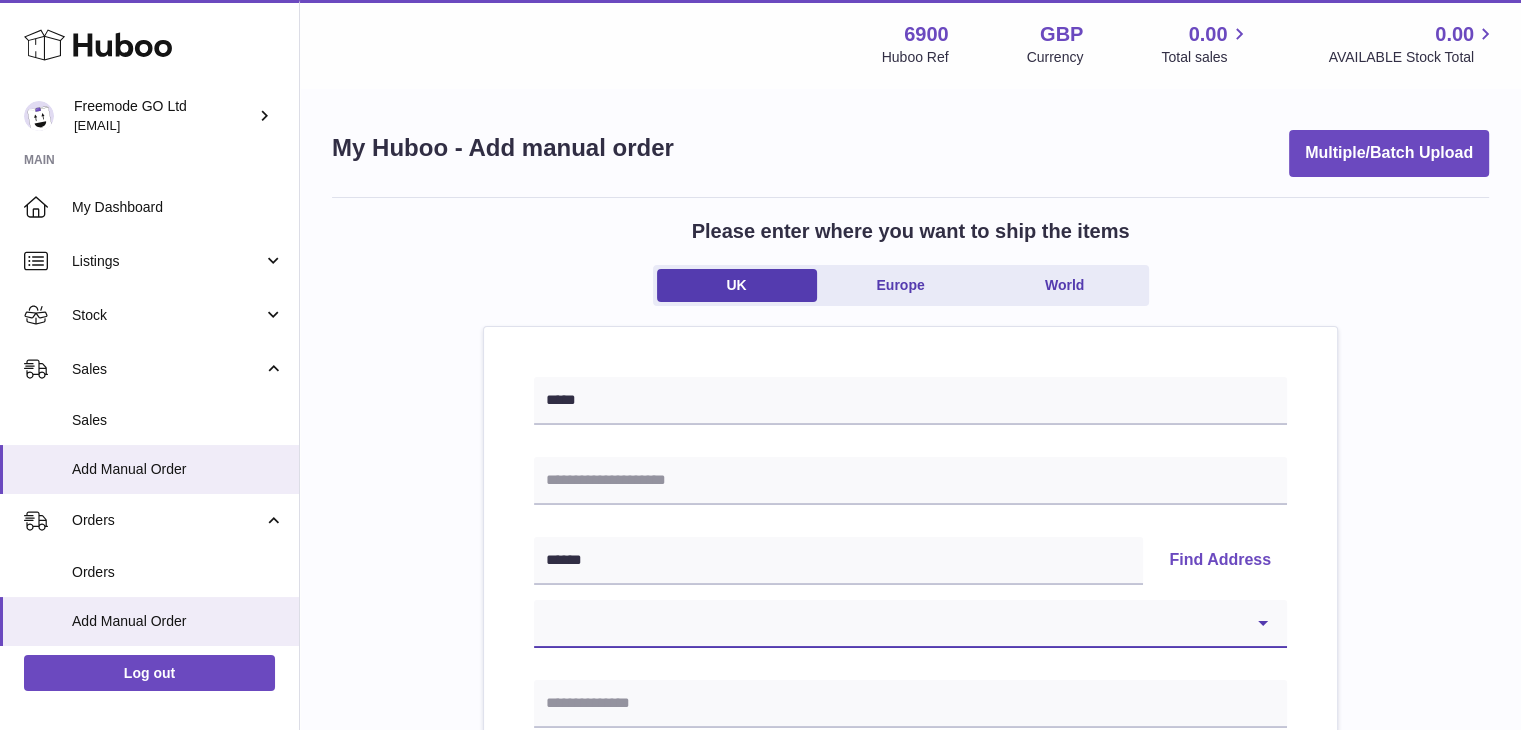 click on "**********" at bounding box center [910, 624] 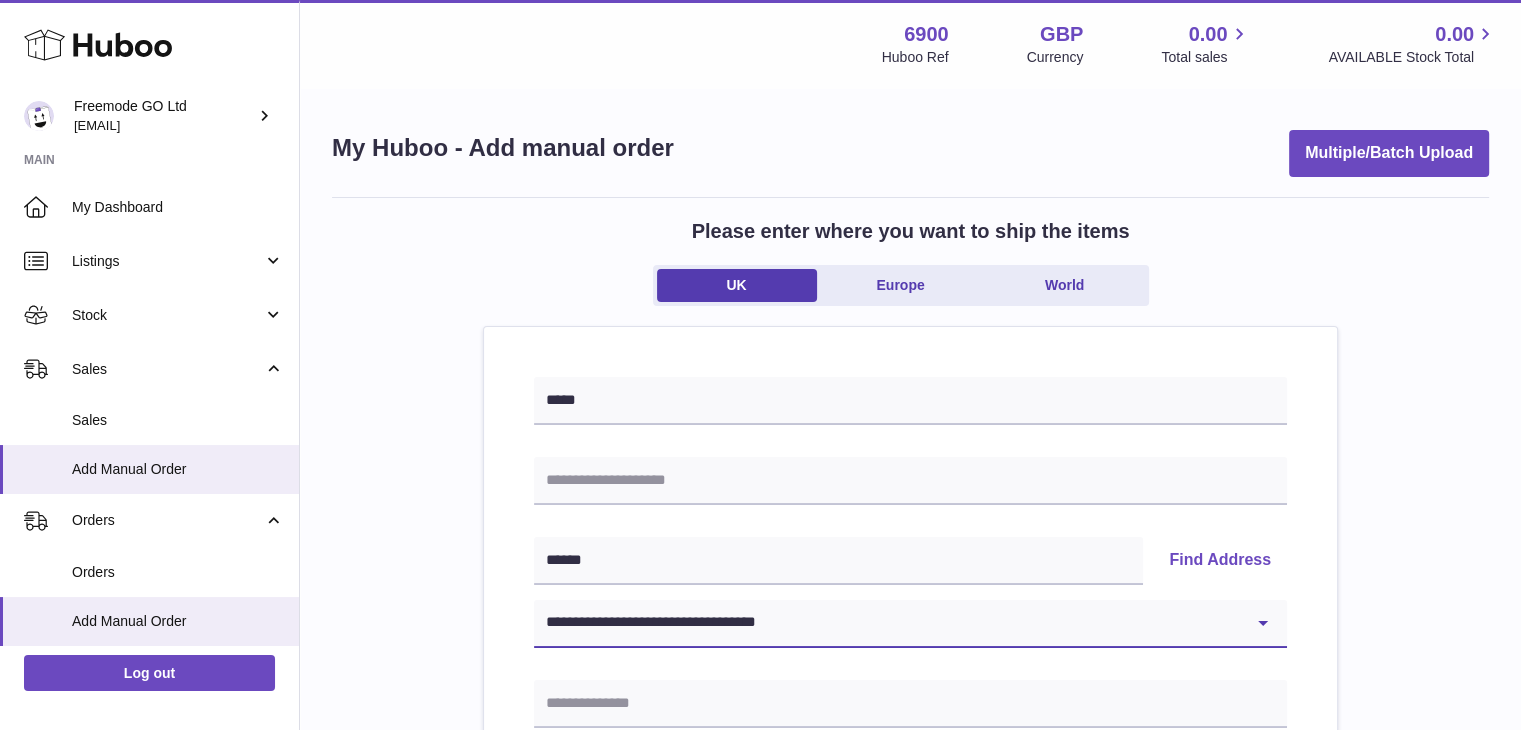 click on "**********" at bounding box center [910, 624] 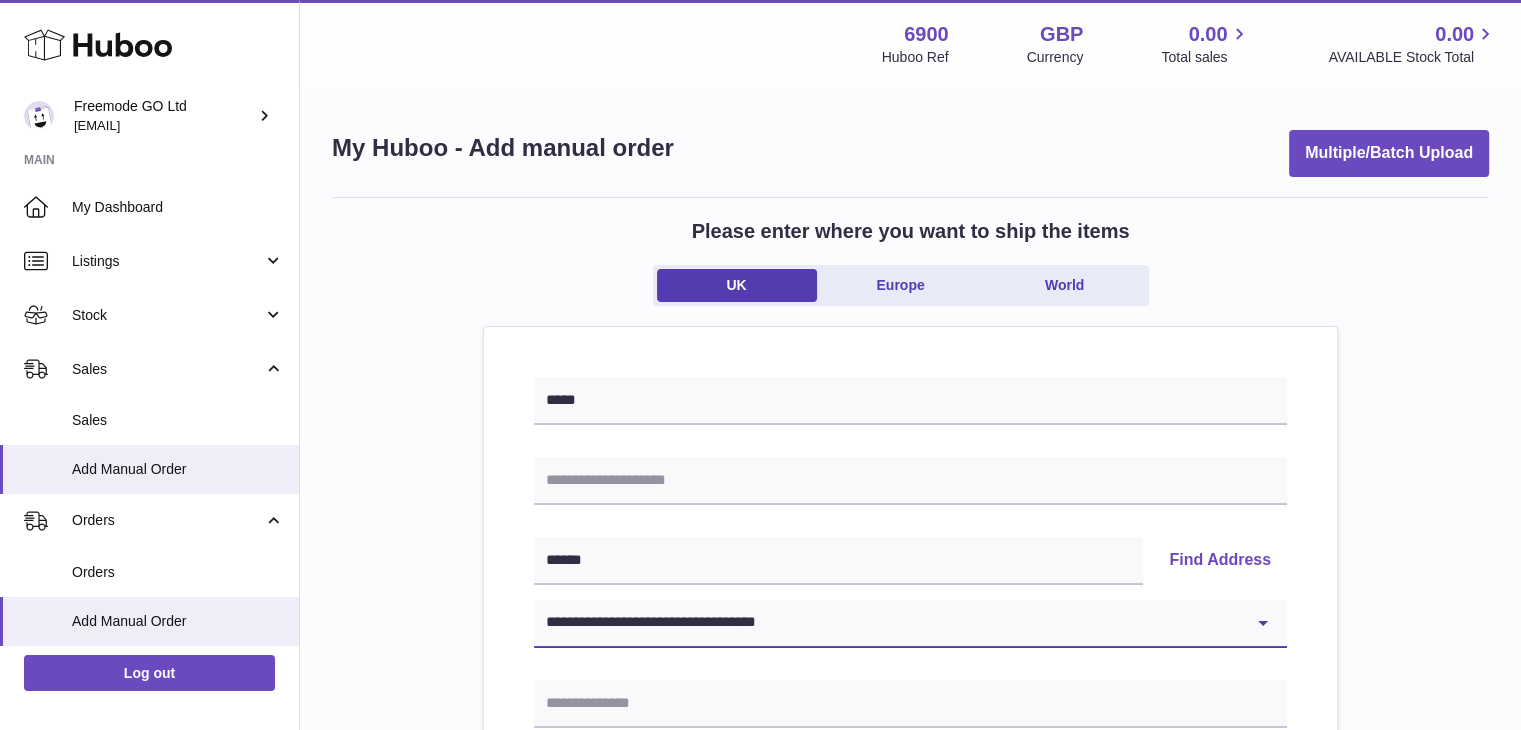 type on "**********" 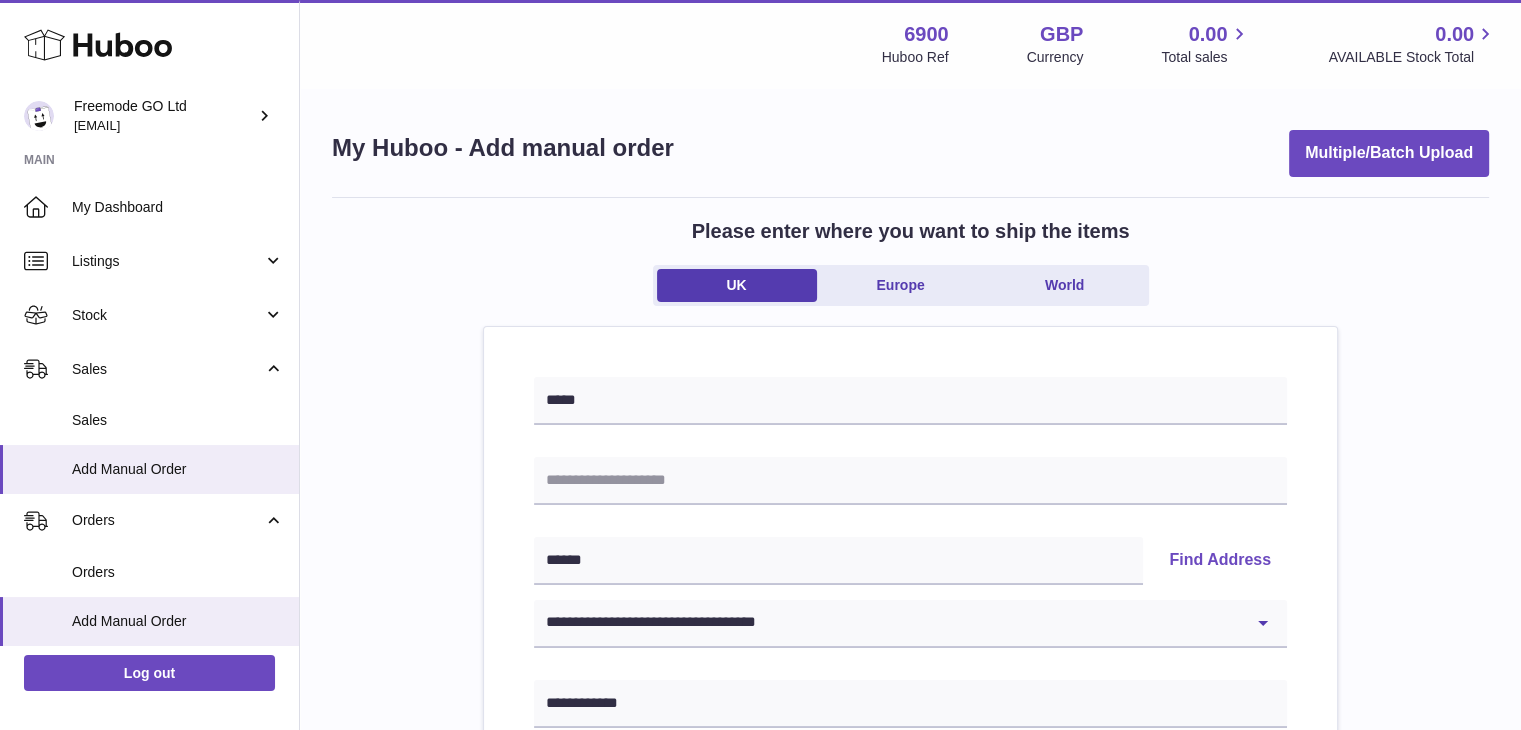 click on "**********" at bounding box center [910, 925] 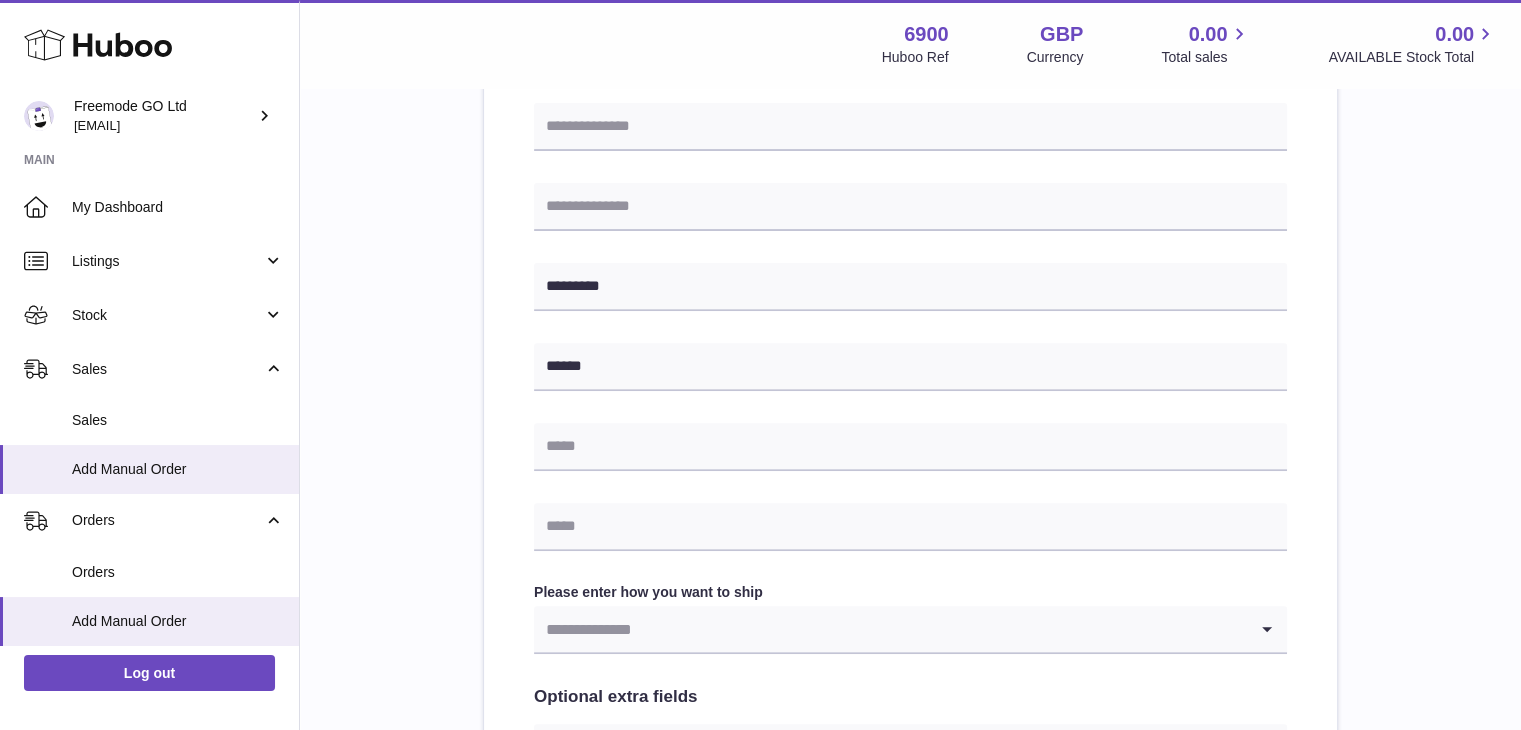 scroll, scrollTop: 662, scrollLeft: 0, axis: vertical 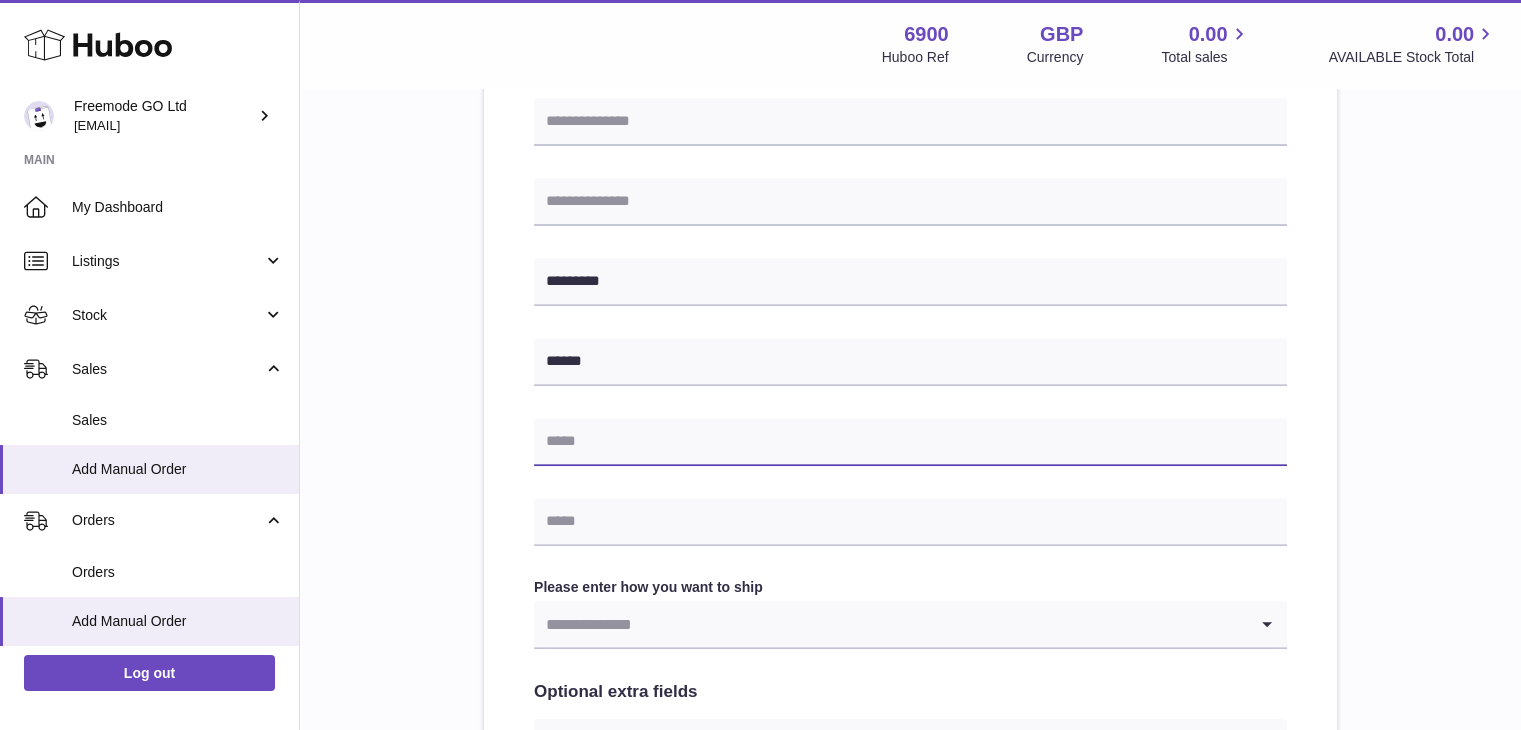 click at bounding box center (910, 442) 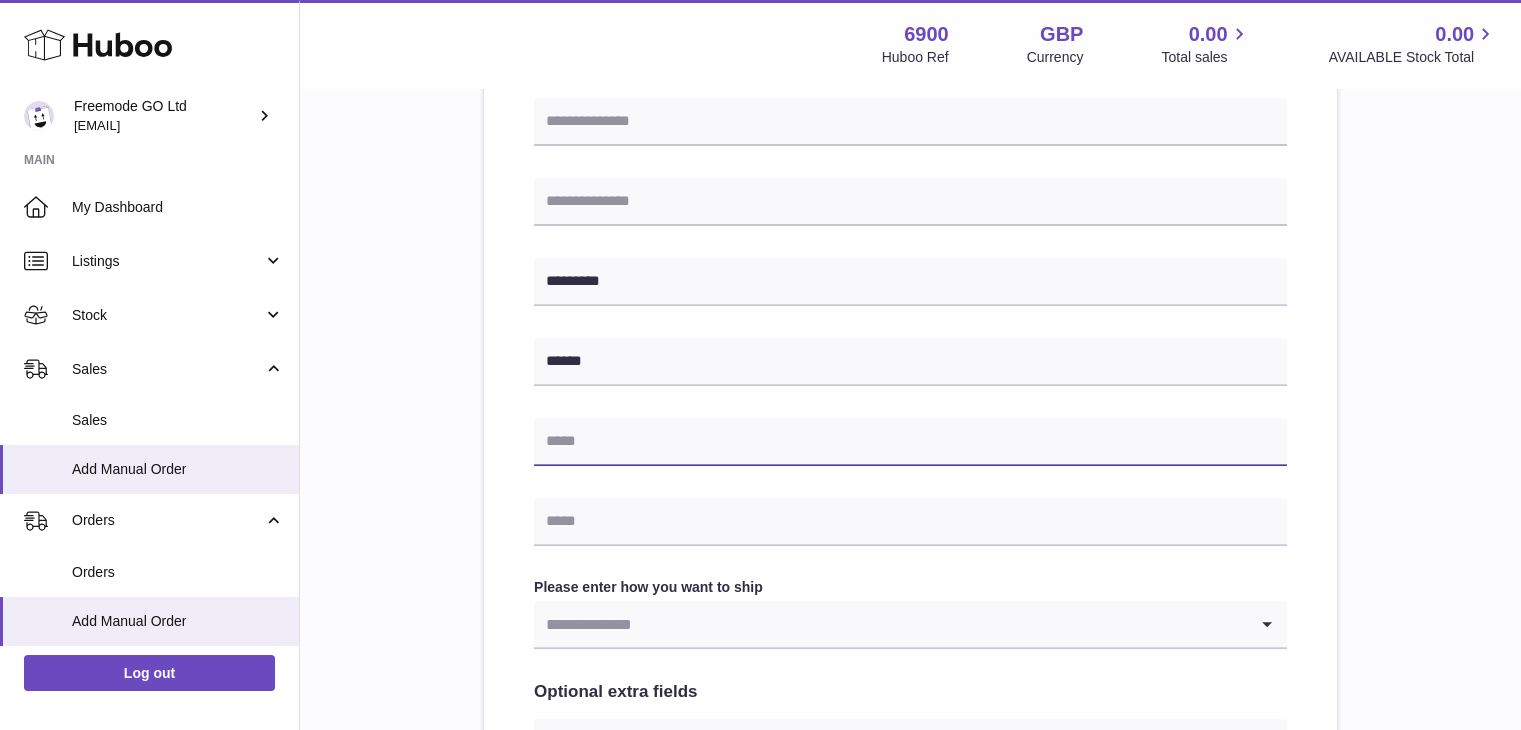 paste on "**********" 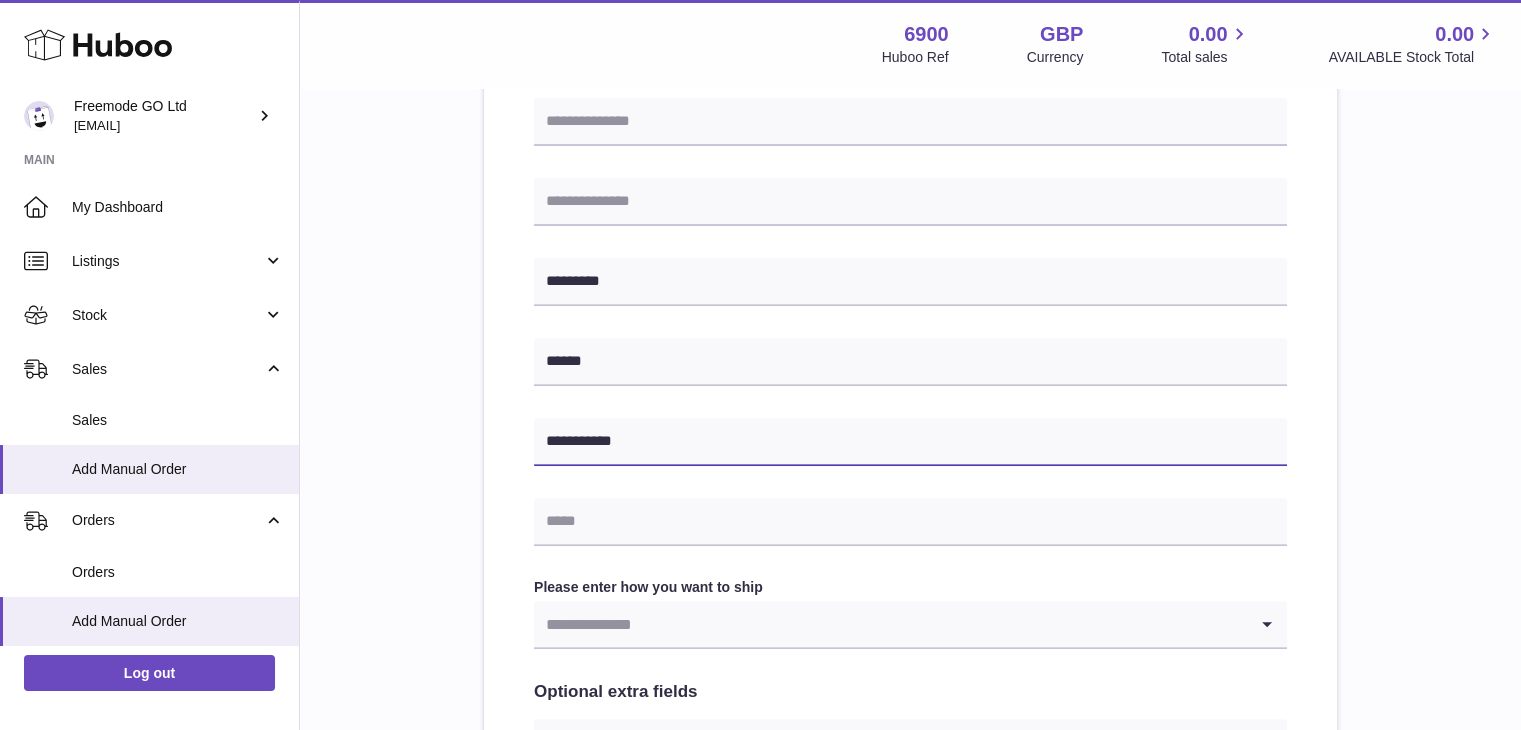 type on "**********" 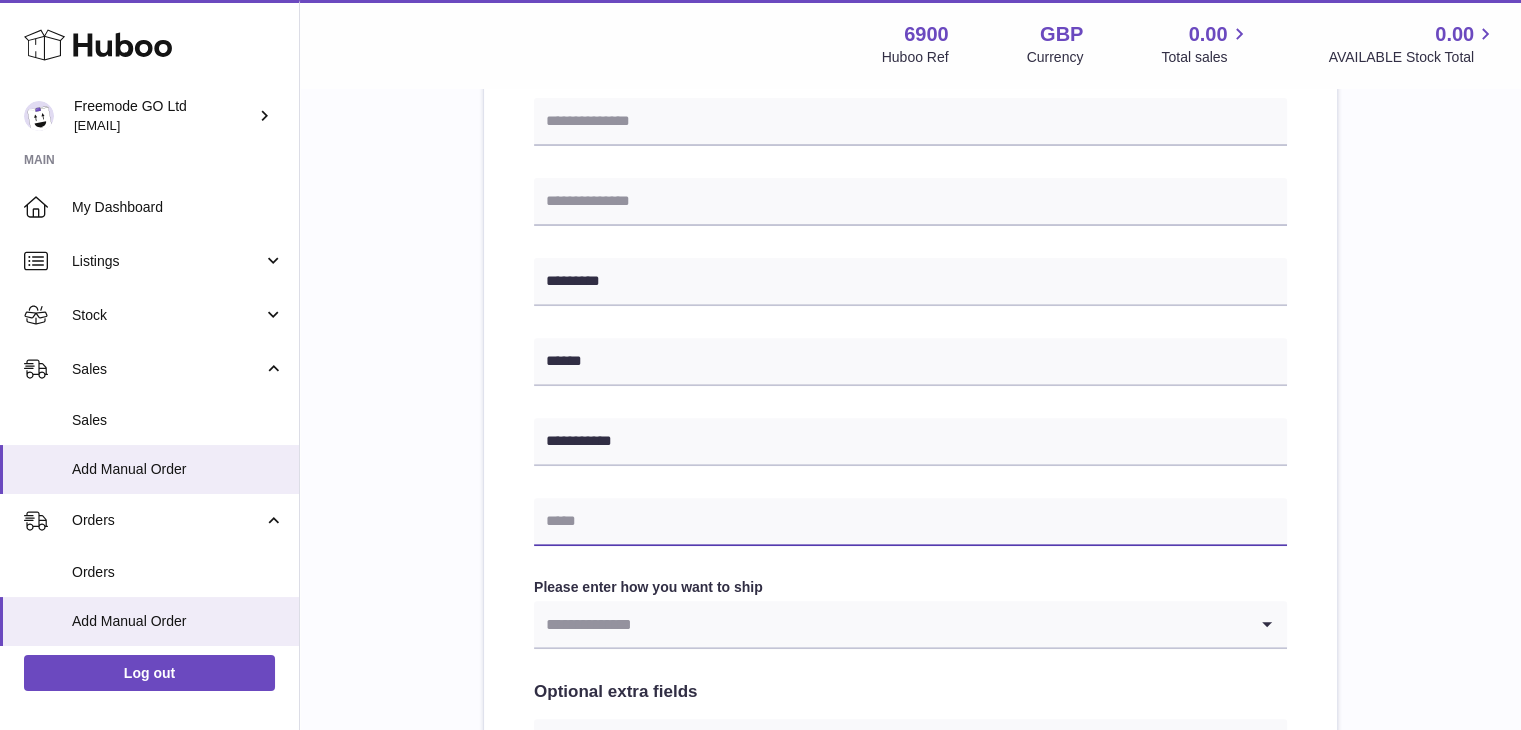 click at bounding box center [910, 522] 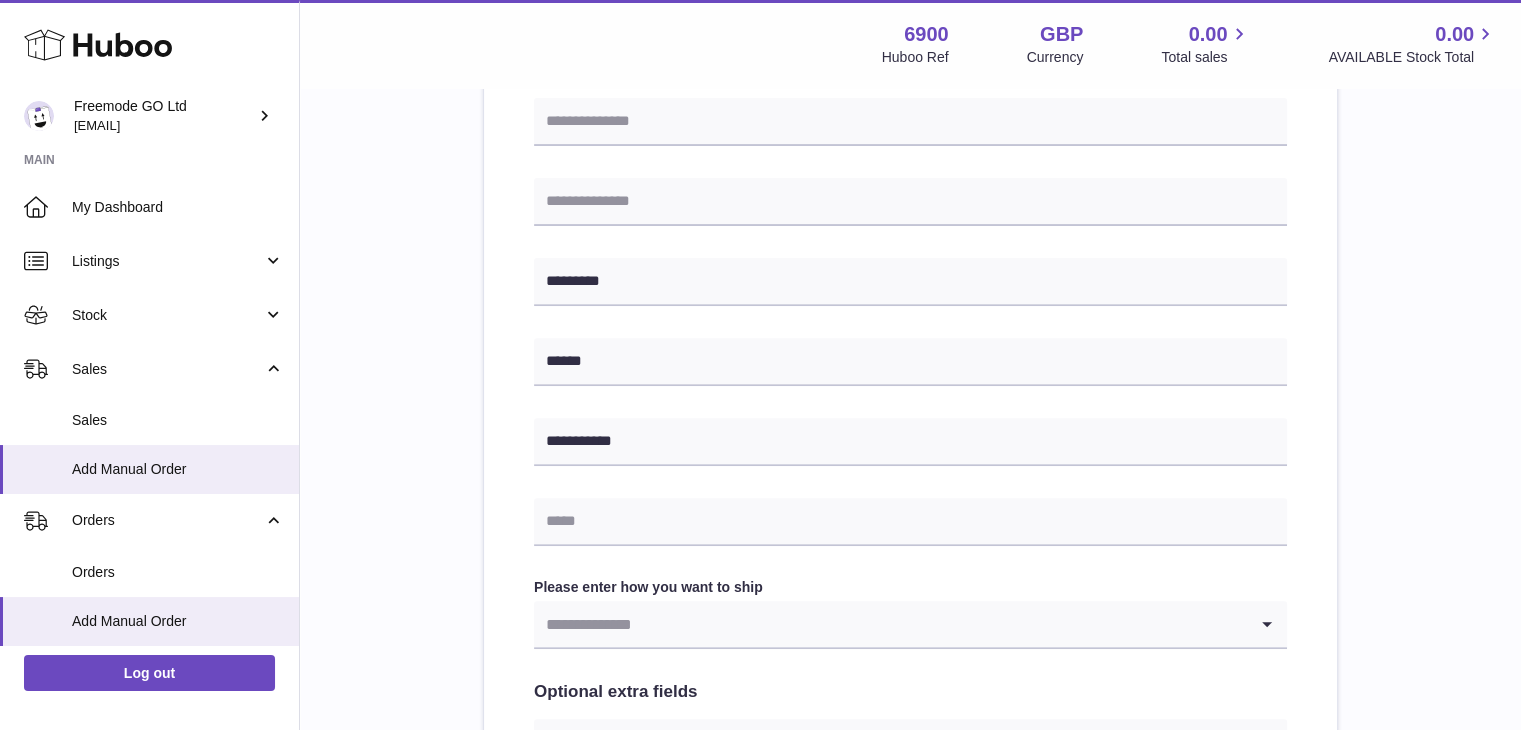 click on "Loading..." at bounding box center (910, 625) 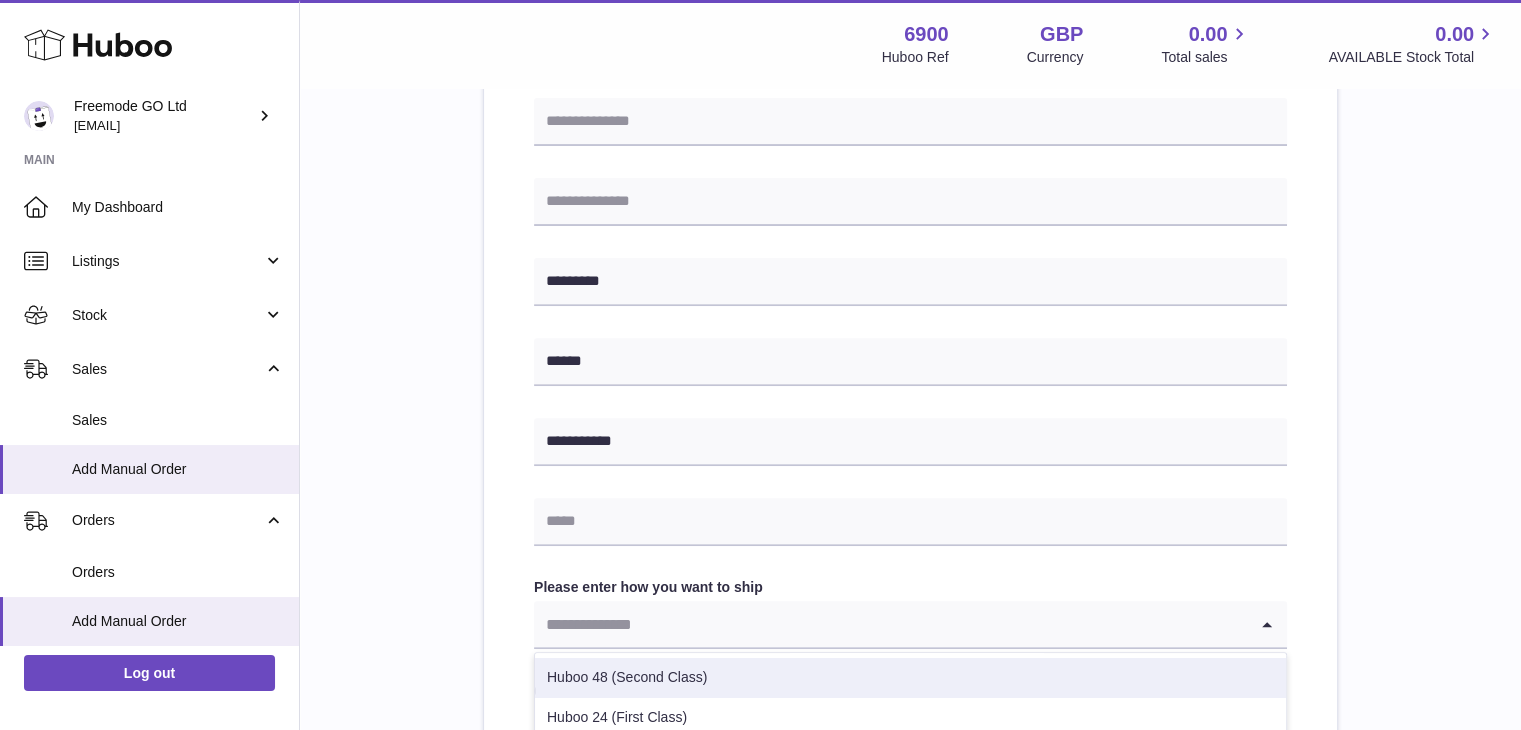 click on "Huboo 48 (Second Class)" at bounding box center [910, 678] 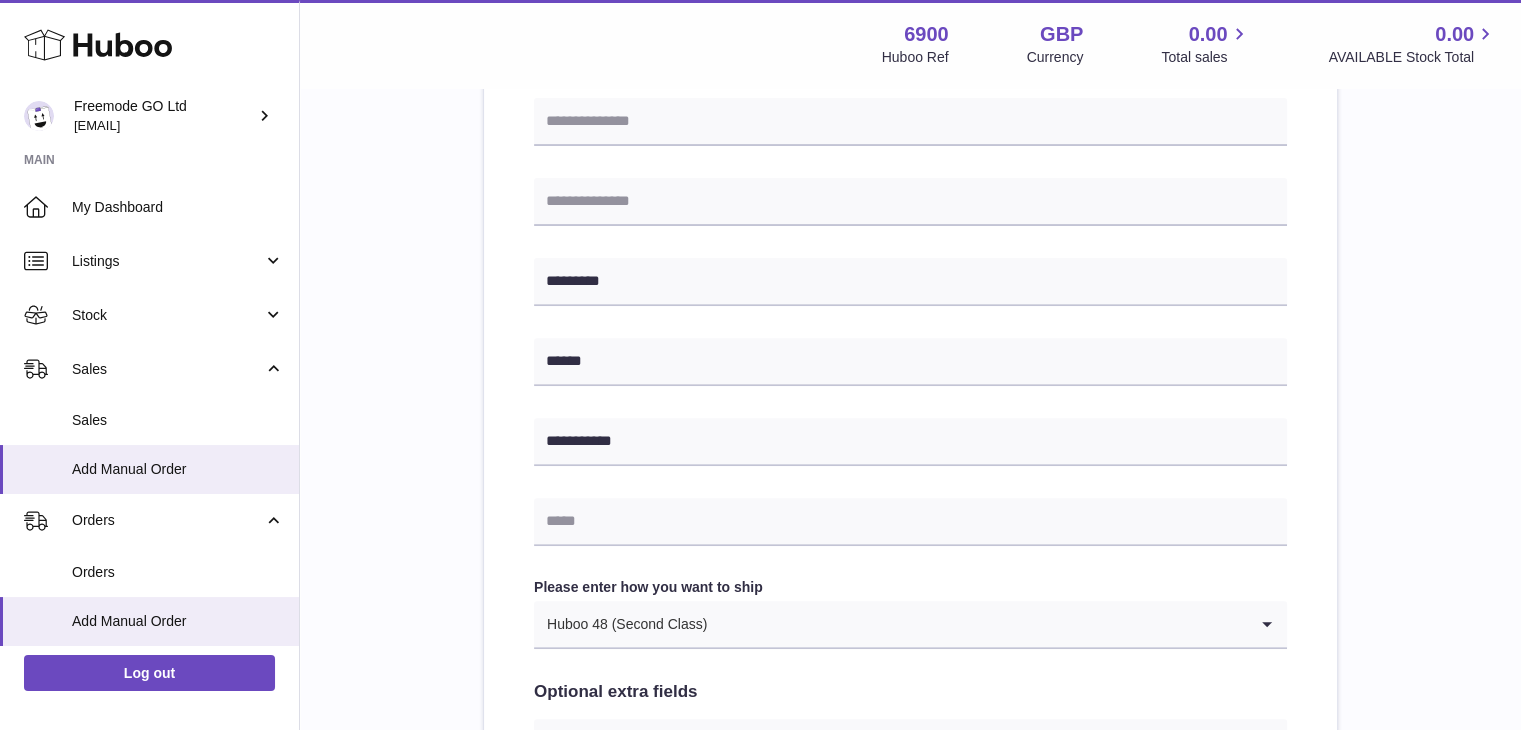 click on "**********" at bounding box center [910, 263] 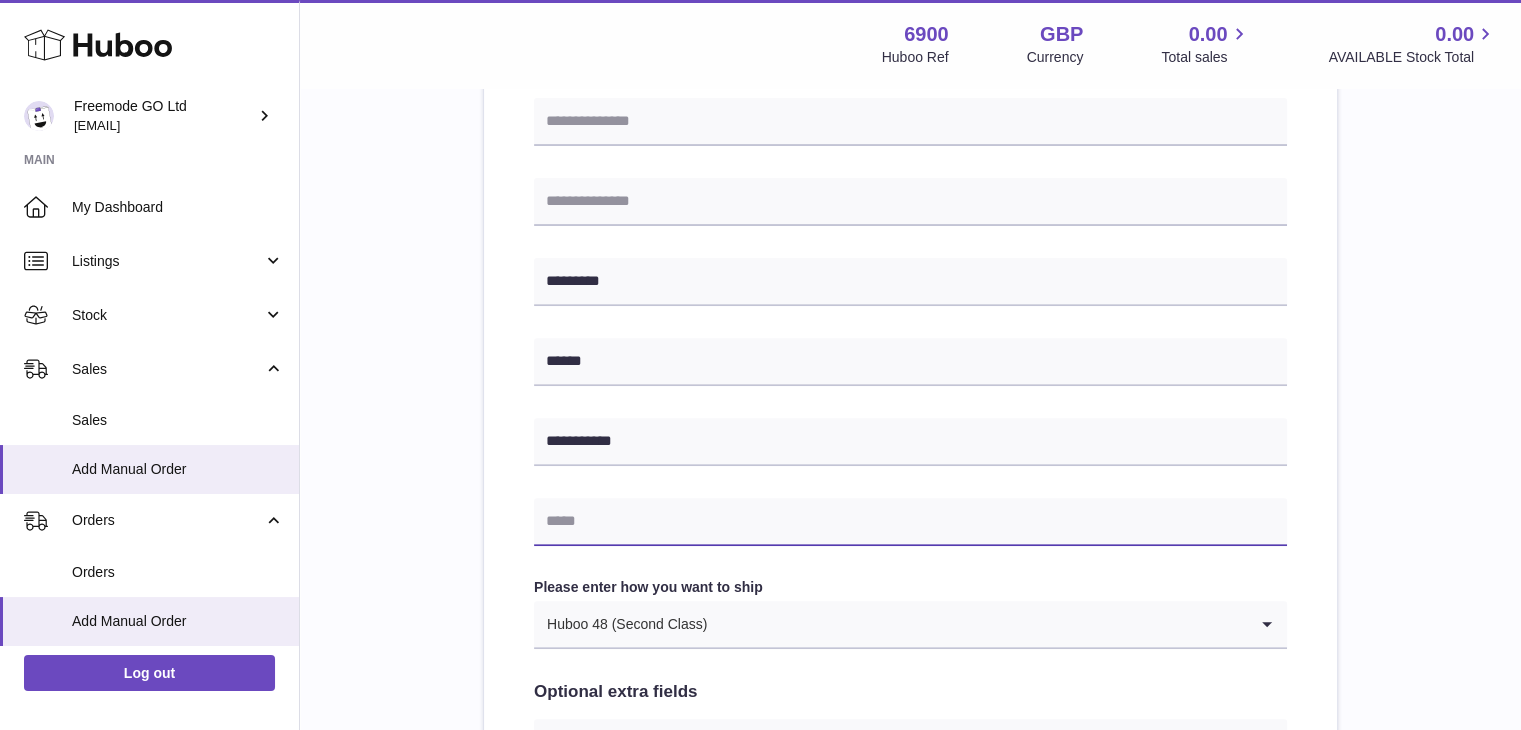 click at bounding box center (910, 522) 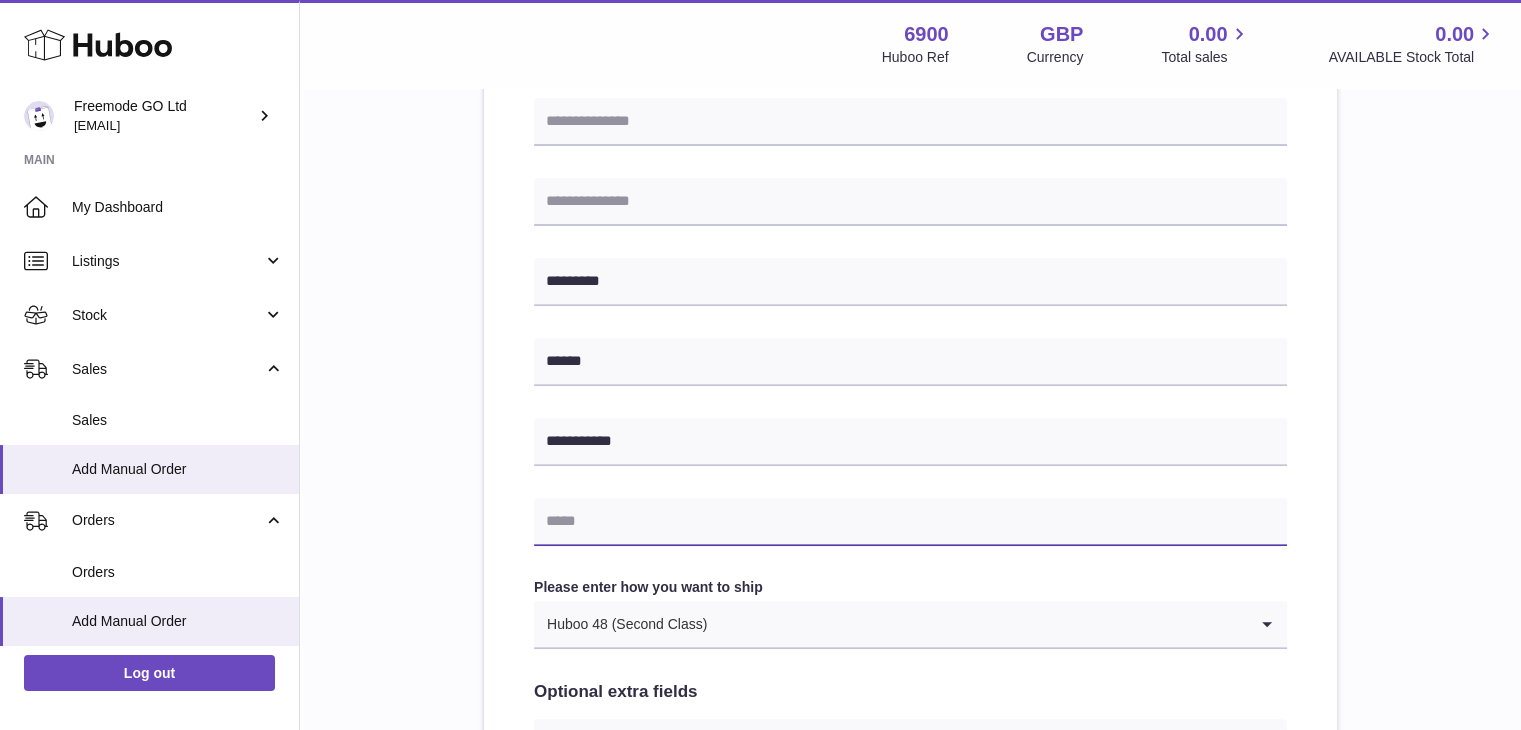 paste on "**********" 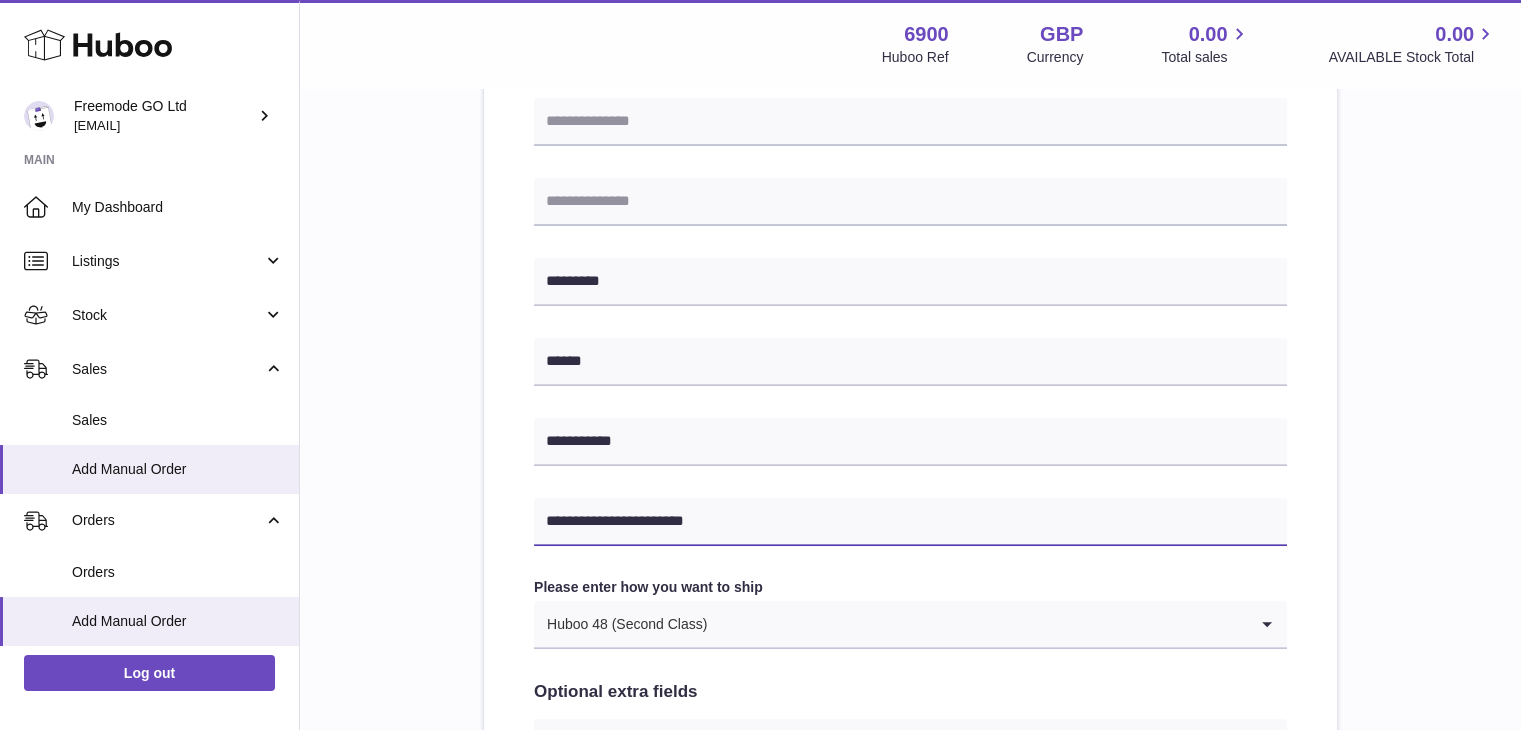type on "**********" 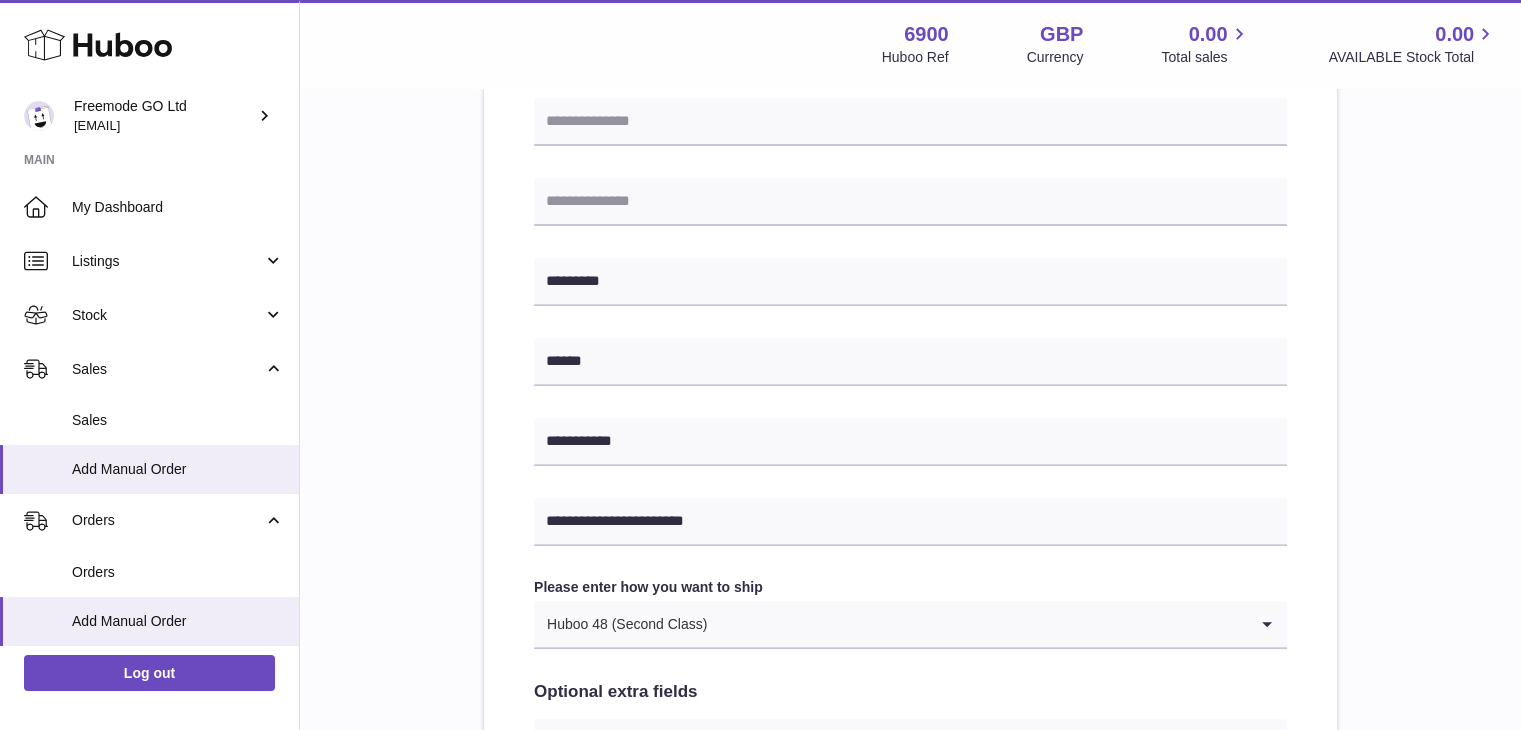 drag, startPoint x: 1502, startPoint y: 357, endPoint x: 1532, endPoint y: 367, distance: 31.622776 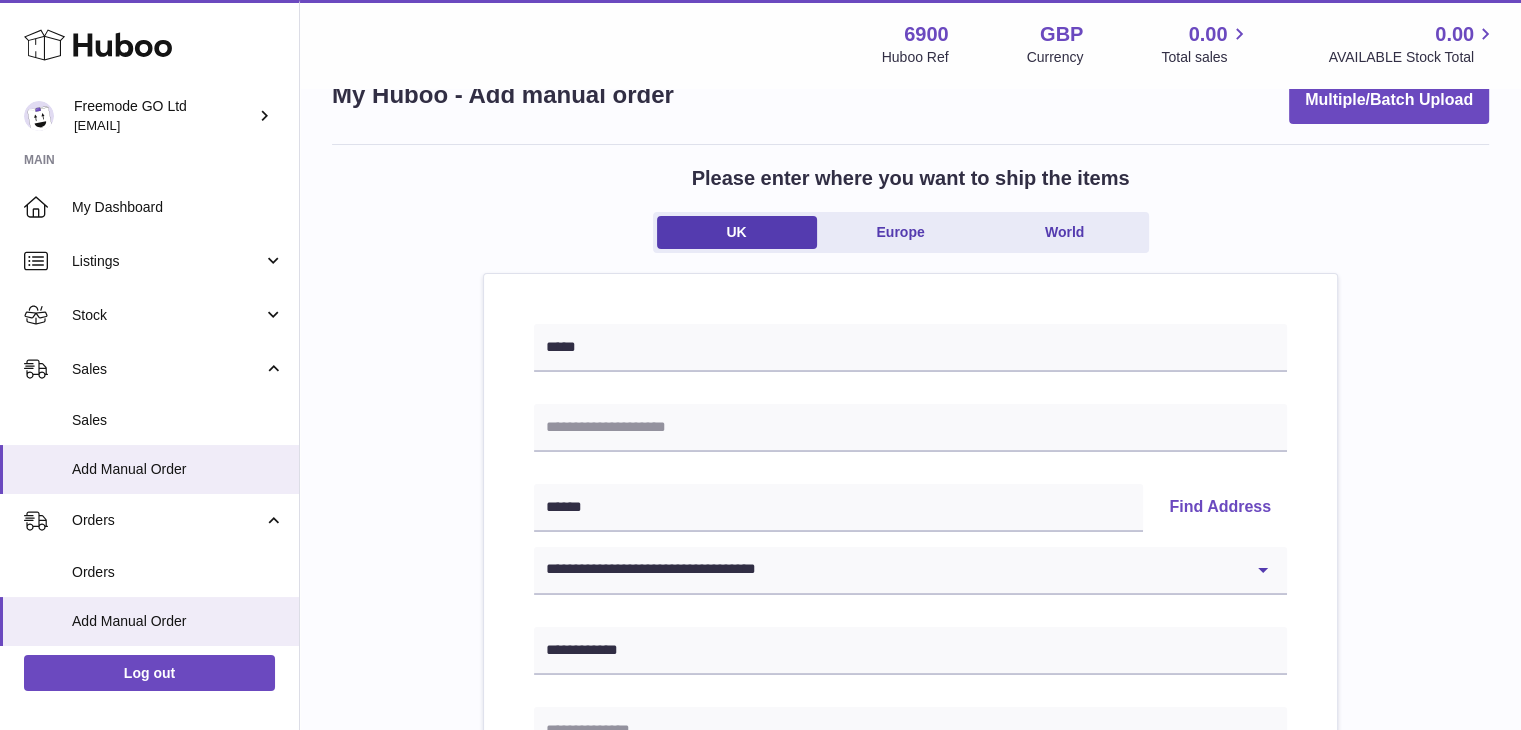 scroll, scrollTop: 47, scrollLeft: 0, axis: vertical 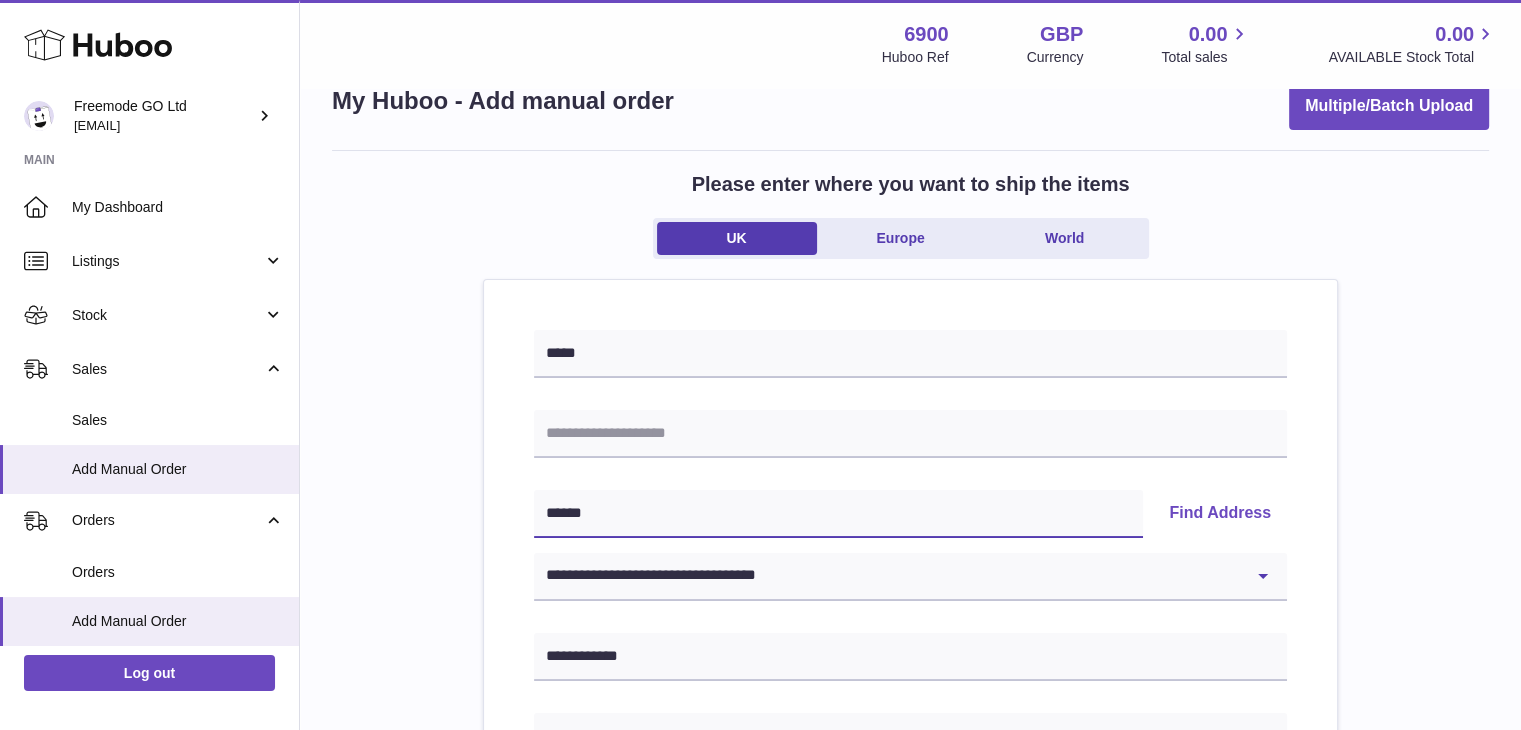 click on "******" at bounding box center [838, 514] 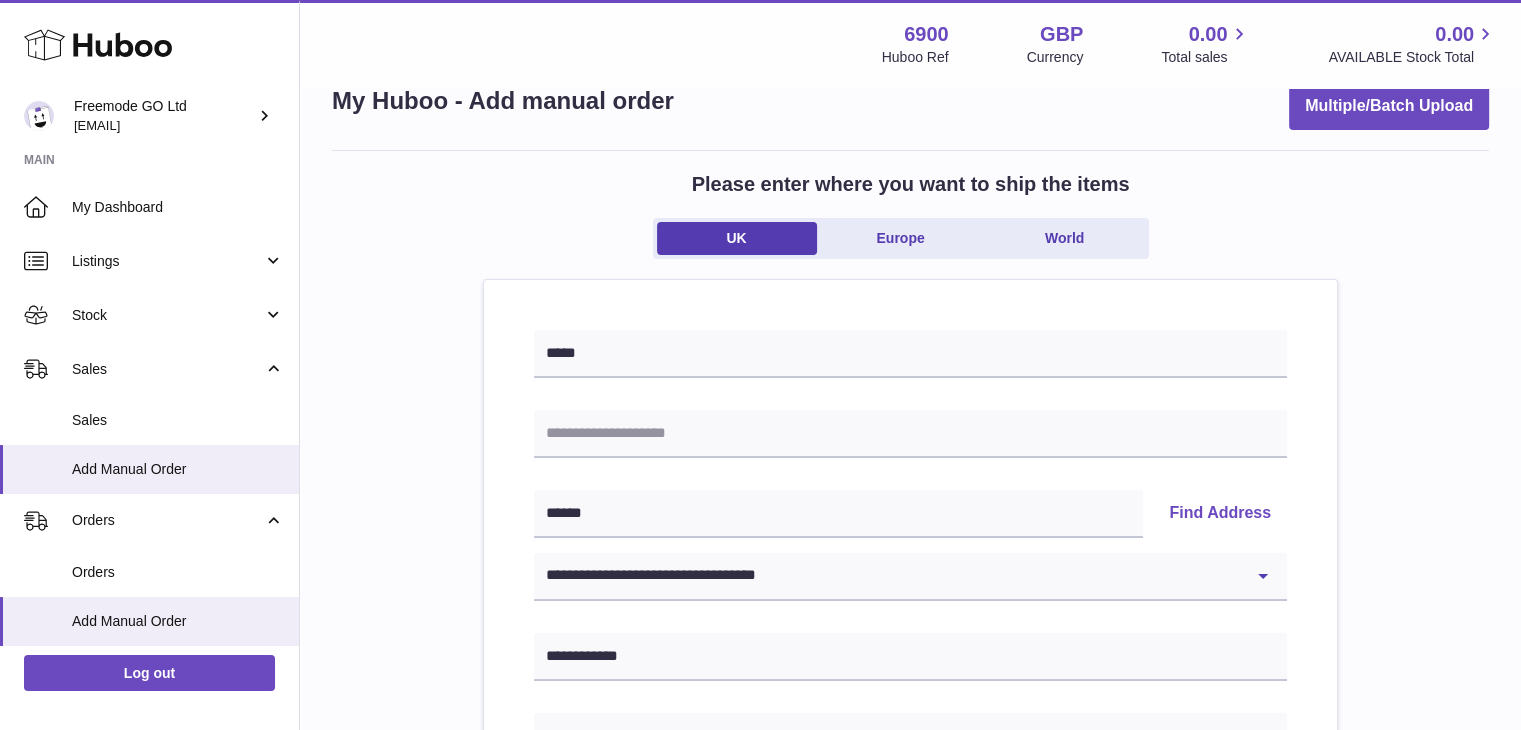 click on "**********" at bounding box center [910, 907] 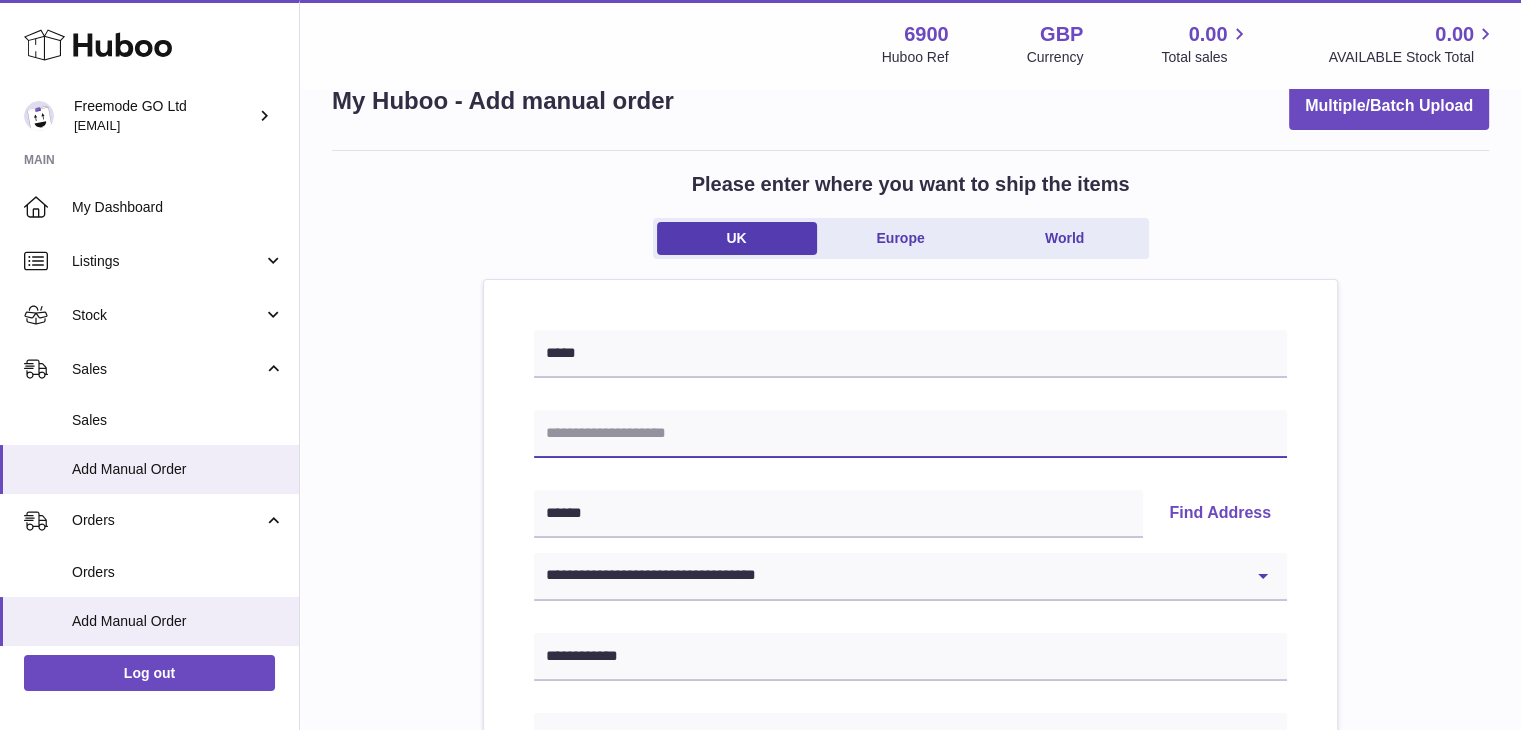 paste on "**********" 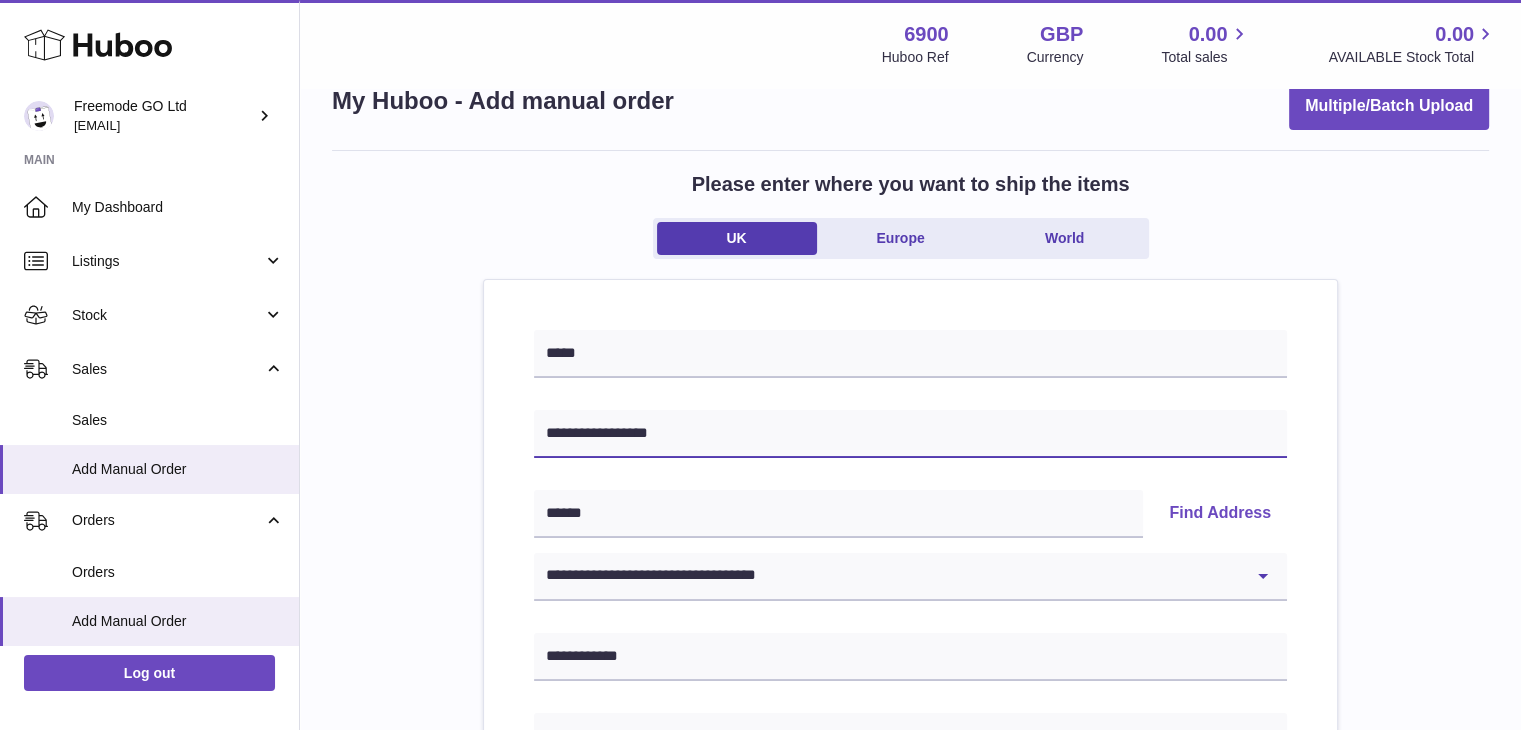 click on "**********" at bounding box center [910, 434] 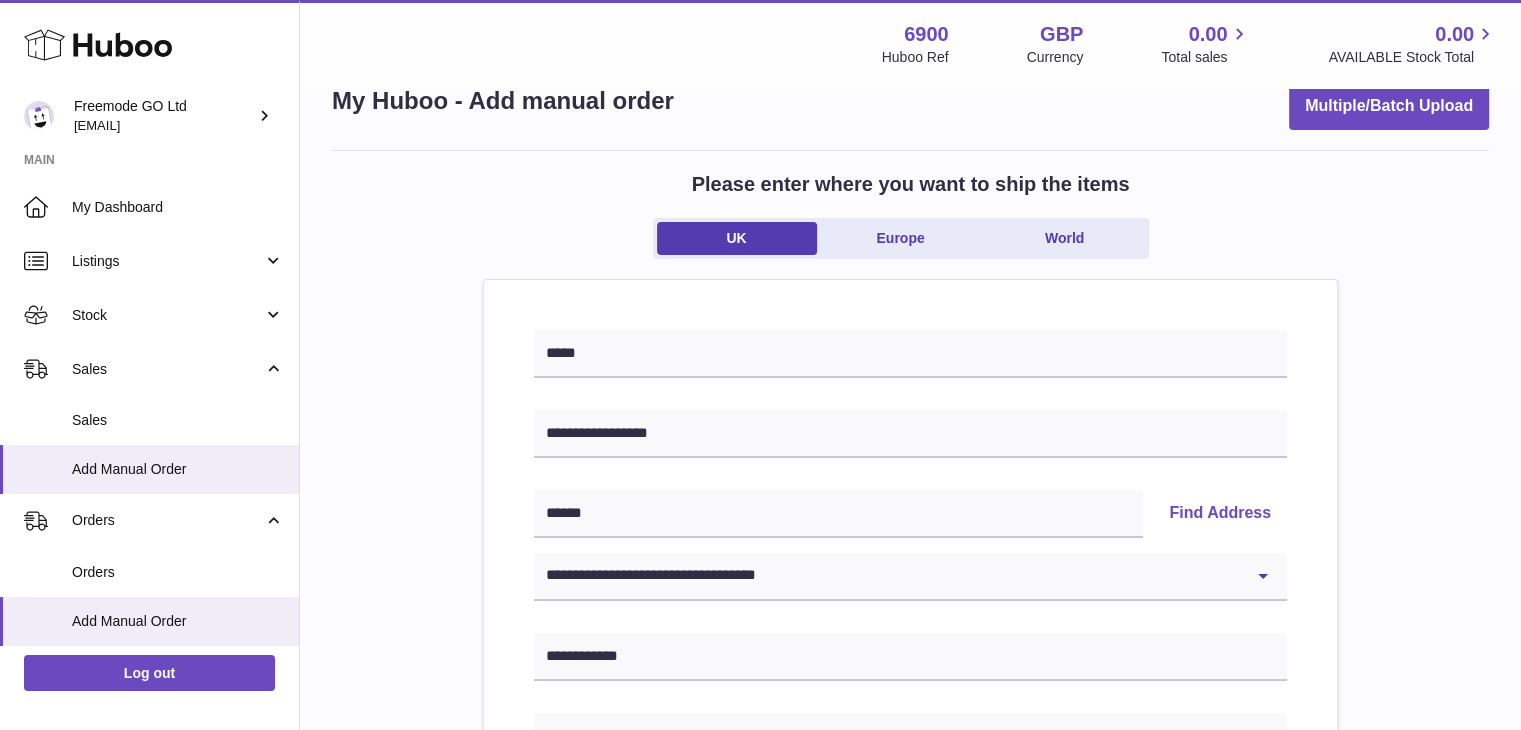 click on "Please enter where you want to ship the items
UK
Europe
World" at bounding box center (910, 225) 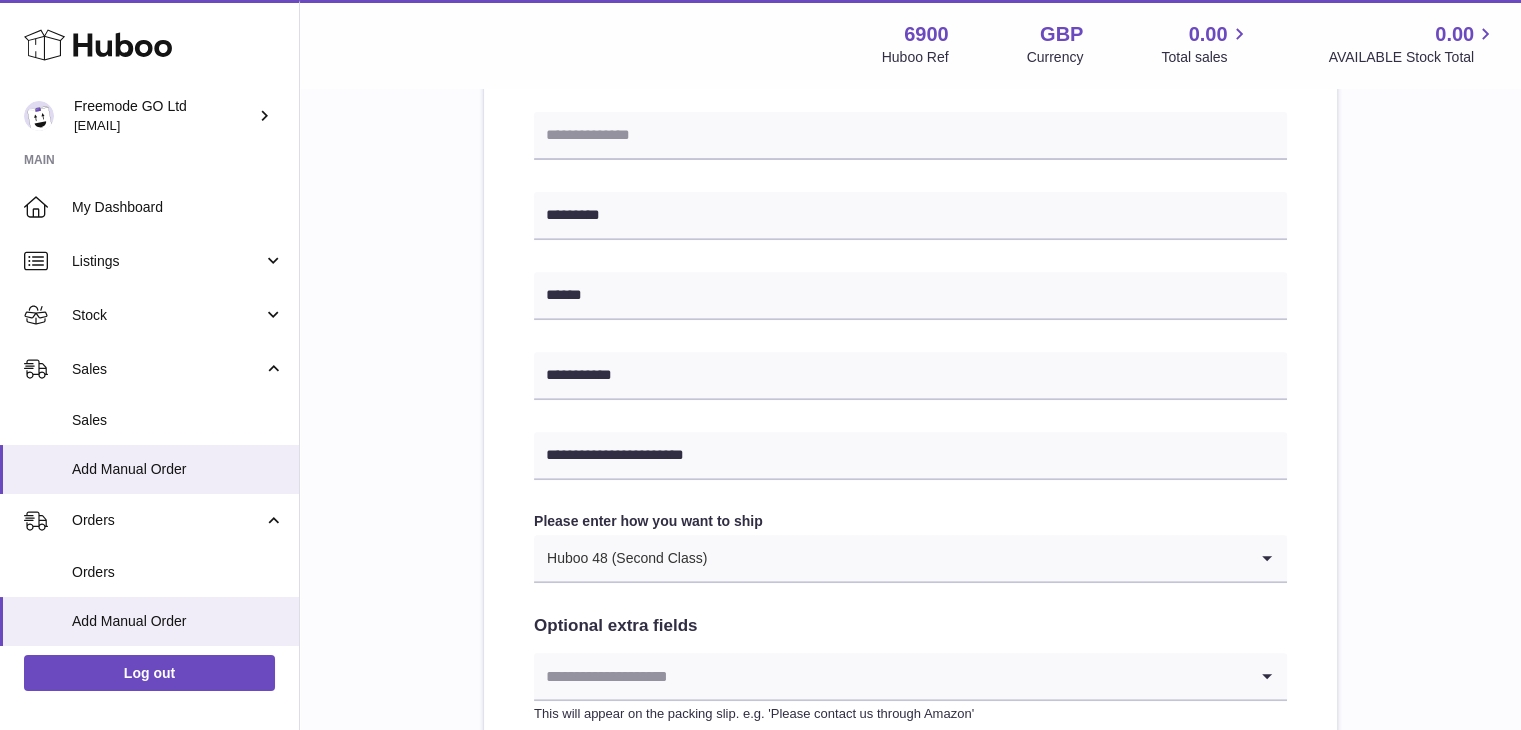 scroll, scrollTop: 1080, scrollLeft: 0, axis: vertical 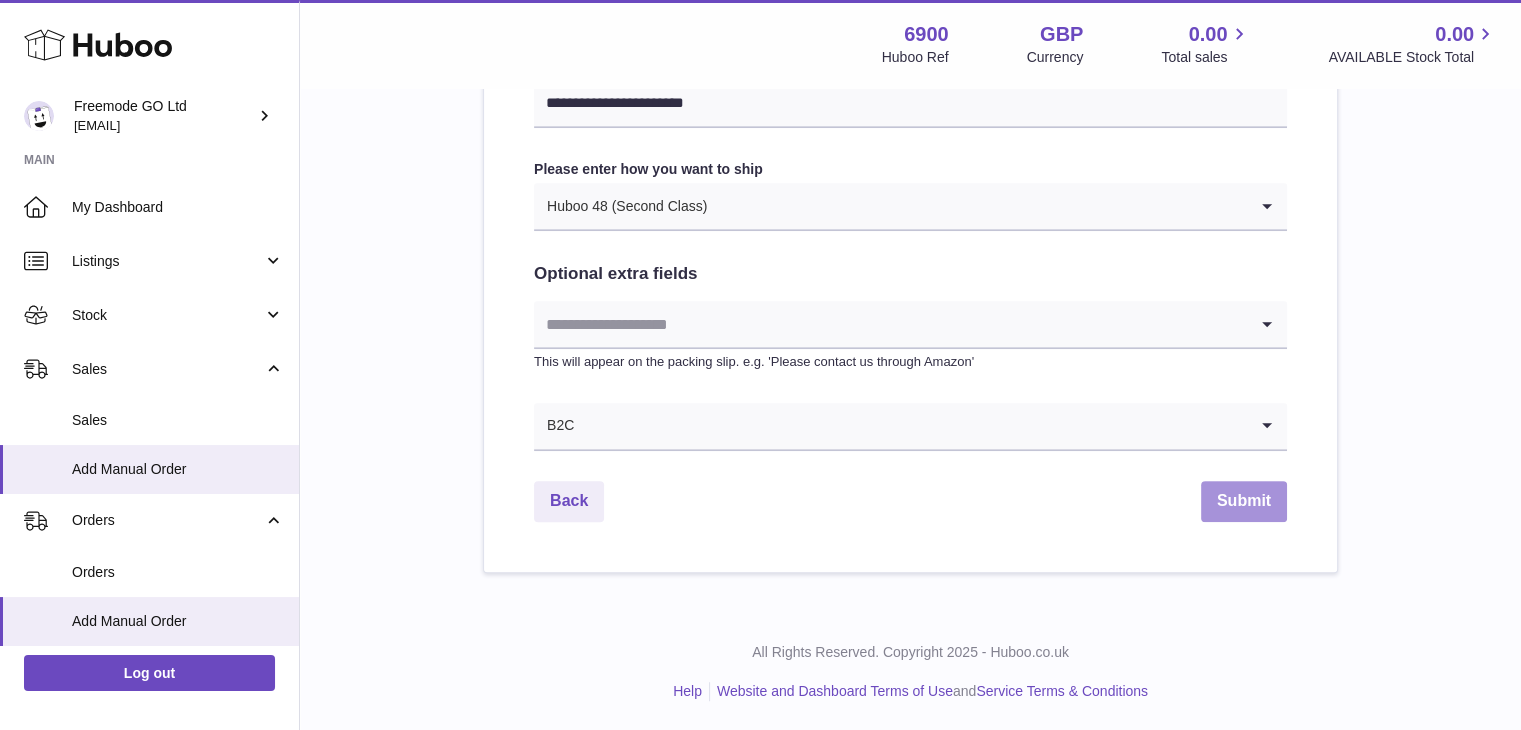 click on "Submit" at bounding box center [1244, 501] 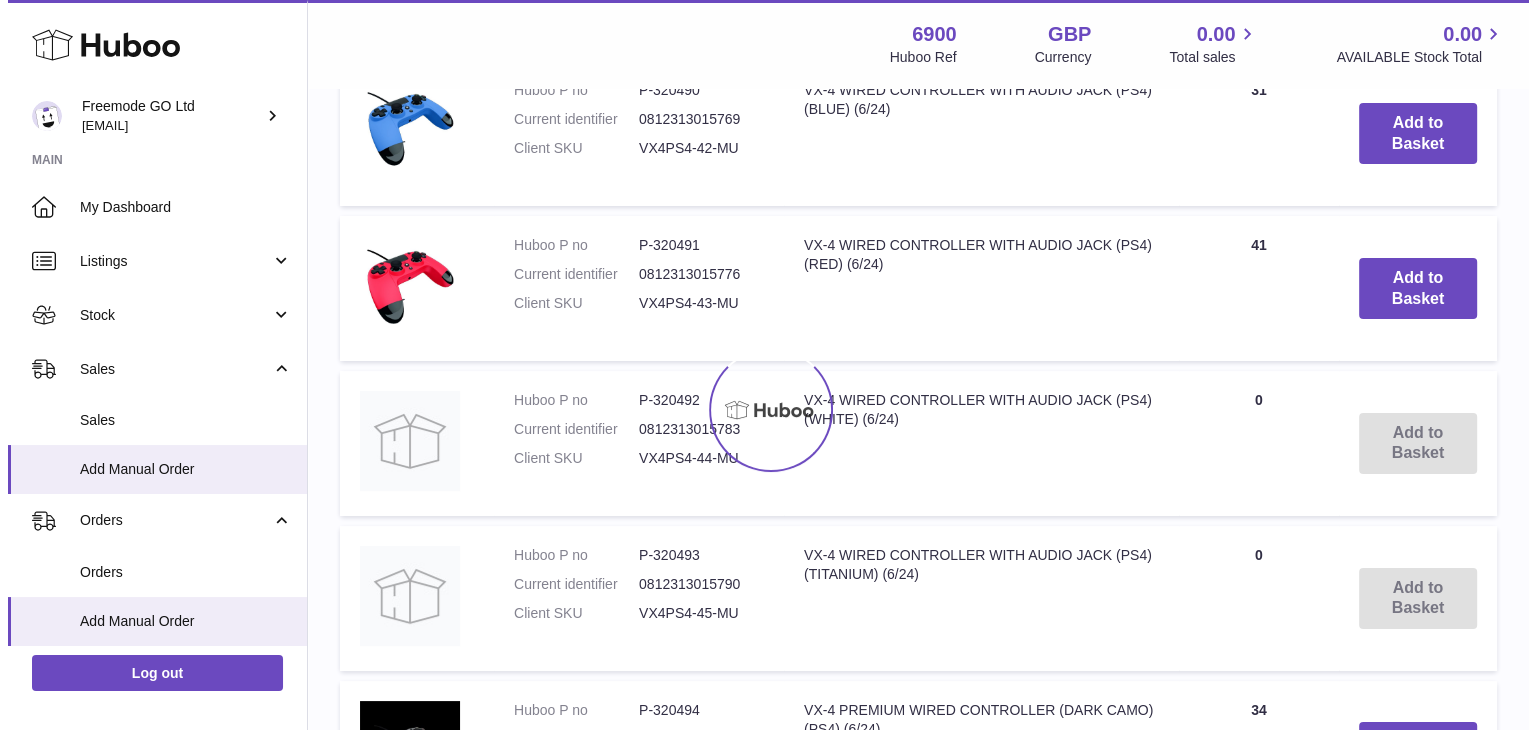 scroll, scrollTop: 0, scrollLeft: 0, axis: both 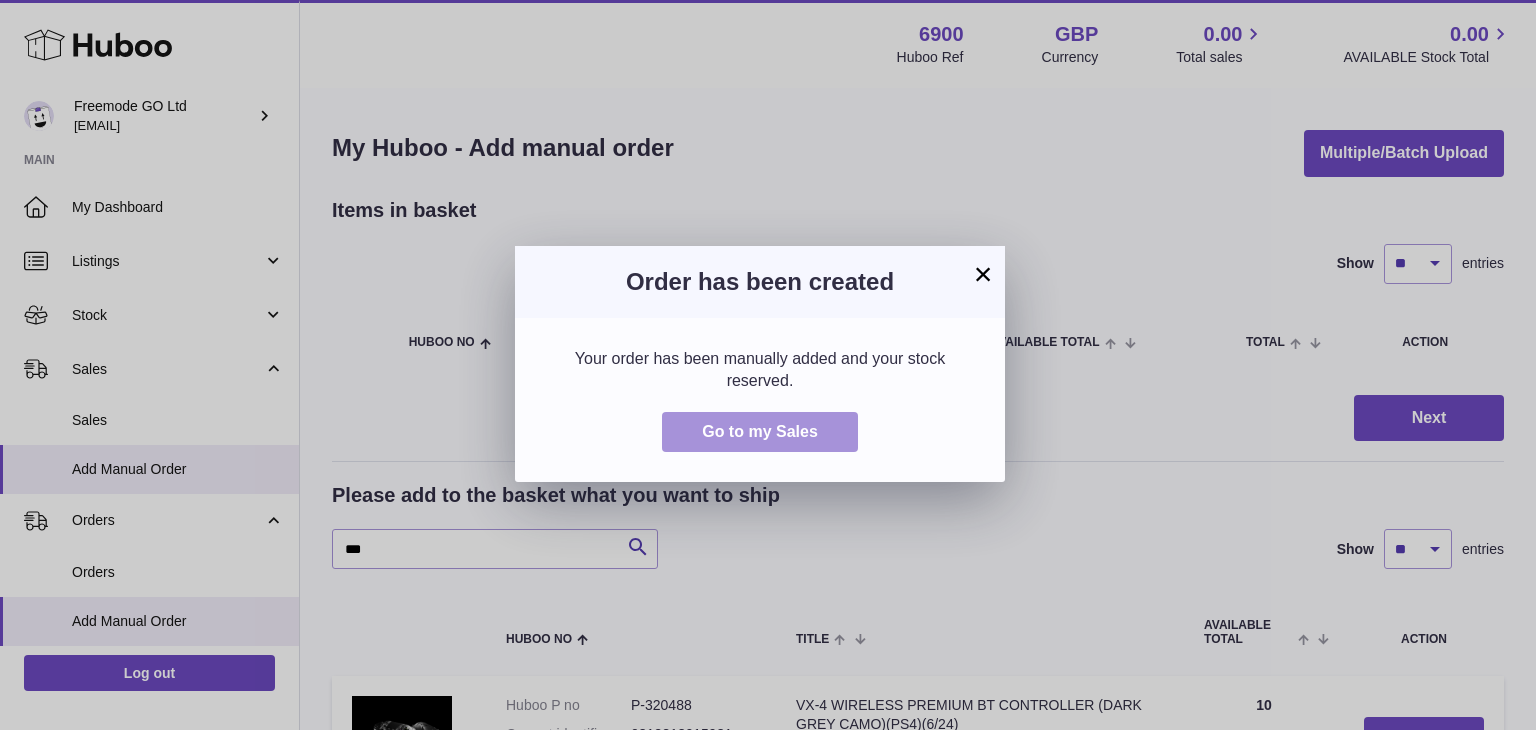 click on "Go to my Sales" at bounding box center (760, 432) 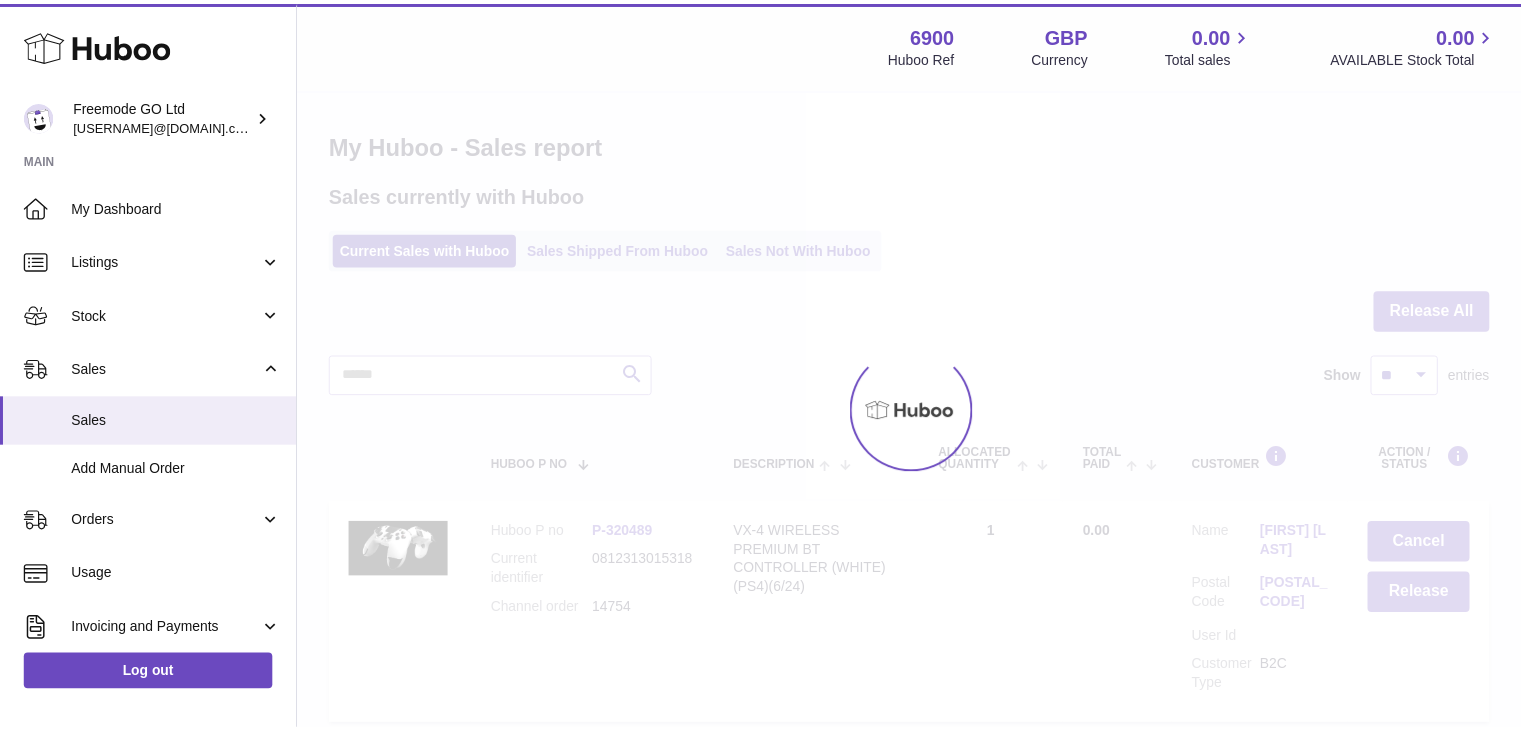scroll, scrollTop: 0, scrollLeft: 0, axis: both 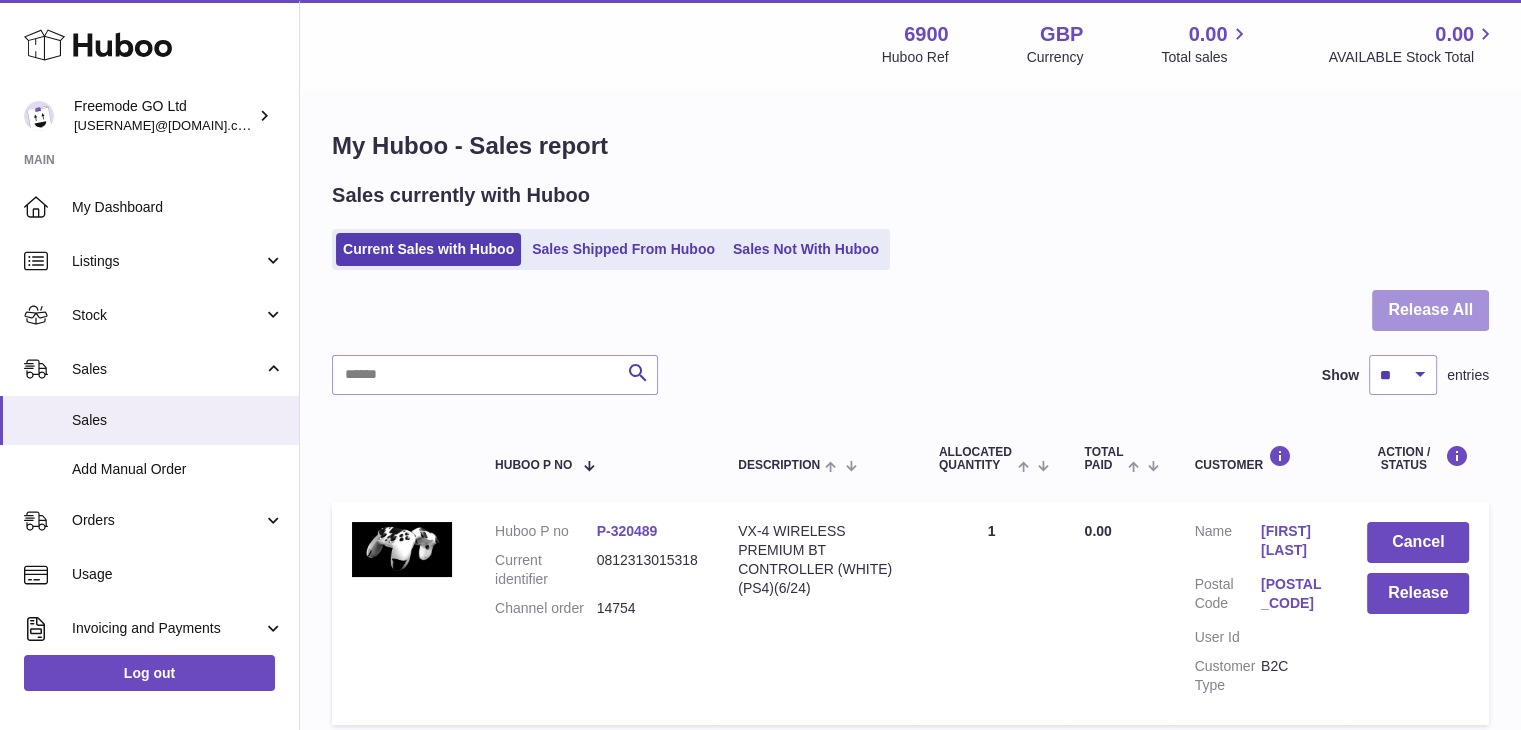 click on "Release All" at bounding box center [1430, 310] 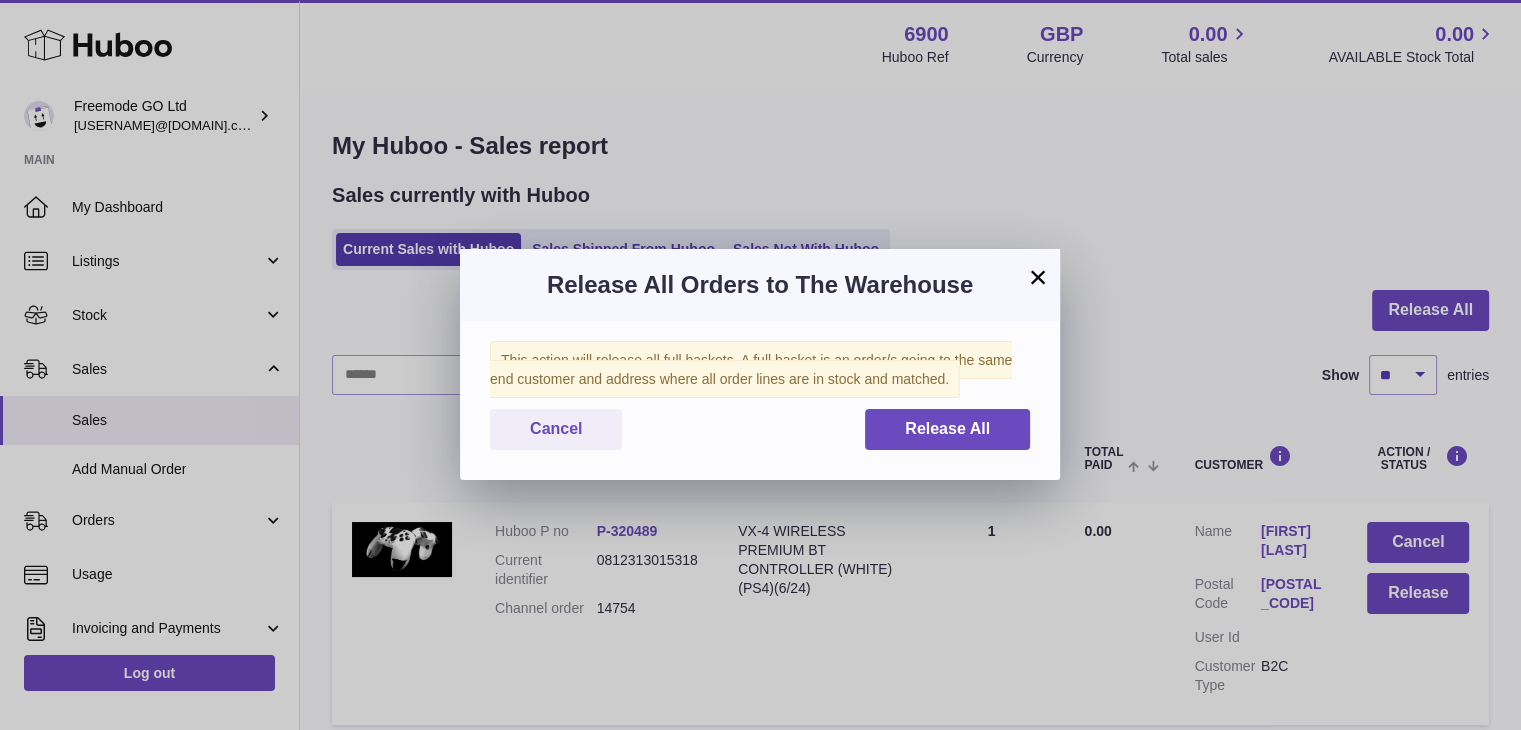 click on "This action will release all full baskets.
A full basket is an order/s going to the same end customer and address where all order lines are in stock and matched.
Cancel   Release All" at bounding box center [760, 400] 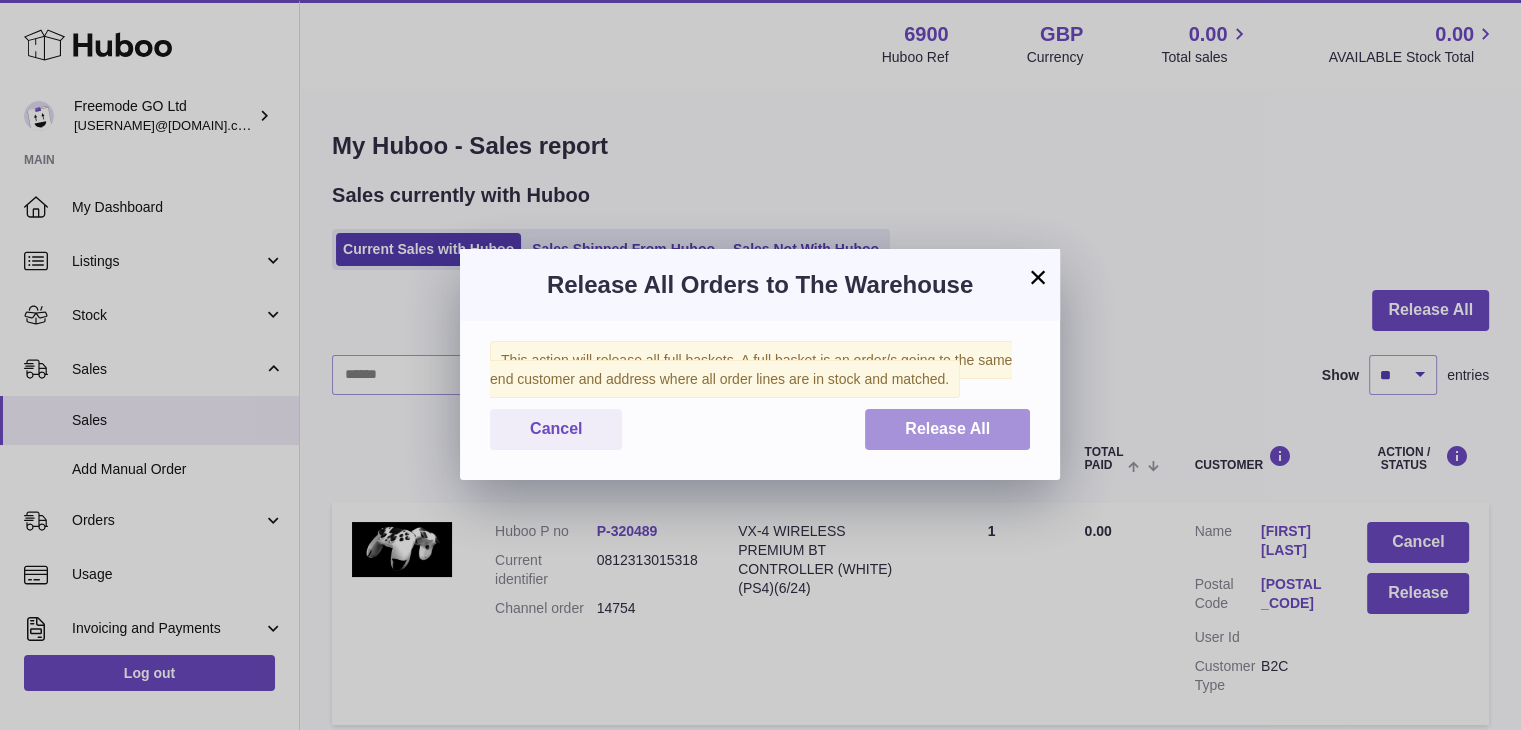 click on "Release All" at bounding box center (947, 429) 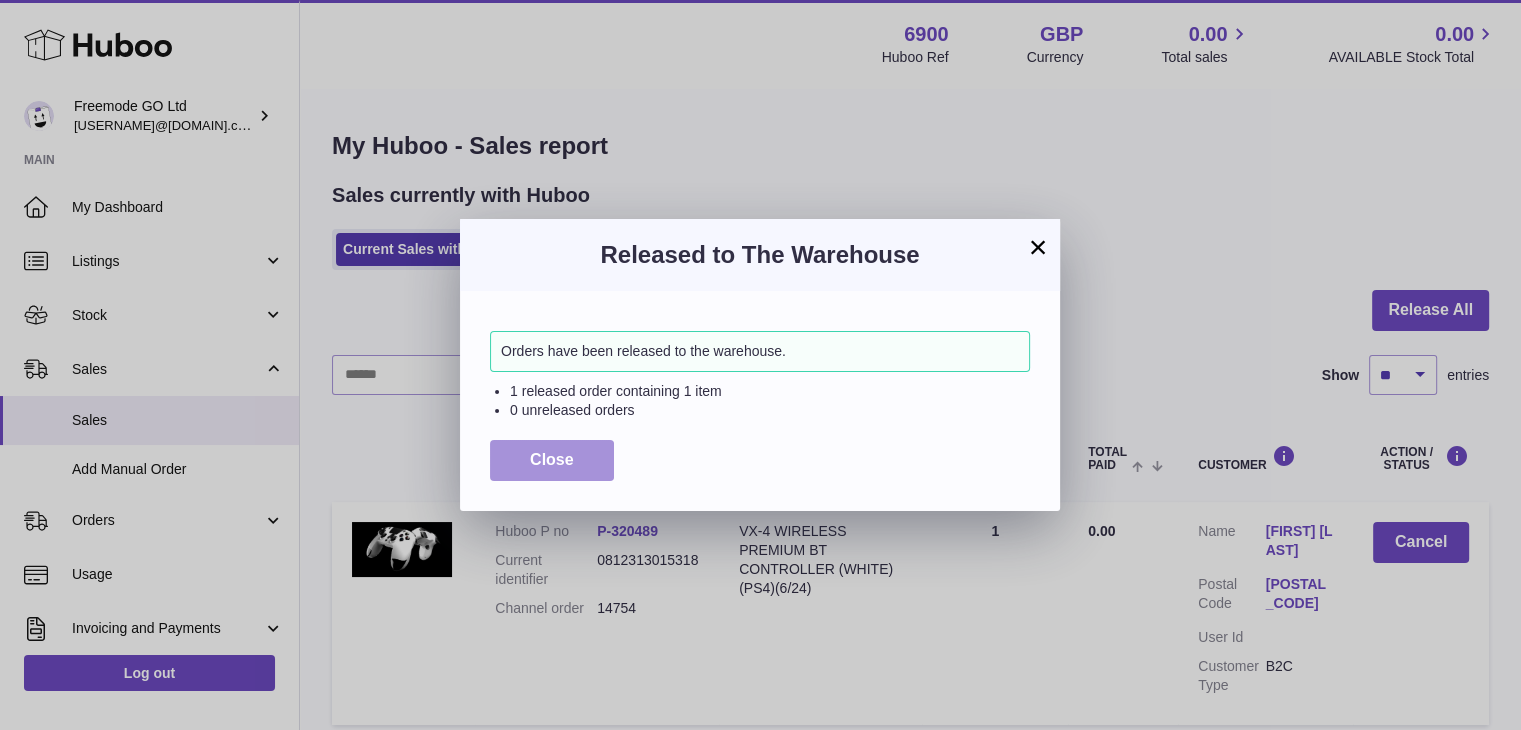 click on "Close" at bounding box center [552, 460] 